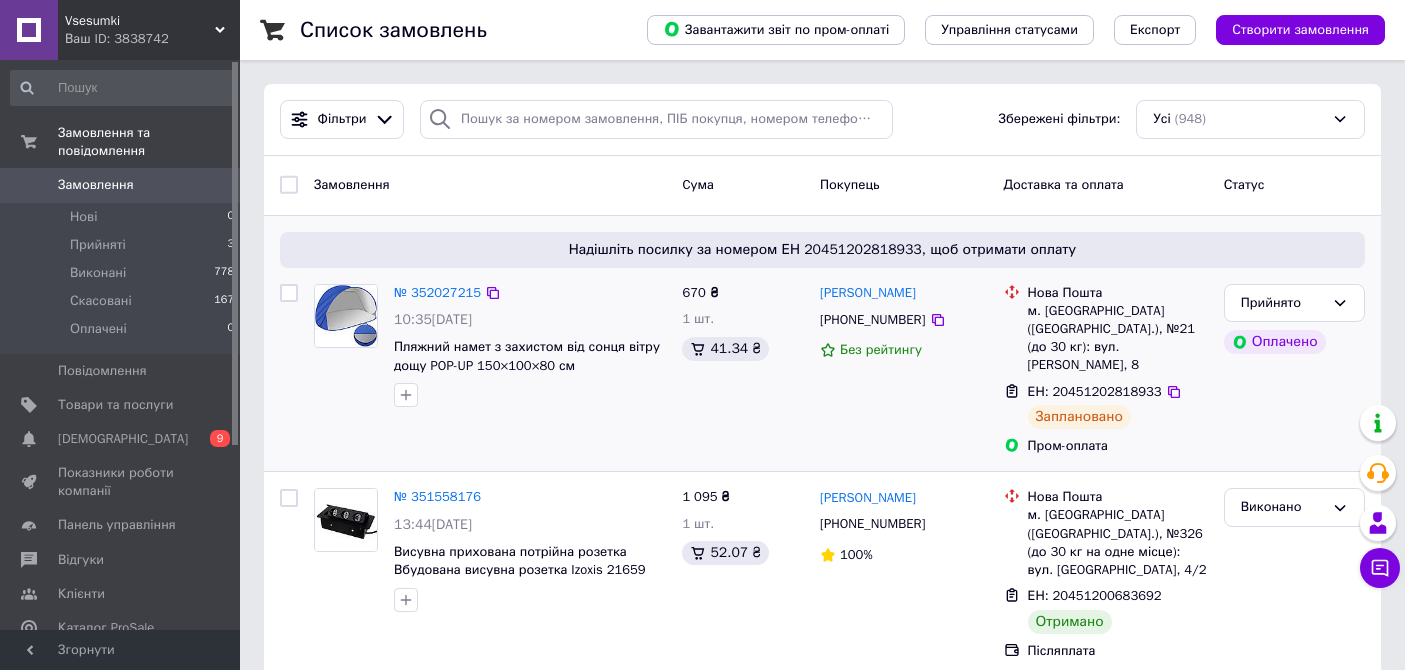 scroll, scrollTop: 0, scrollLeft: 0, axis: both 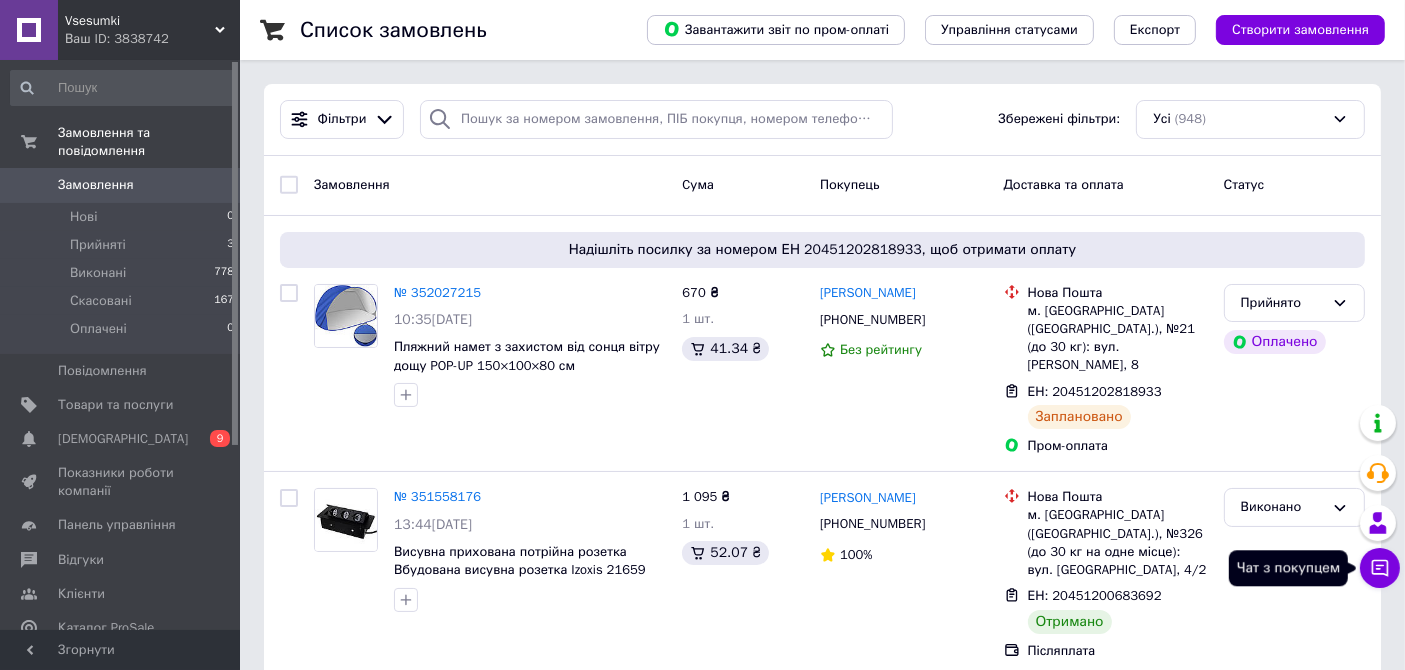 click 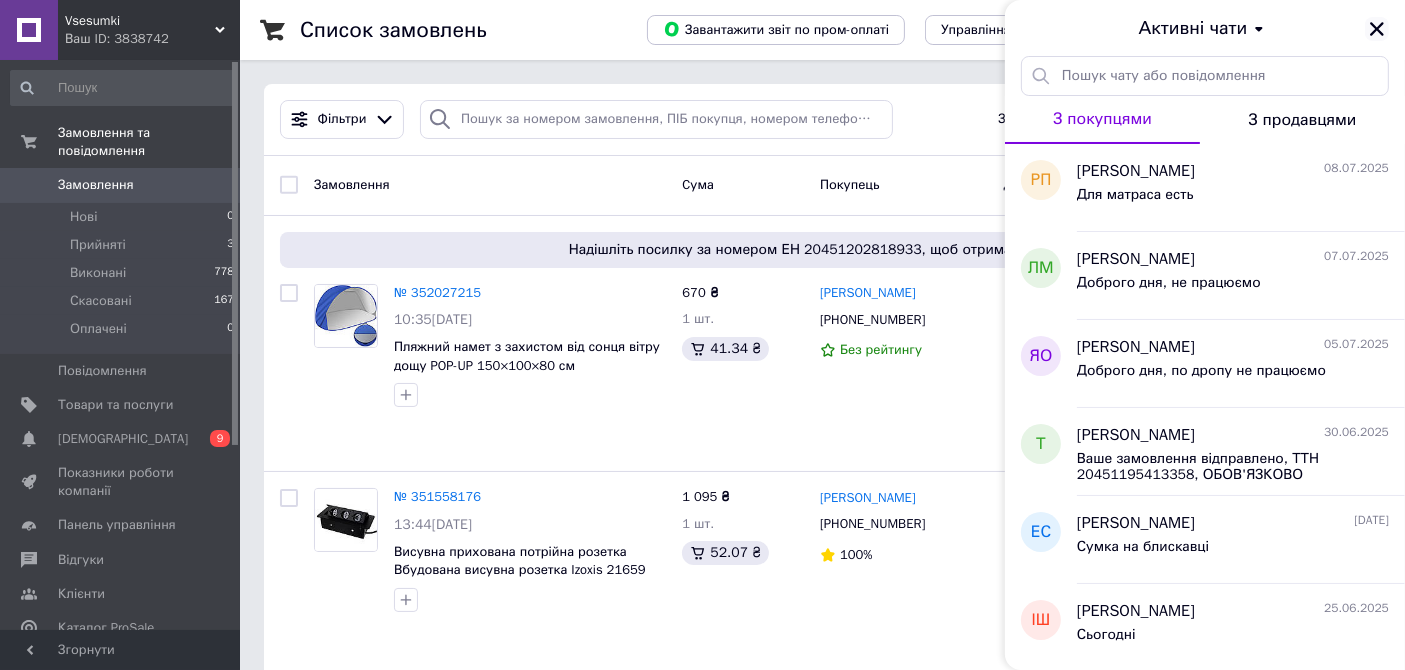 click 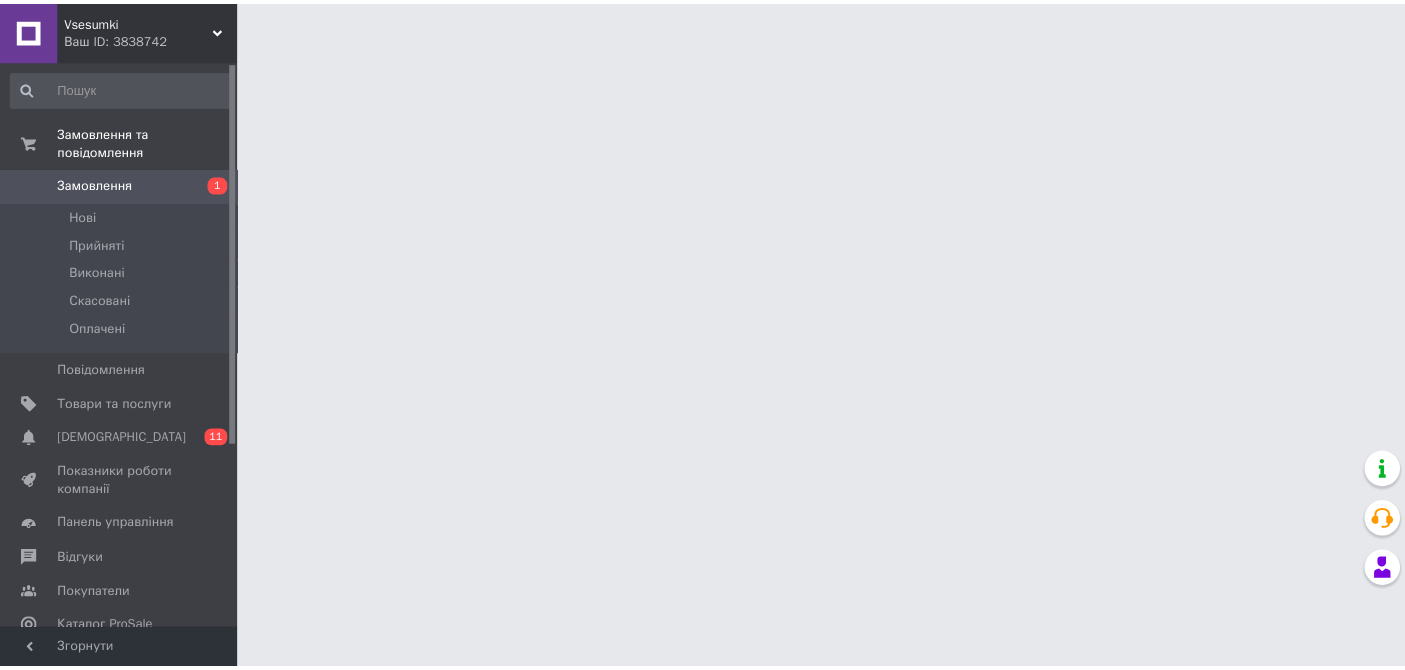 scroll, scrollTop: 0, scrollLeft: 0, axis: both 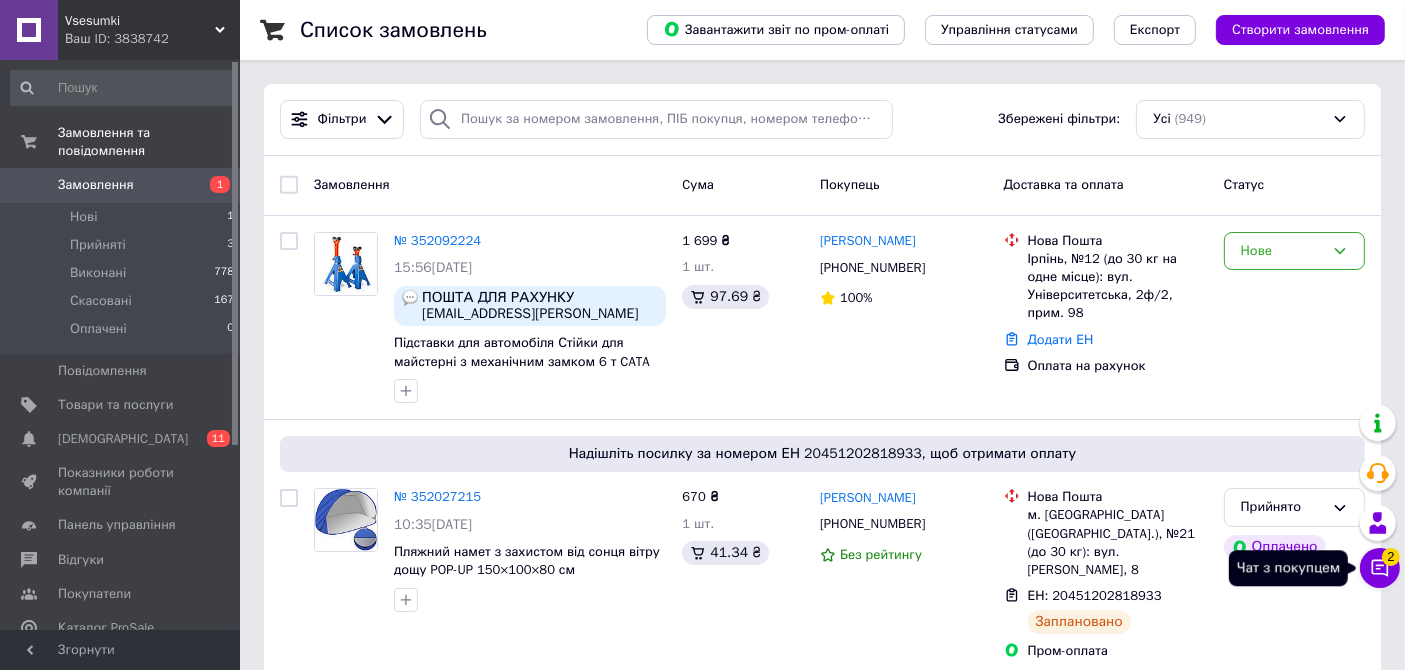 click 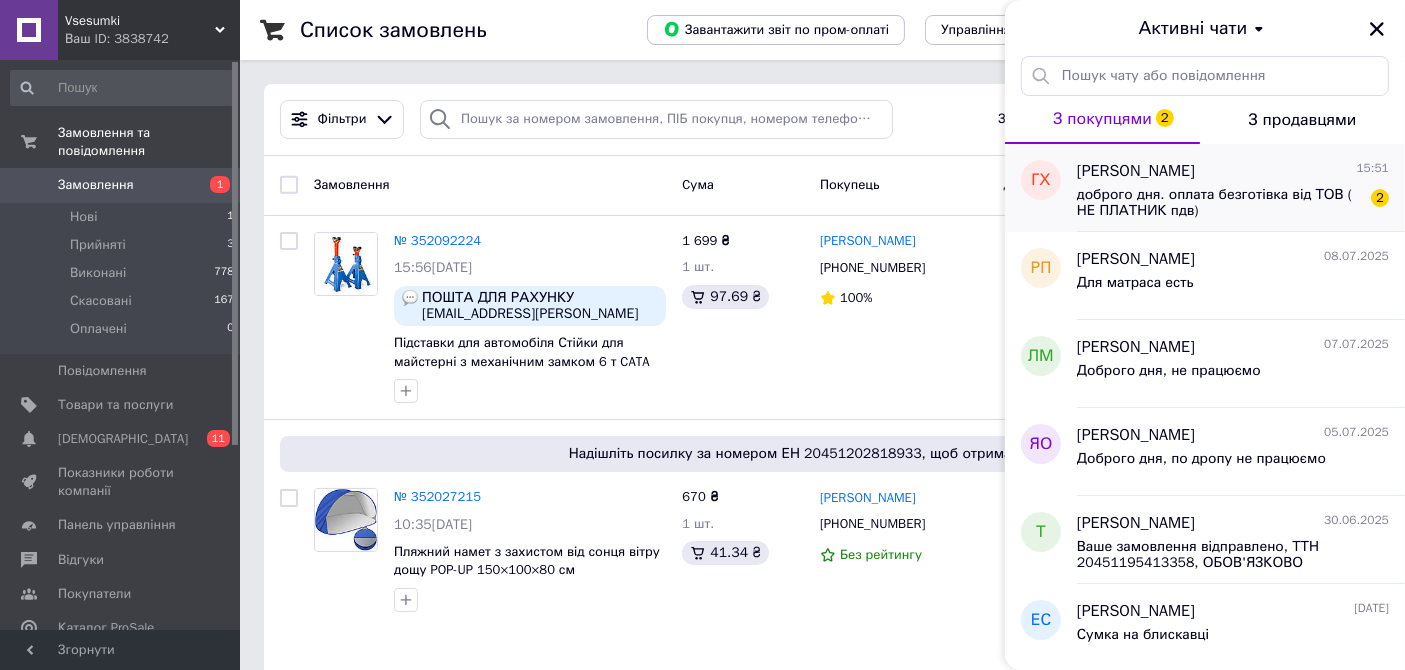 click on "доброго дня.  оплата безготівка від ТОВ ( НЕ ПЛАТНИК пдв)" at bounding box center (1219, 203) 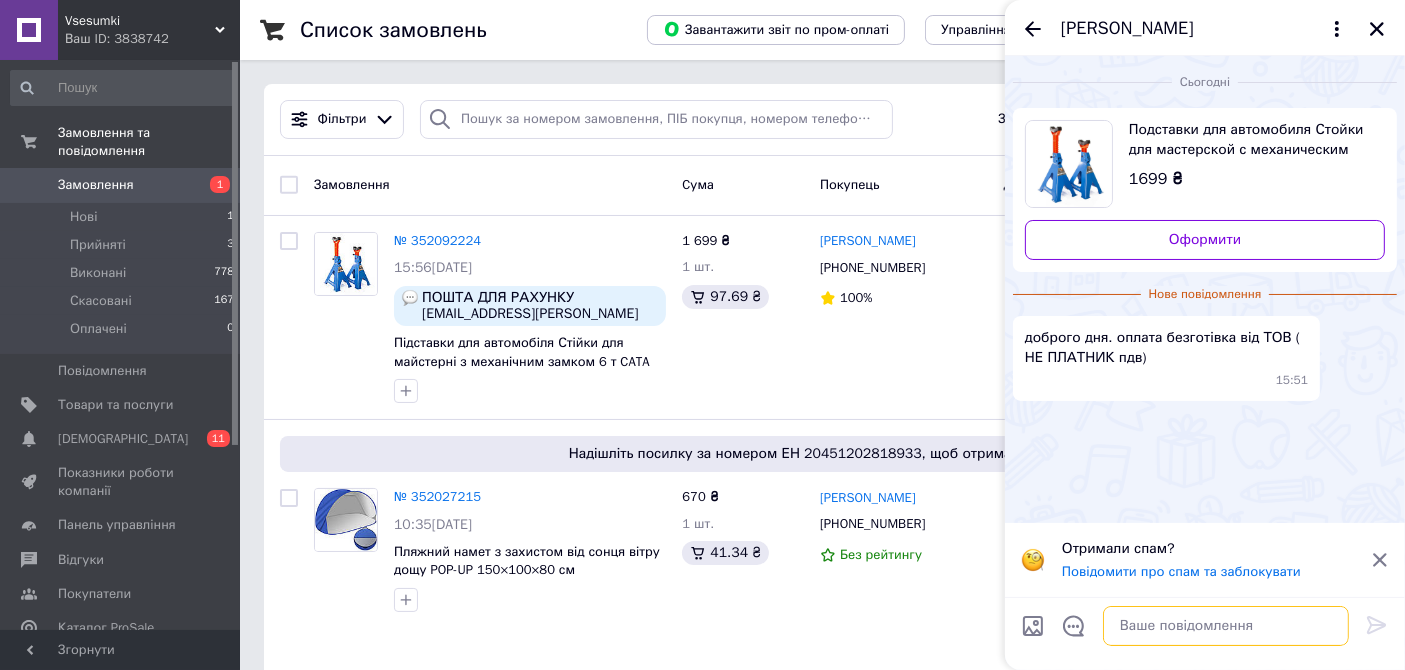 click at bounding box center (1226, 626) 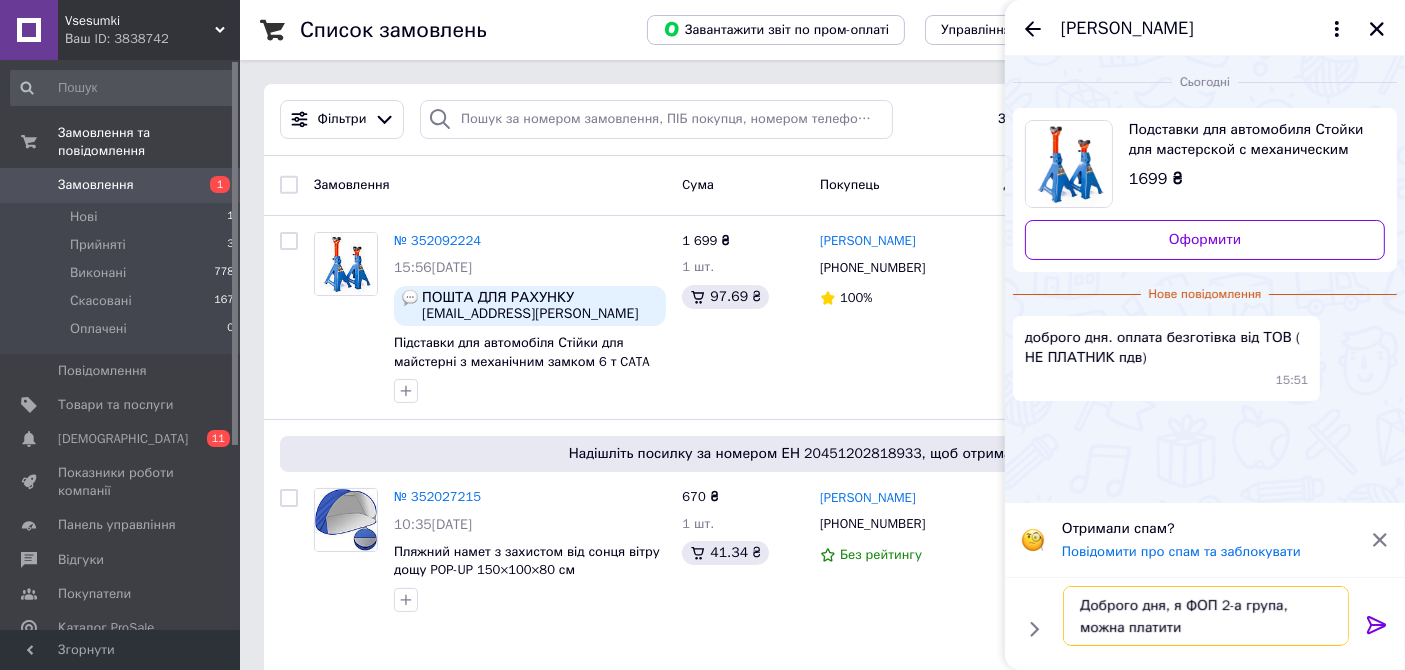 type on "Доброго дня, я ФОП 2-а група, можна платити" 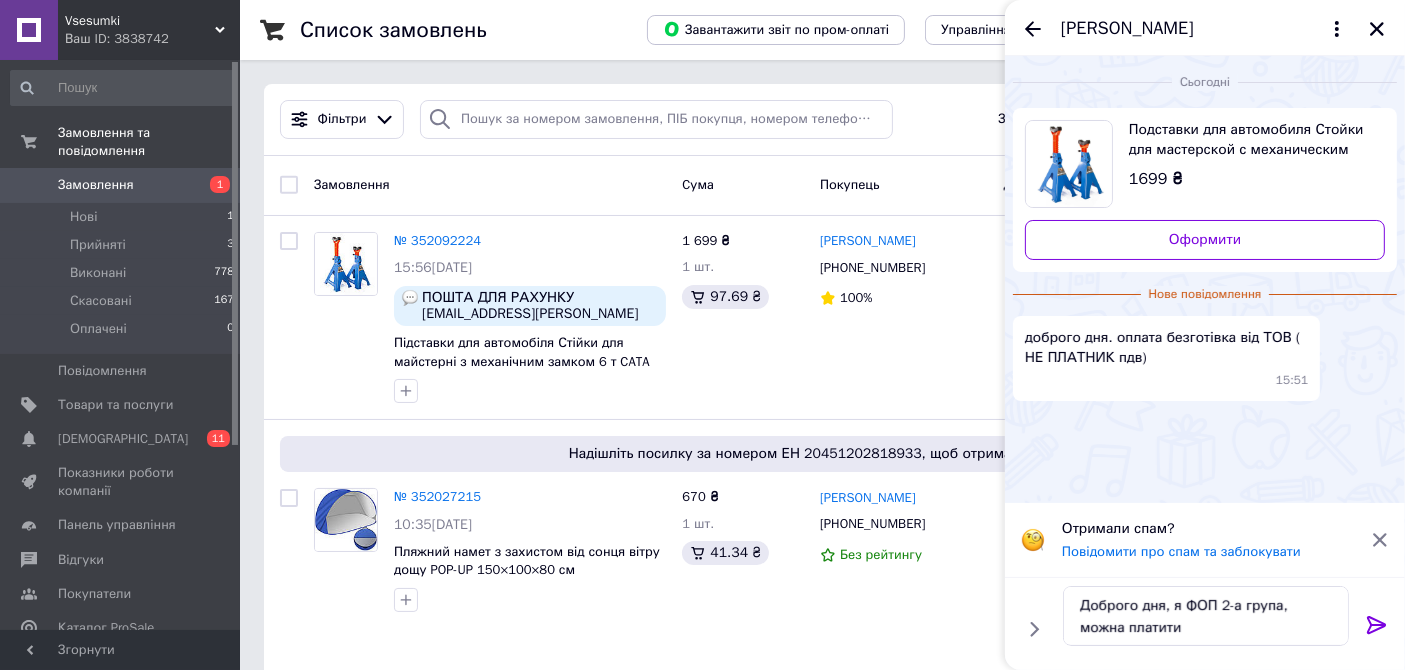 click 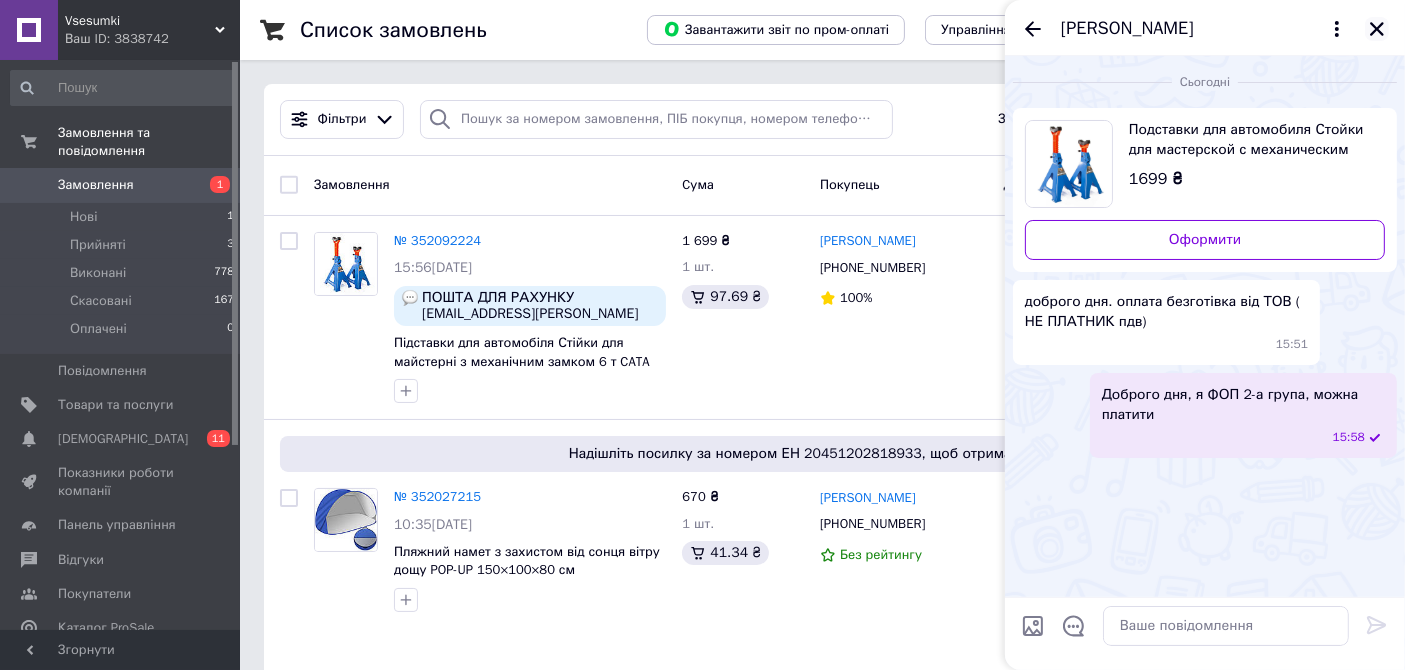 click 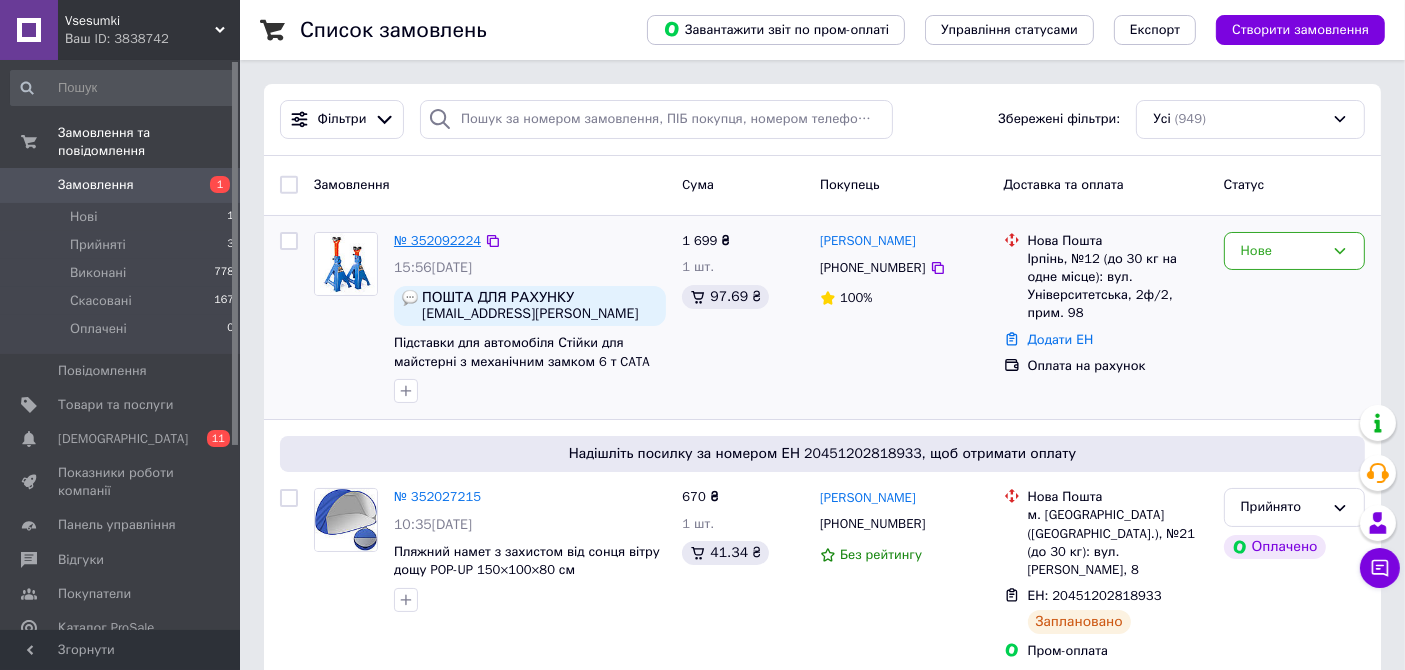 click on "№ 352092224" at bounding box center (437, 240) 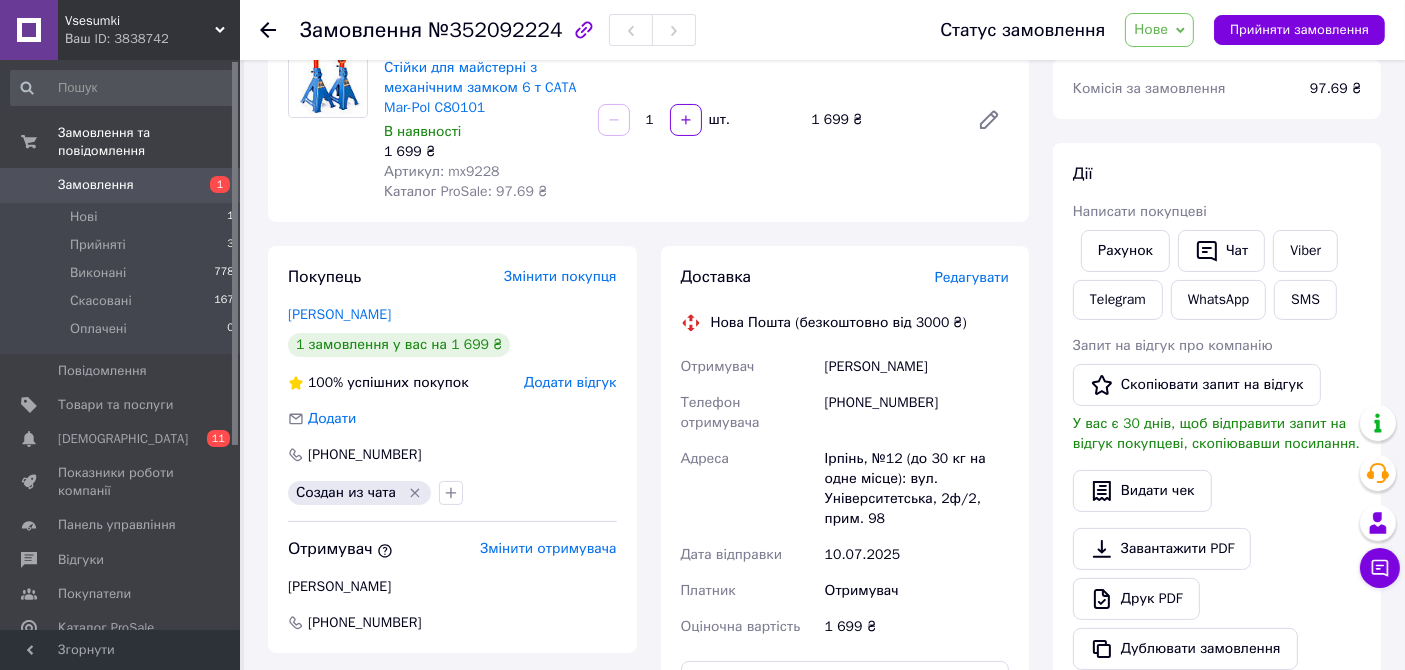 scroll, scrollTop: 444, scrollLeft: 0, axis: vertical 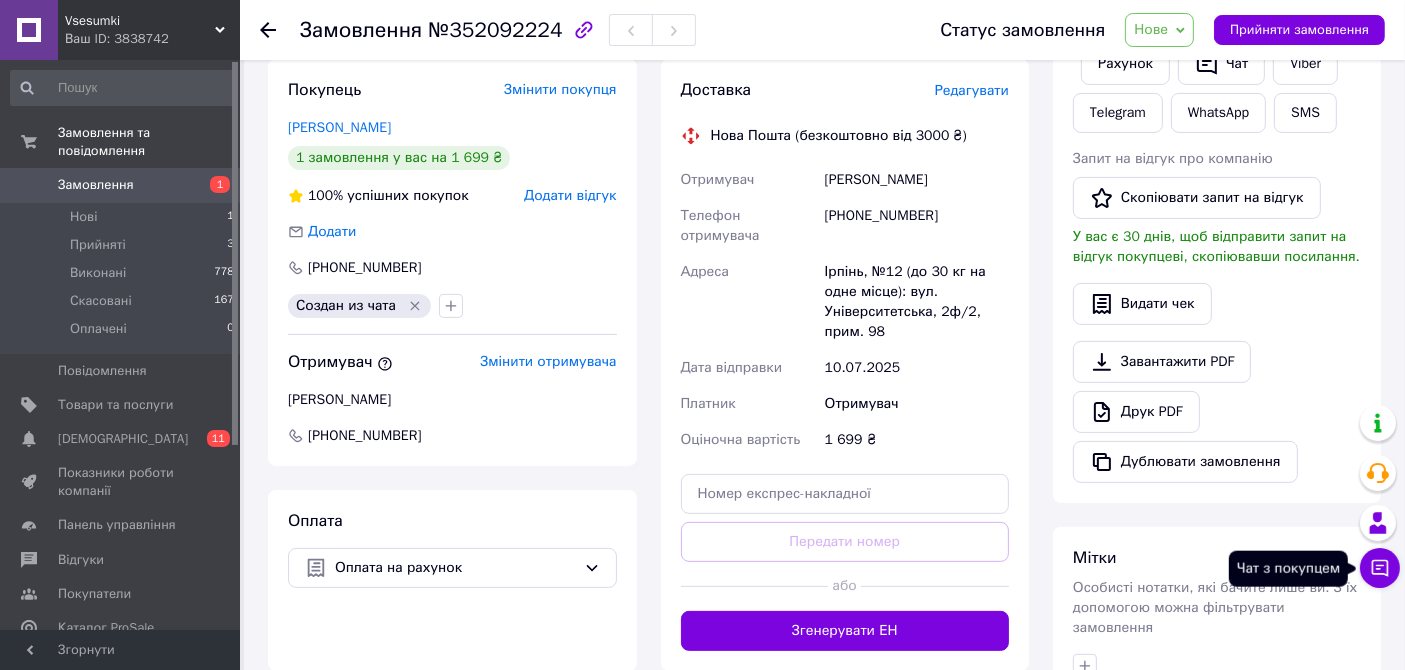 click on "Чат з покупцем" at bounding box center (1380, 568) 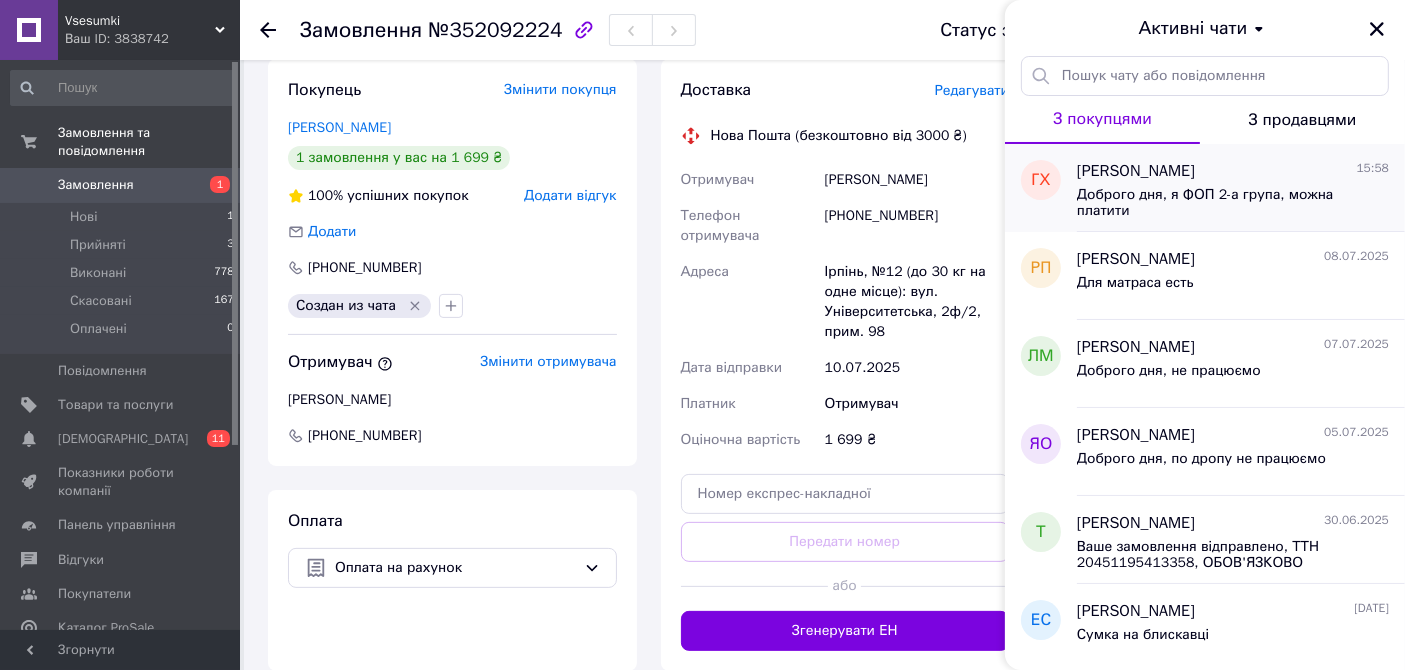 click on "[PERSON_NAME]" at bounding box center (1136, 171) 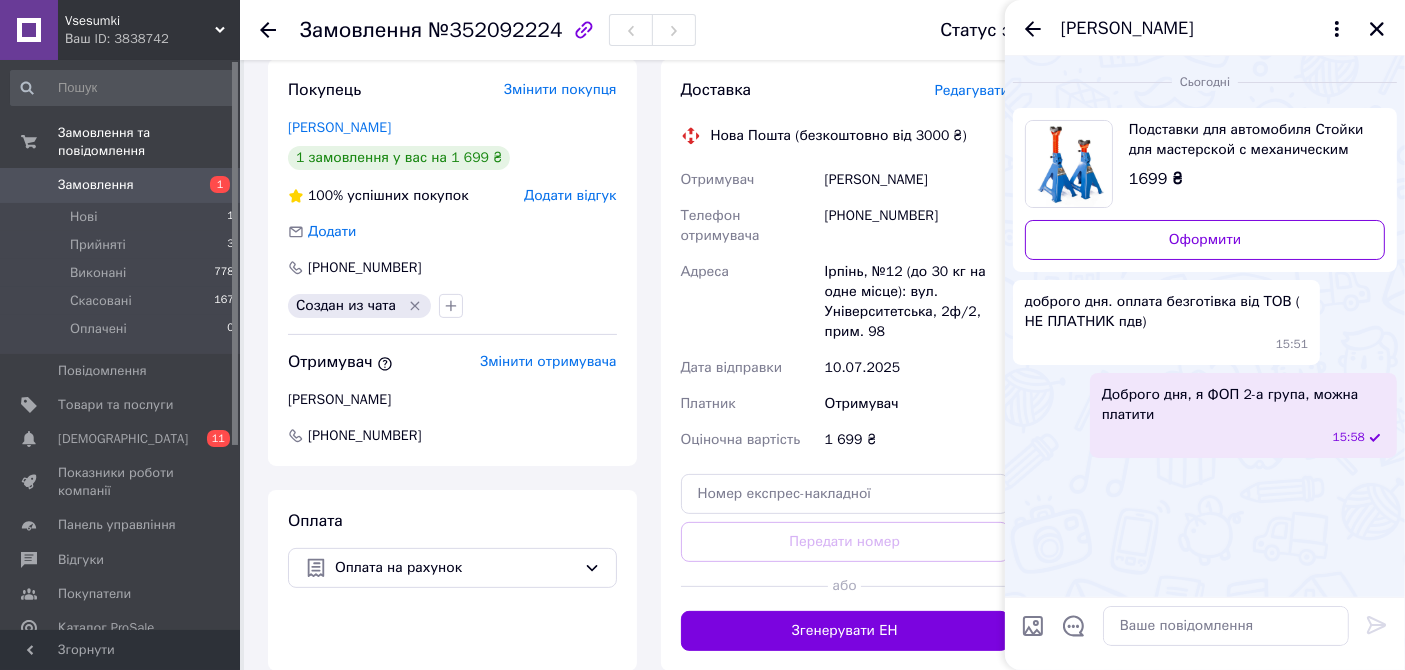 click on "[PHONE_NUMBER]" at bounding box center [452, 268] 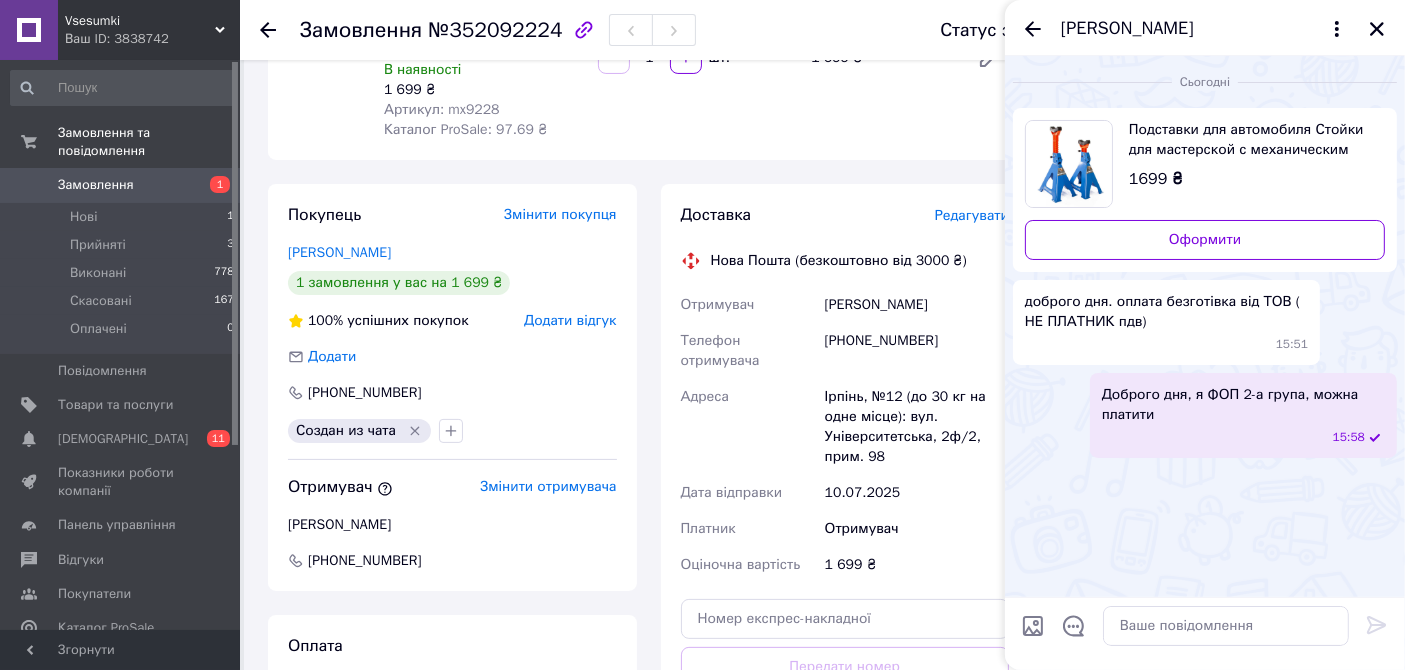 scroll, scrollTop: 111, scrollLeft: 0, axis: vertical 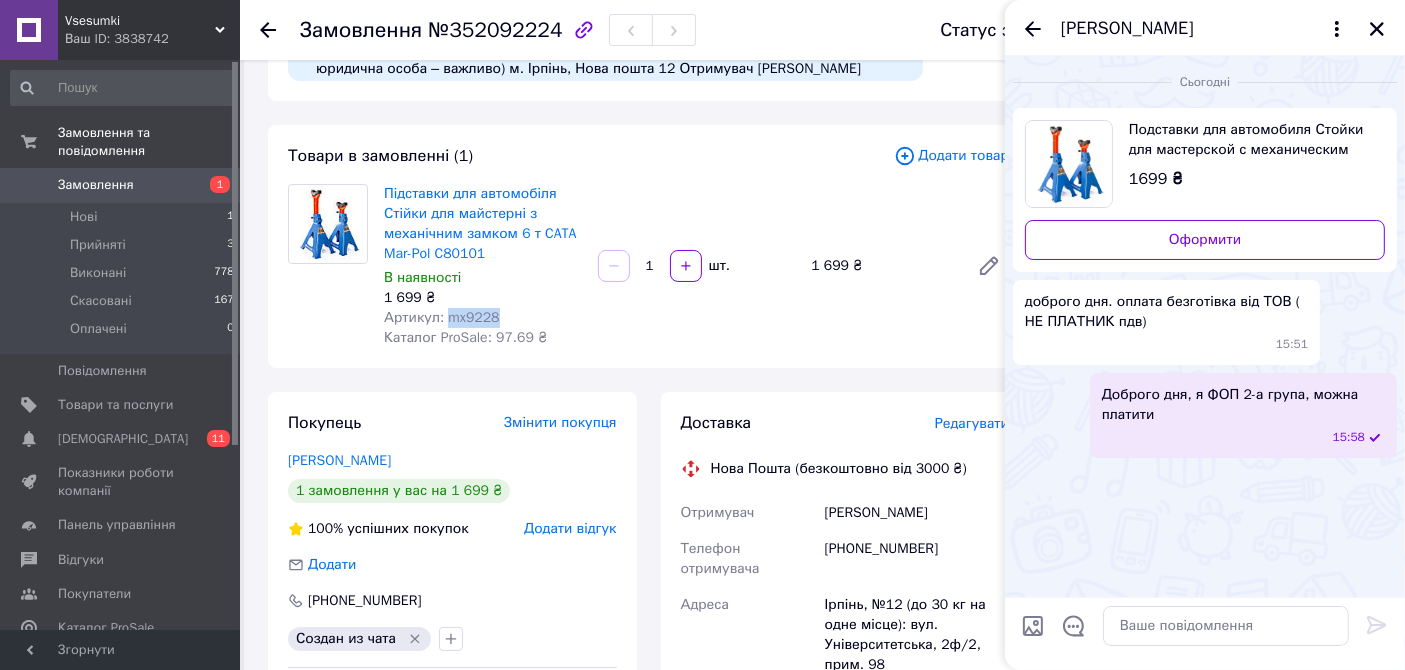 drag, startPoint x: 446, startPoint y: 328, endPoint x: 497, endPoint y: 331, distance: 51.088158 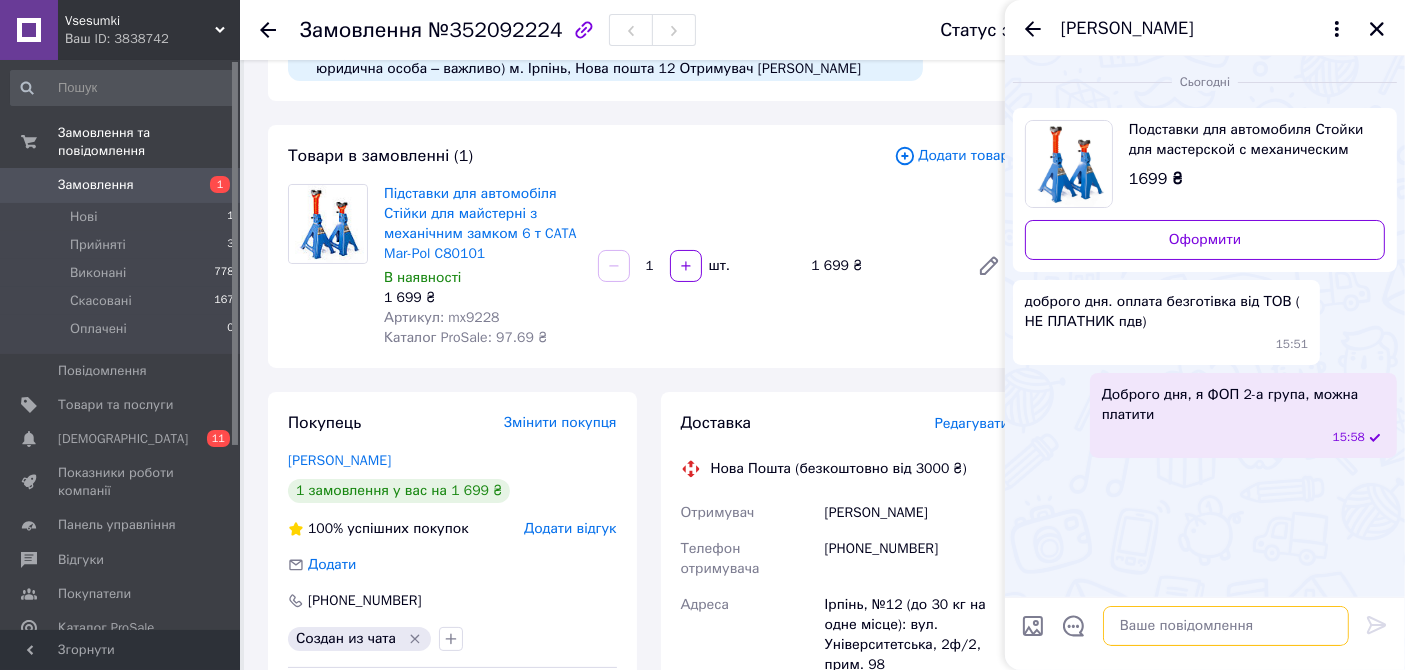 click at bounding box center (1226, 626) 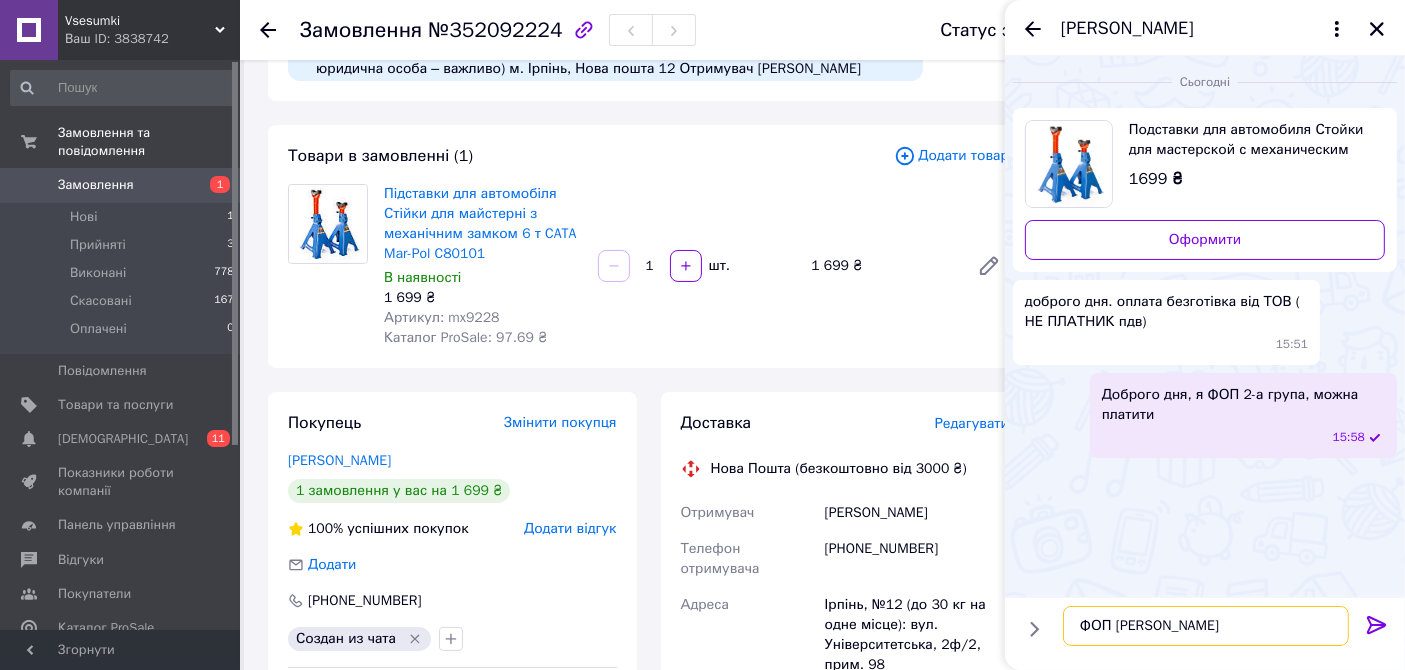 type on "ФОП Лесько О. М." 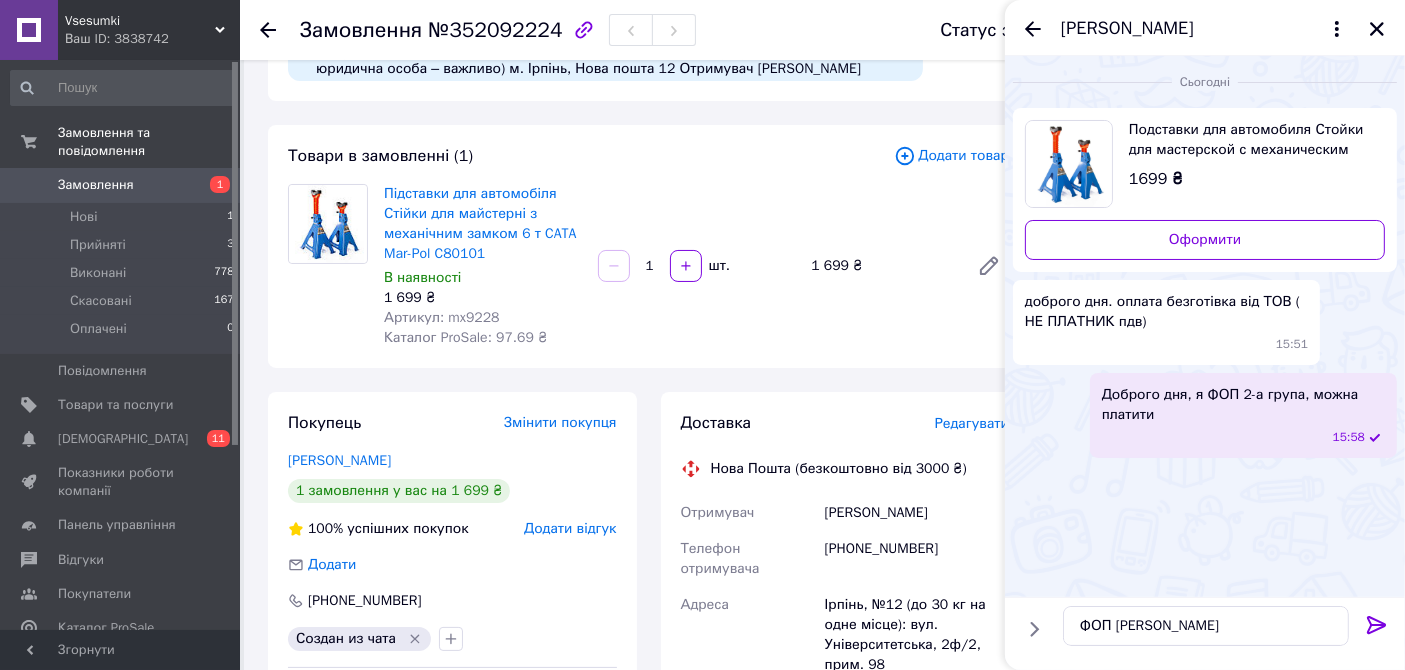 click 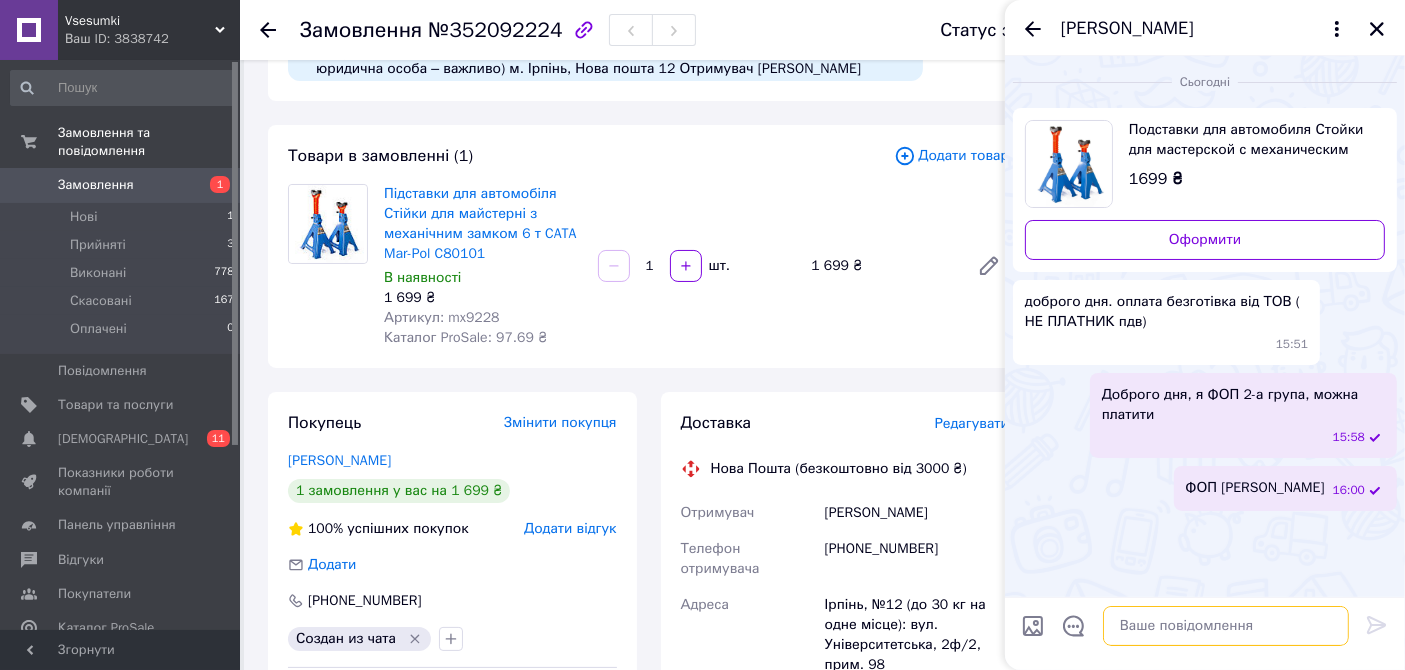 click at bounding box center (1226, 626) 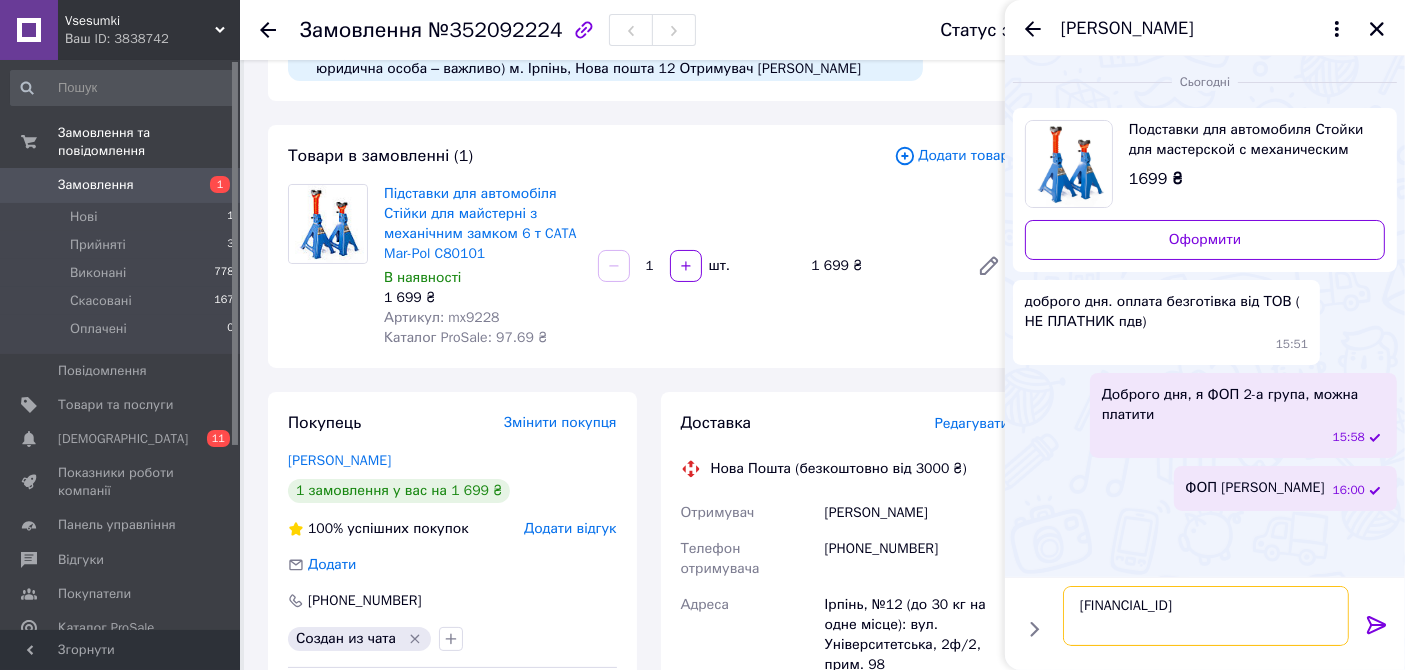type on "UA123052990000026000041101604" 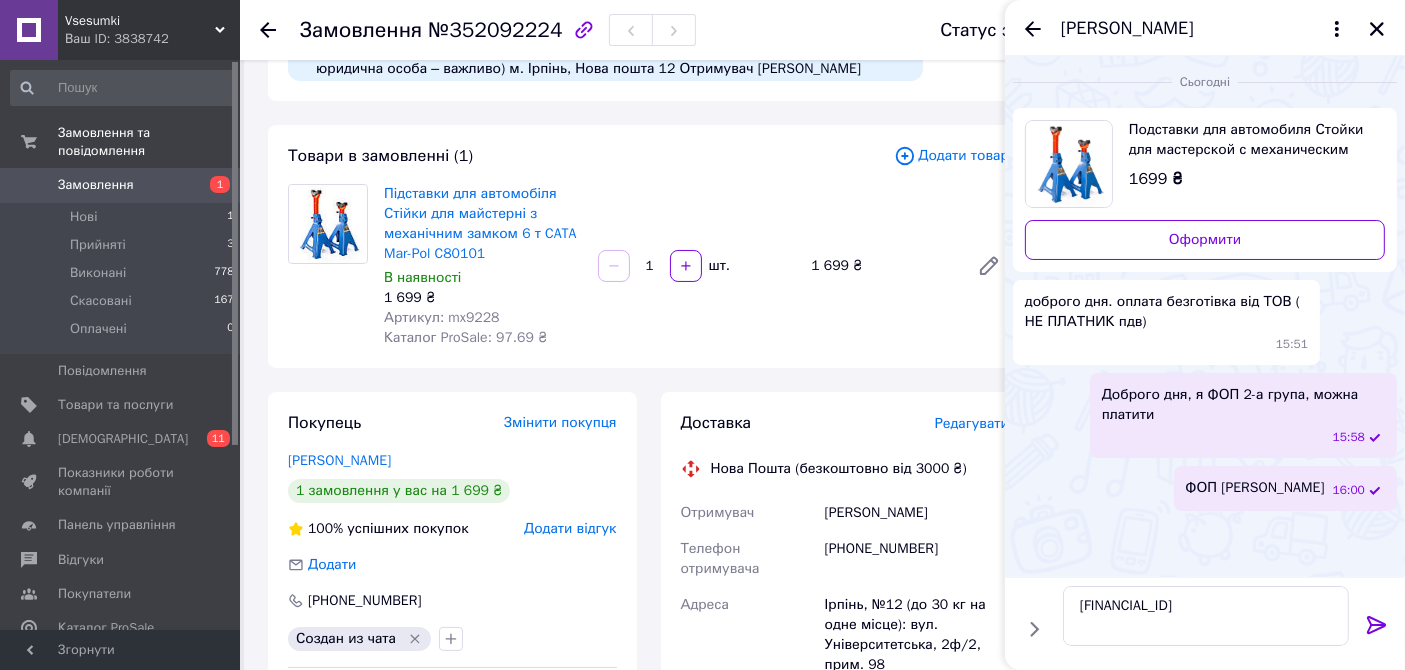 click 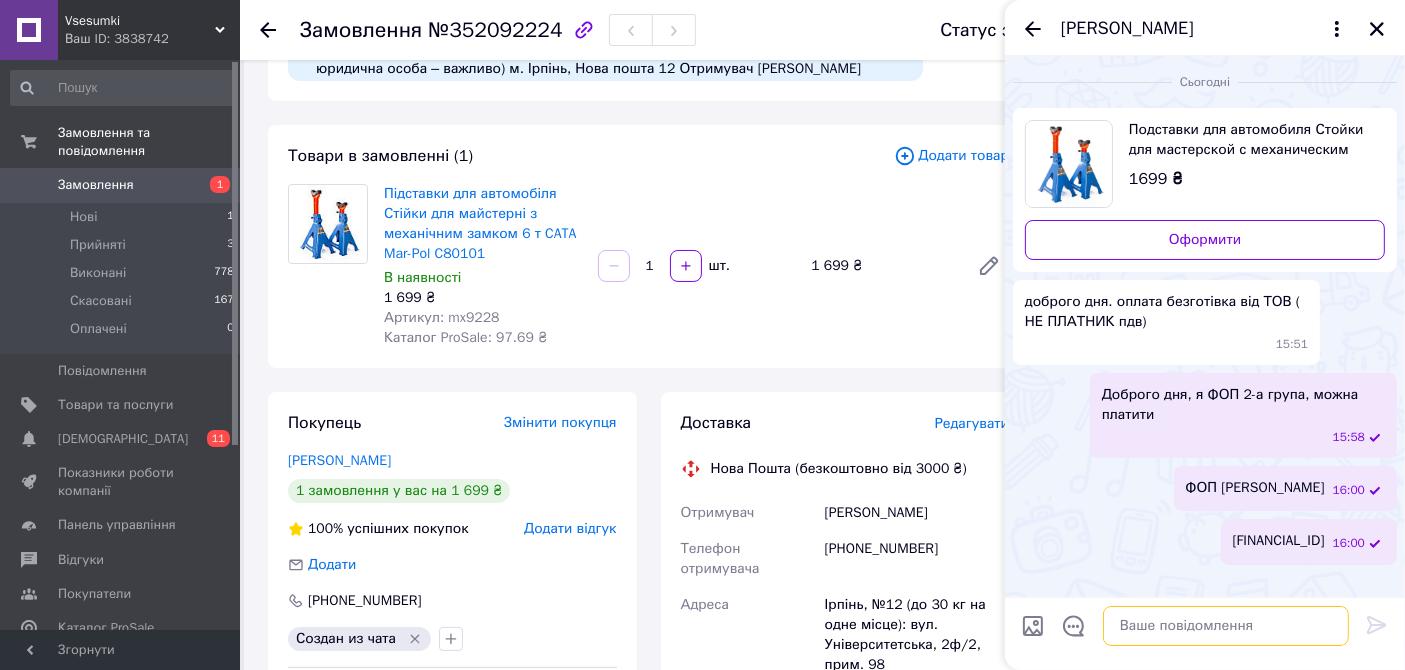 click at bounding box center (1226, 626) 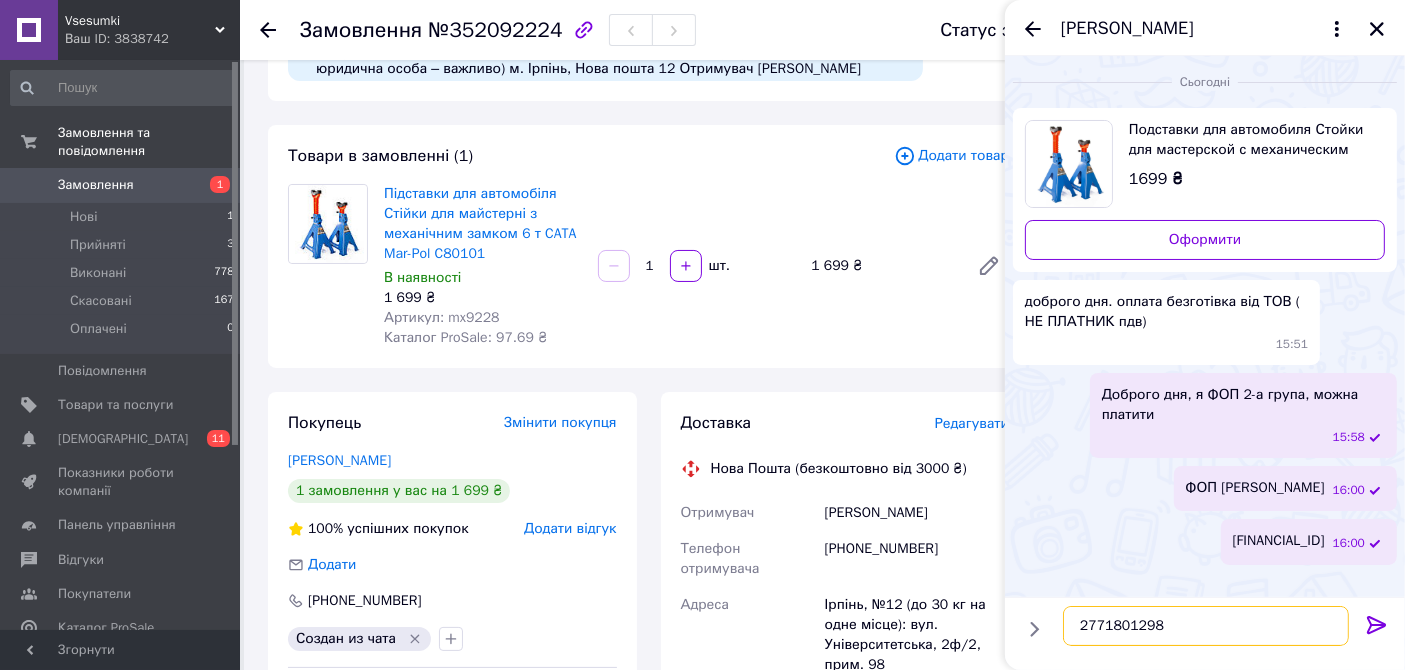 type on "2771801298" 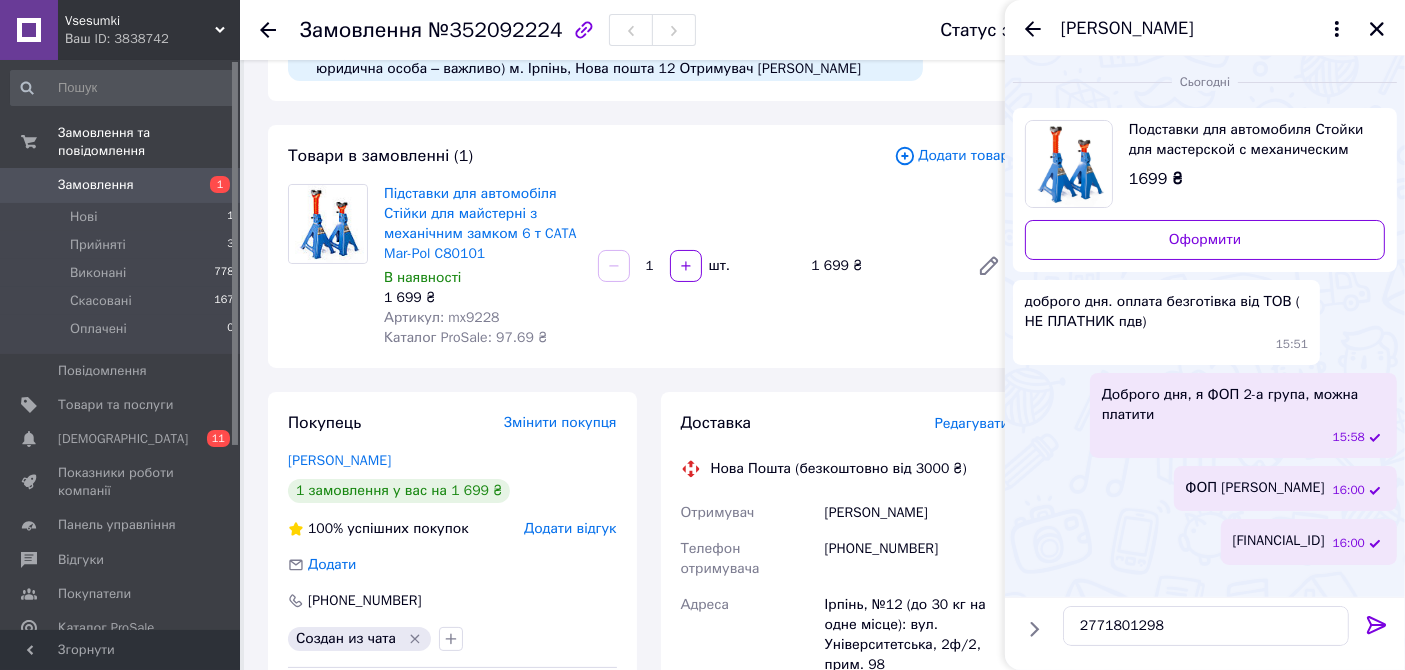 click 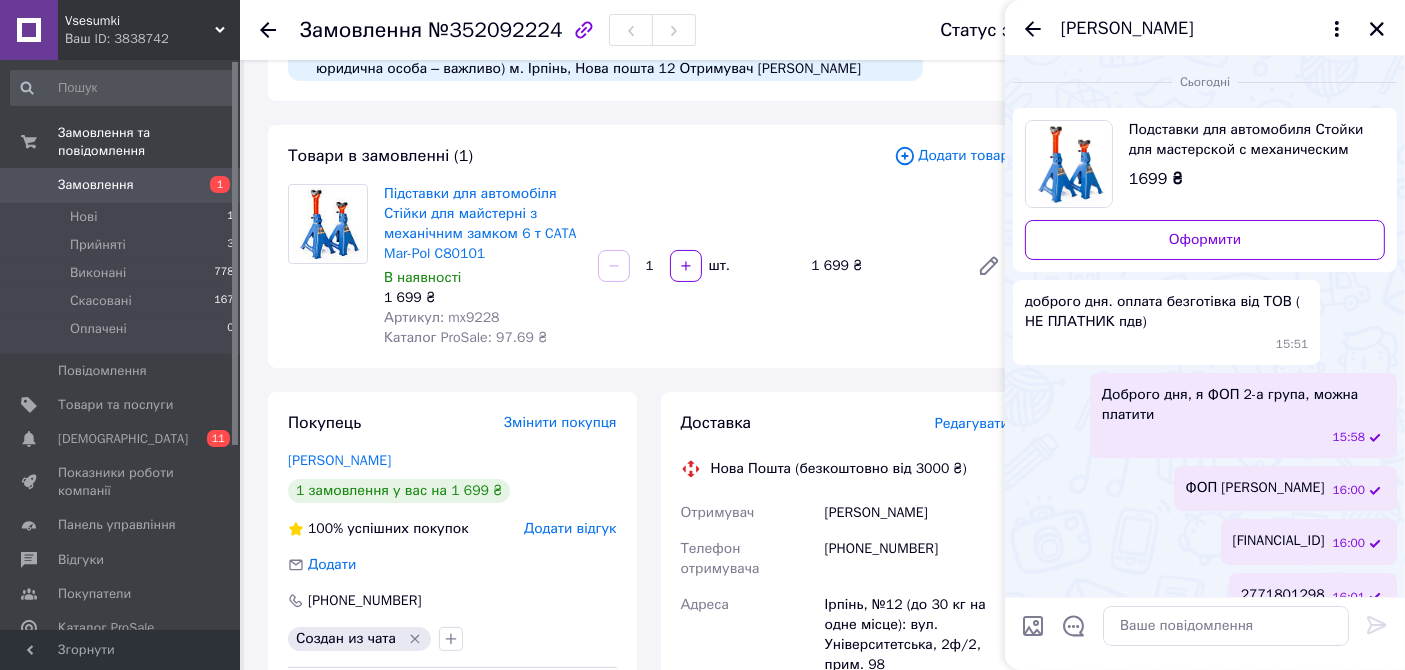 scroll, scrollTop: 27, scrollLeft: 0, axis: vertical 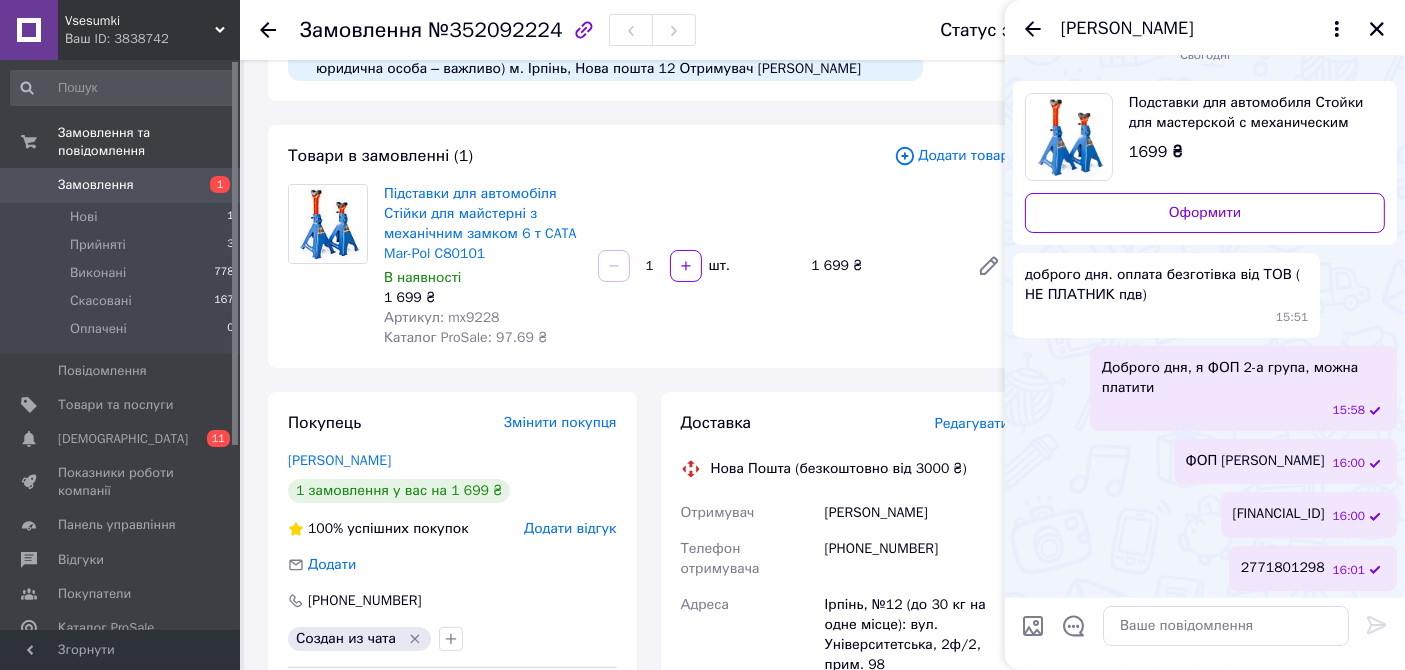 click on "Підставки для автомобіля Стійки для майстерні з механічним замком 6 т CATA Mar-Pol C80101 В наявності 1 699 ₴ Артикул: mx9228 Каталог ProSale: 97.69 ₴  1   шт. 1 699 ₴" at bounding box center (696, 266) 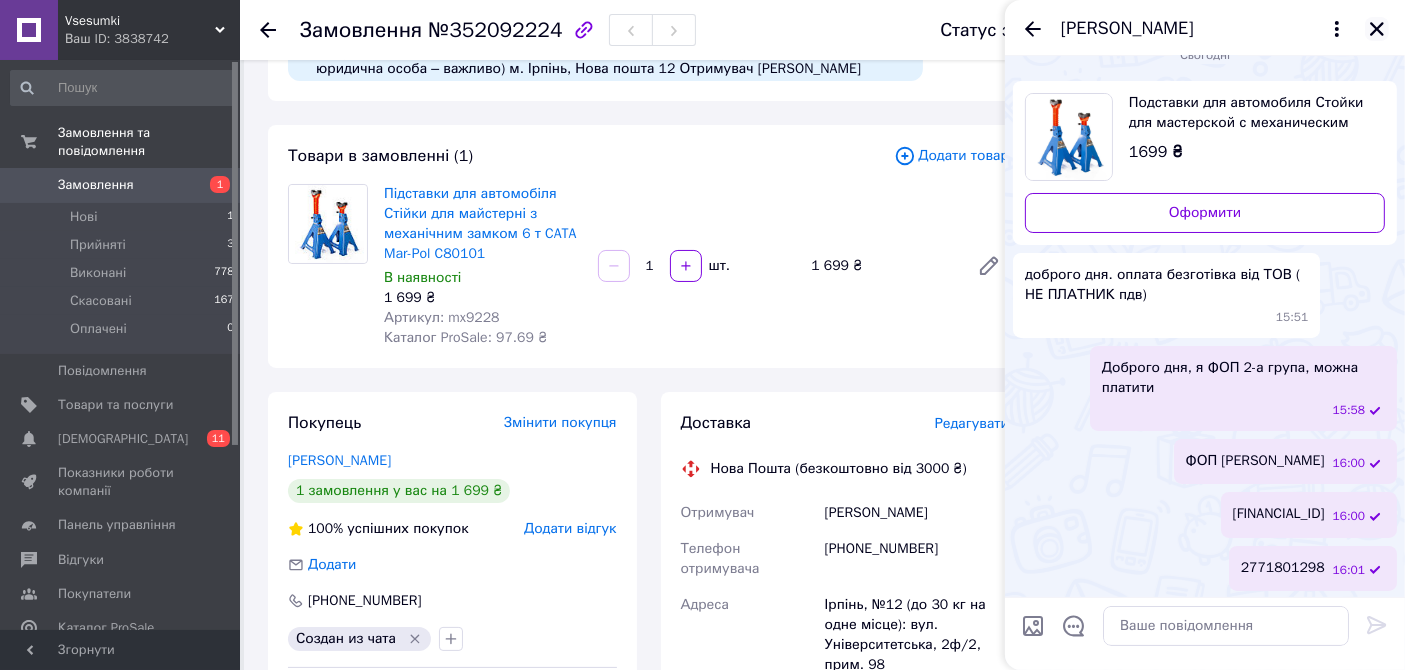 click 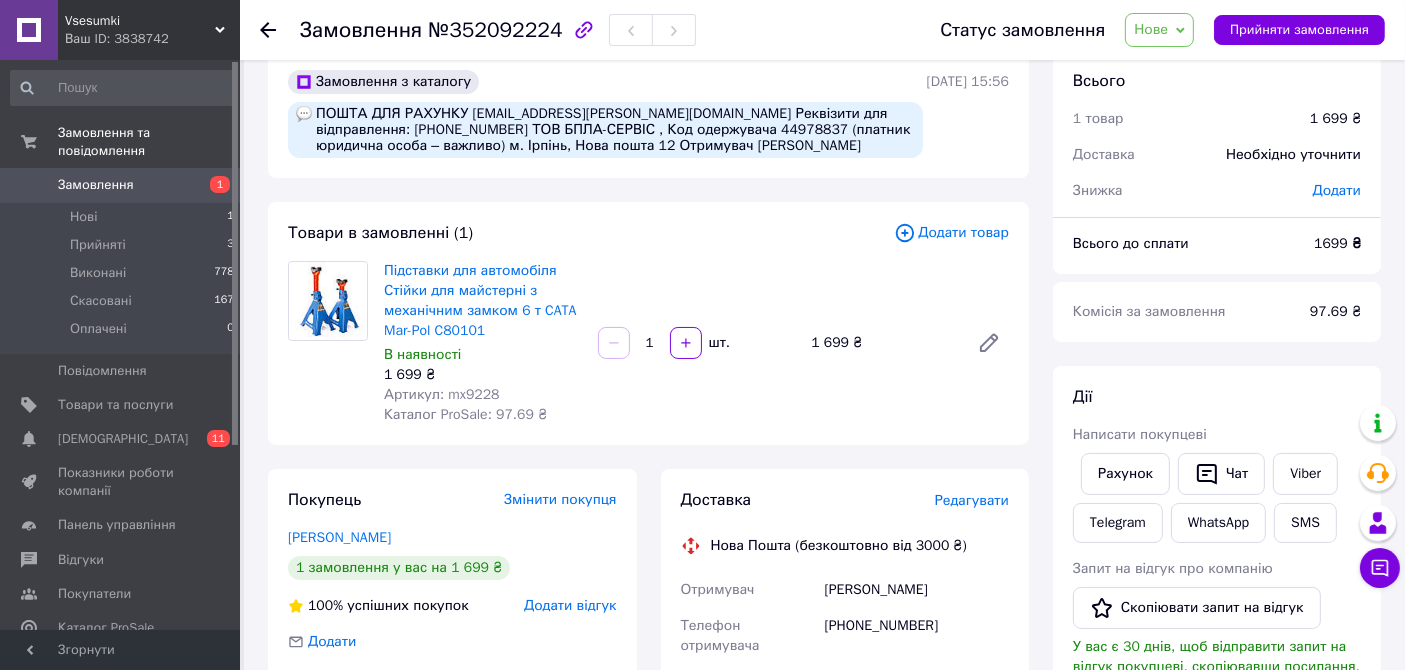 scroll, scrollTop: 0, scrollLeft: 0, axis: both 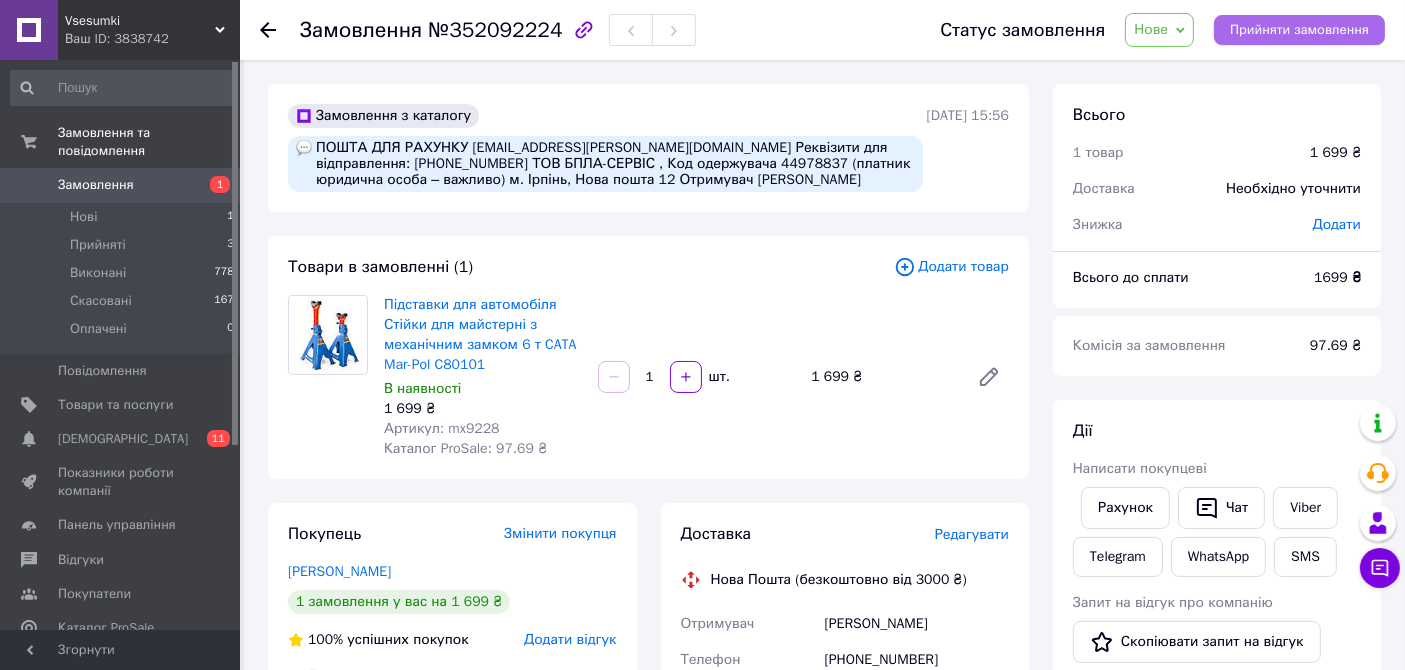 click on "Прийняти замовлення" at bounding box center [1299, 30] 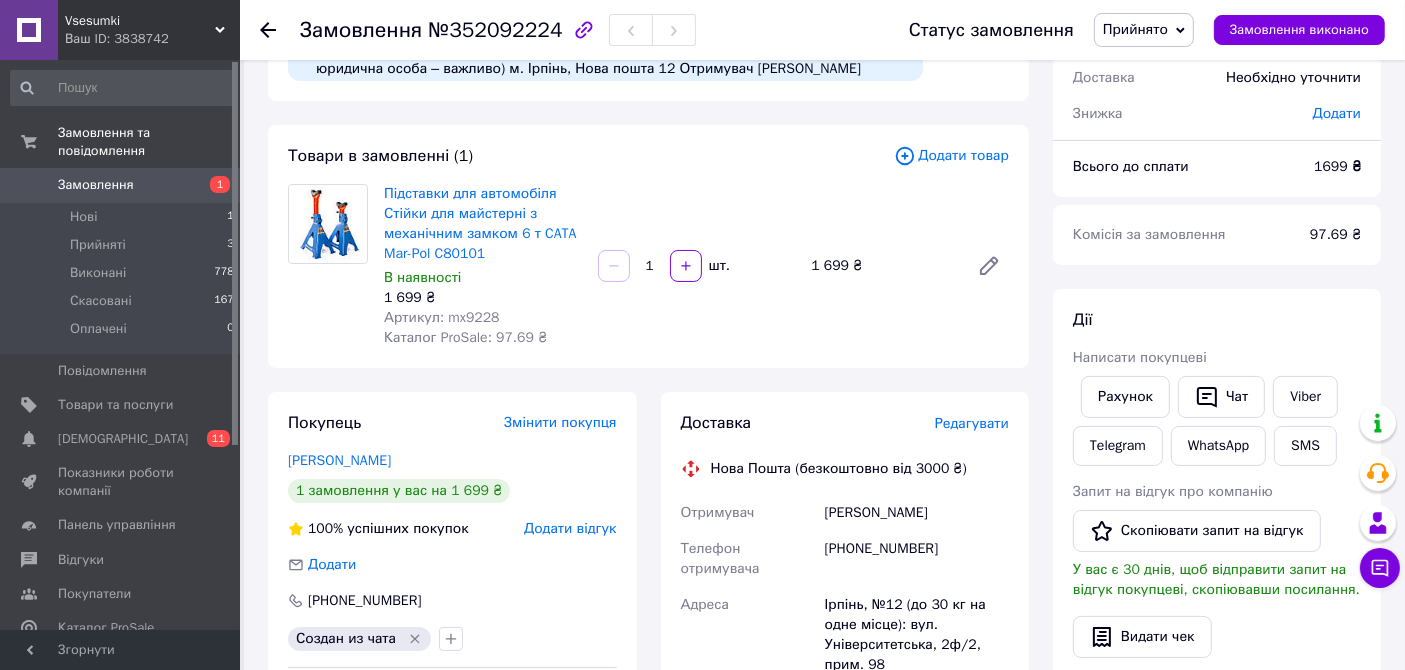 scroll, scrollTop: 0, scrollLeft: 0, axis: both 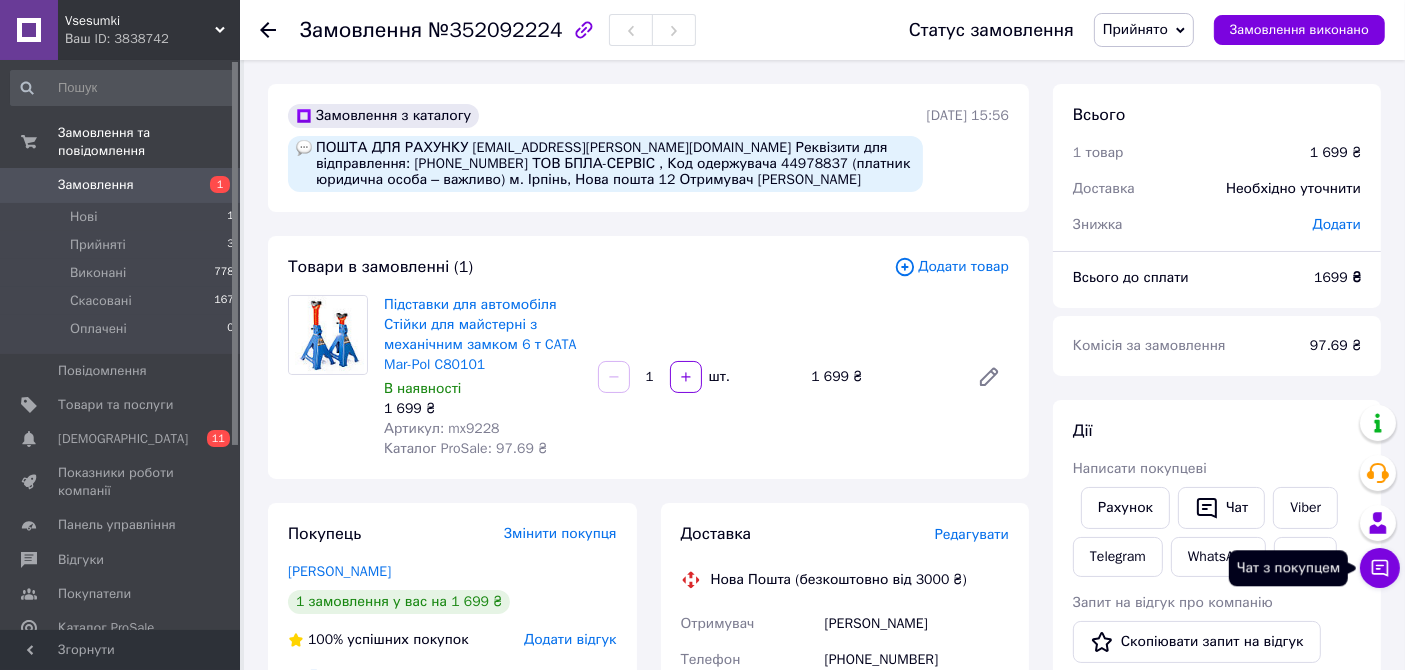 click 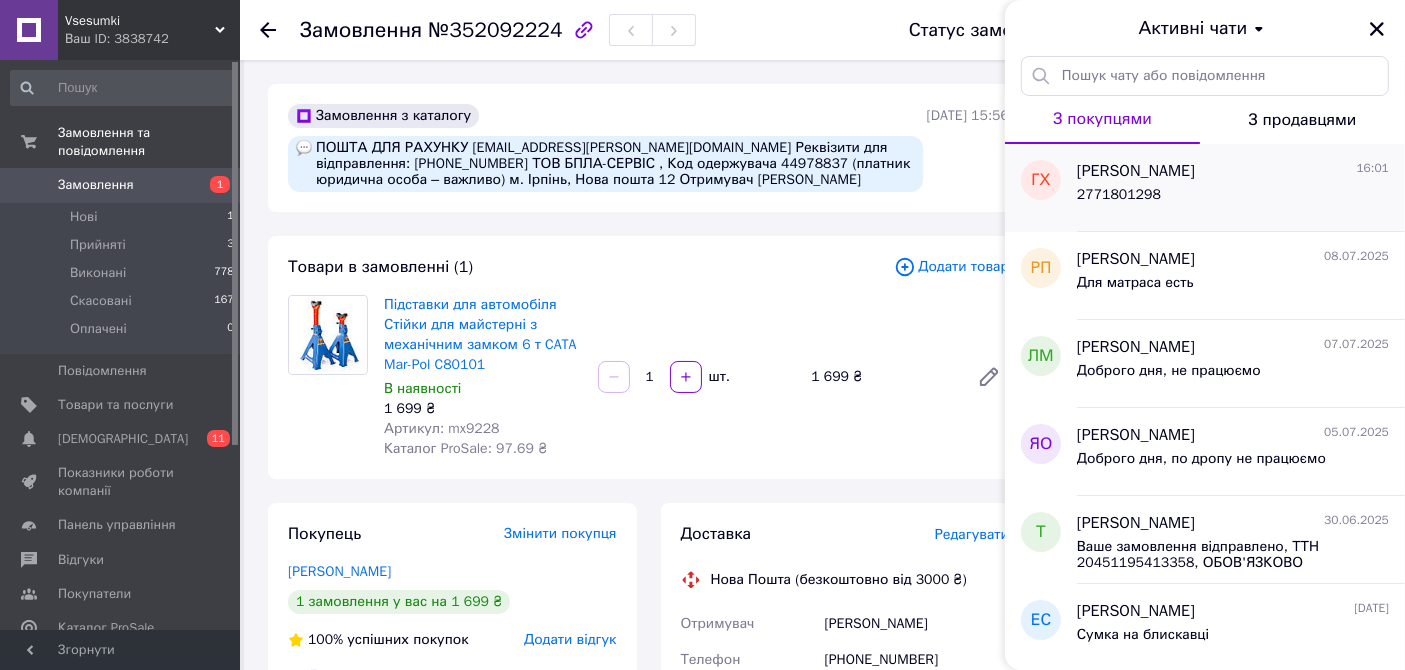 click on "2771801298" at bounding box center [1233, 199] 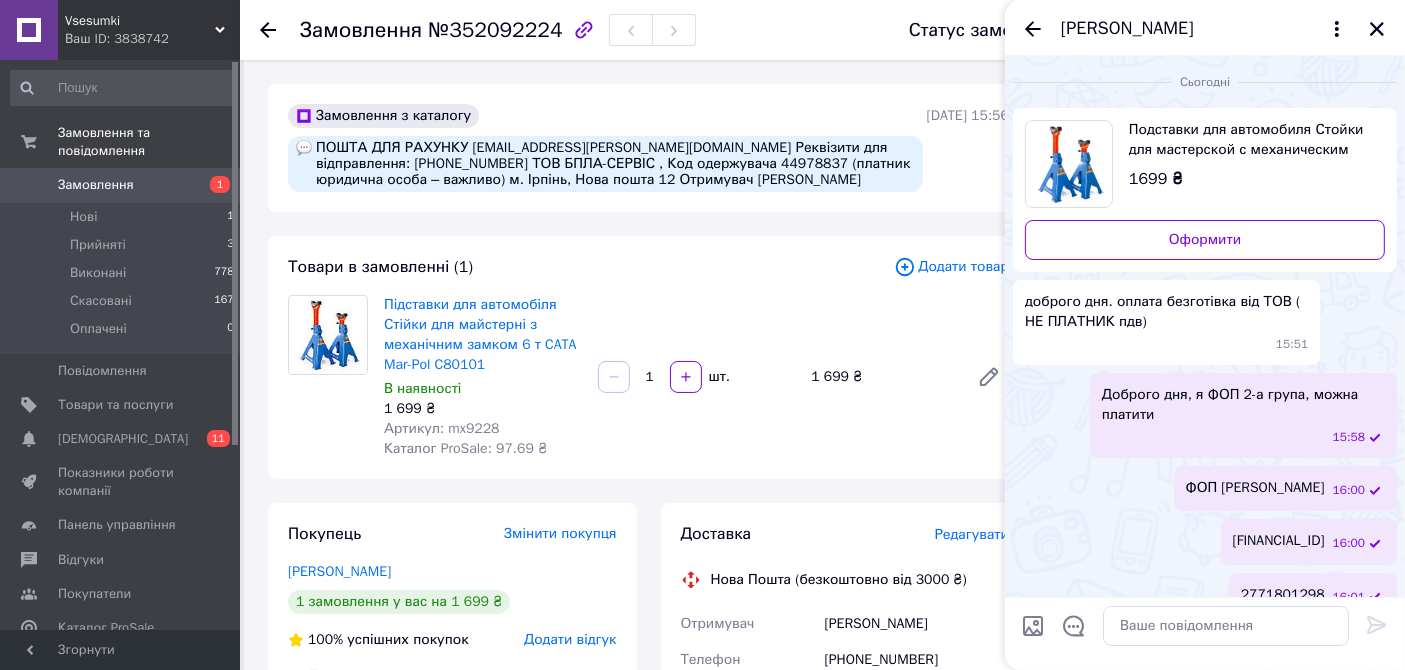 scroll, scrollTop: 27, scrollLeft: 0, axis: vertical 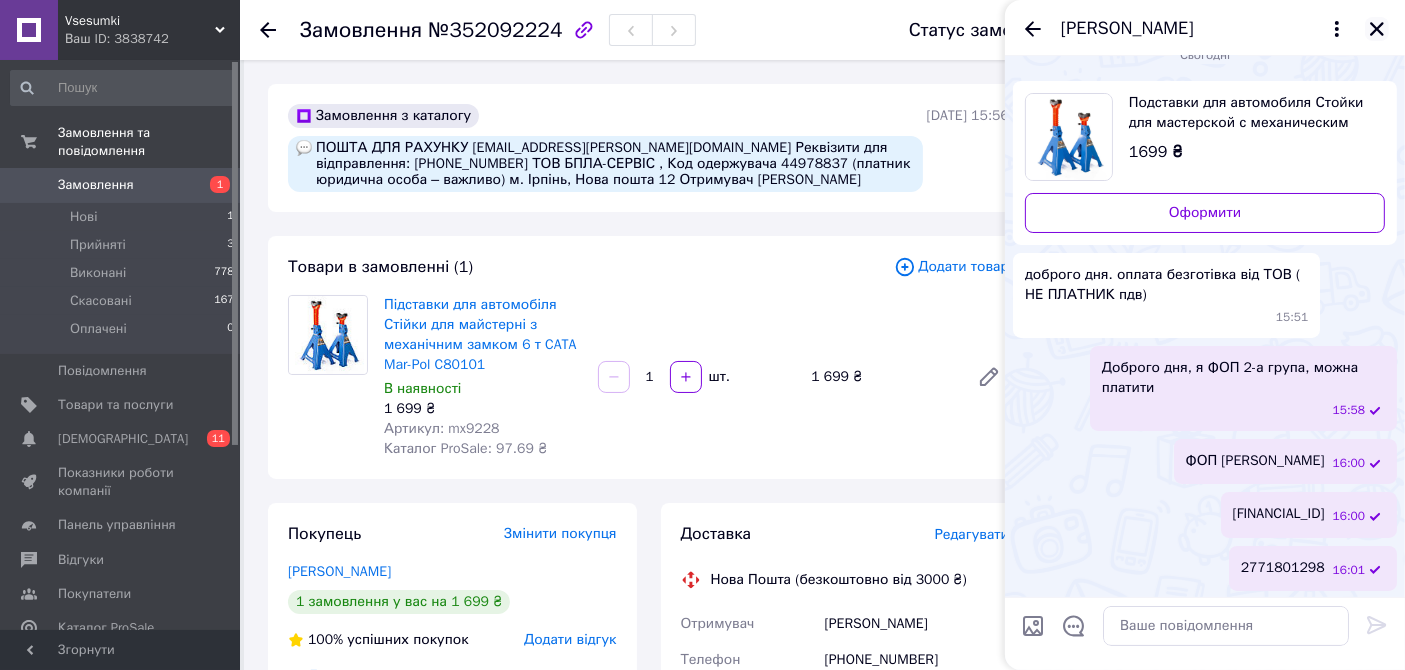 click 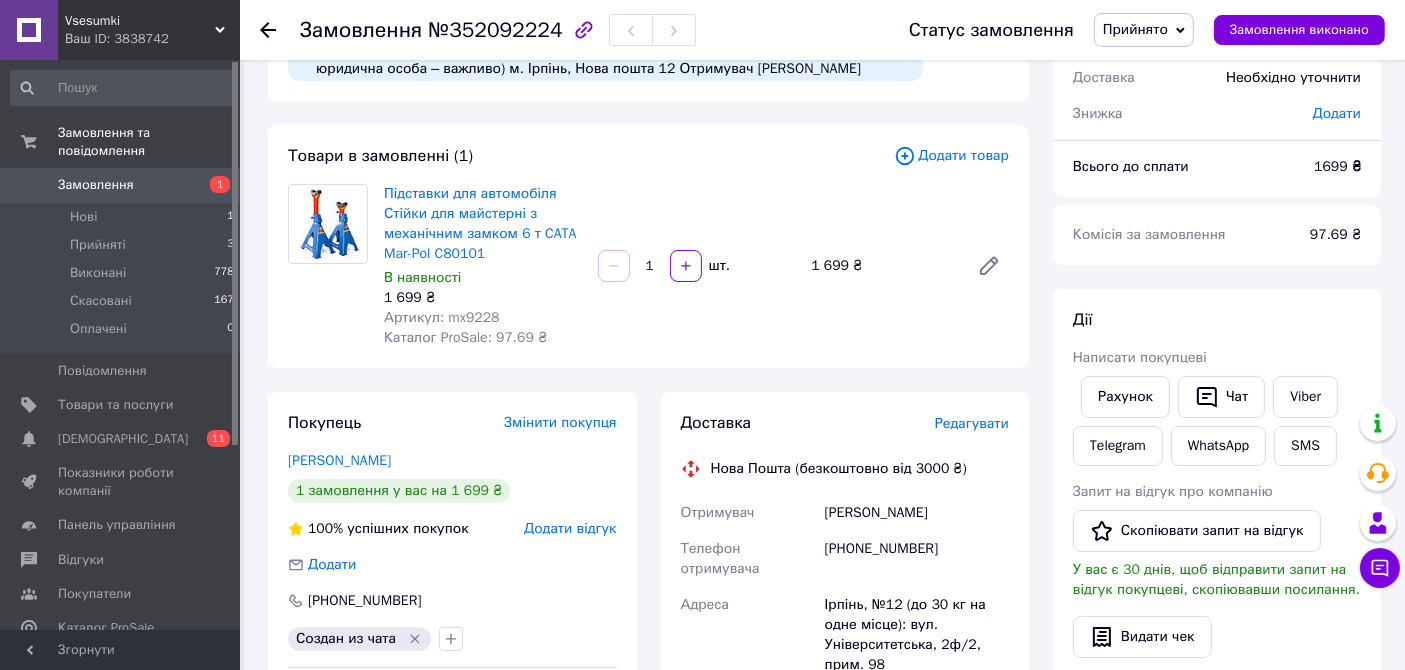 scroll, scrollTop: 0, scrollLeft: 0, axis: both 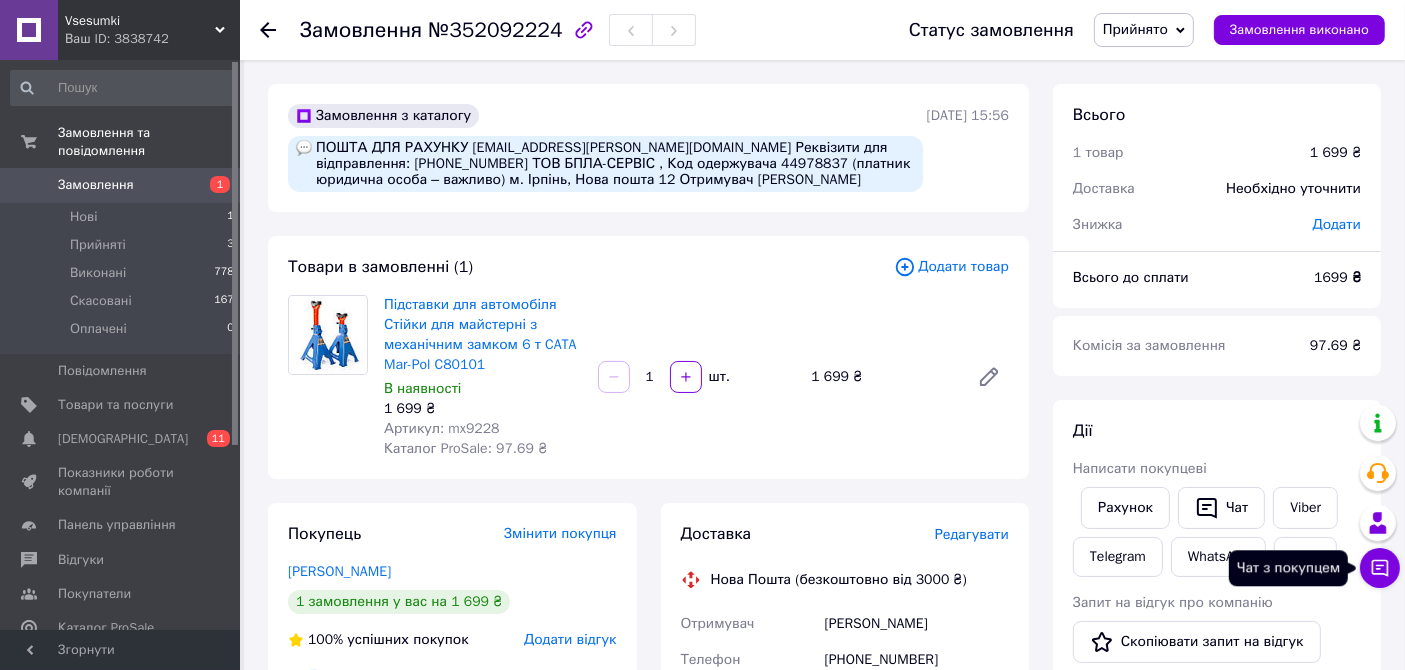 click 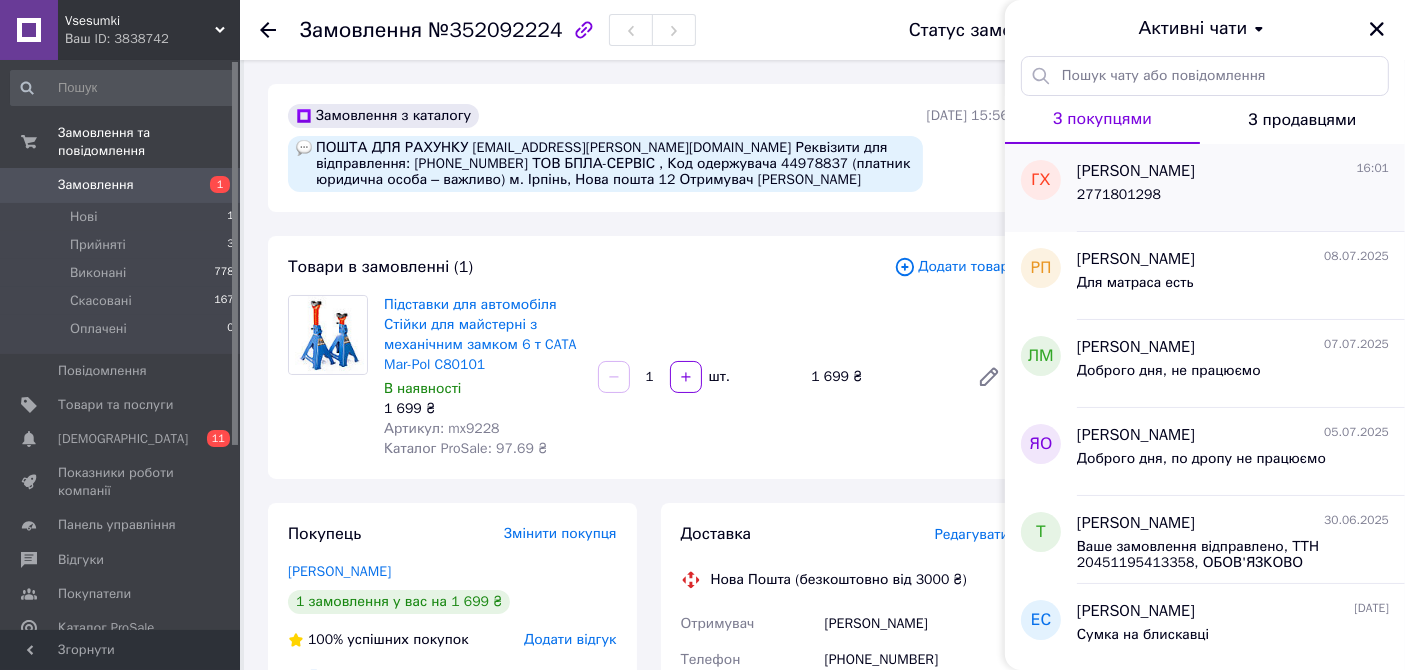 click on "[PERSON_NAME]" at bounding box center (1136, 171) 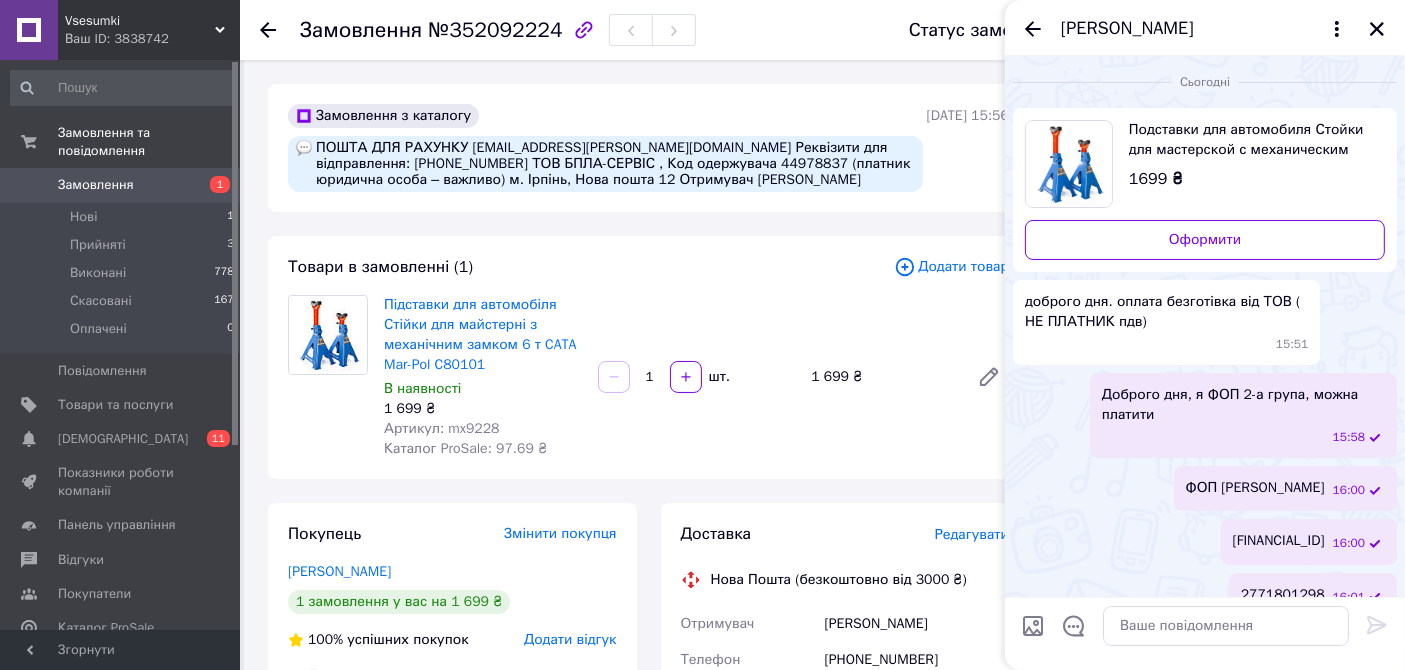 scroll, scrollTop: 27, scrollLeft: 0, axis: vertical 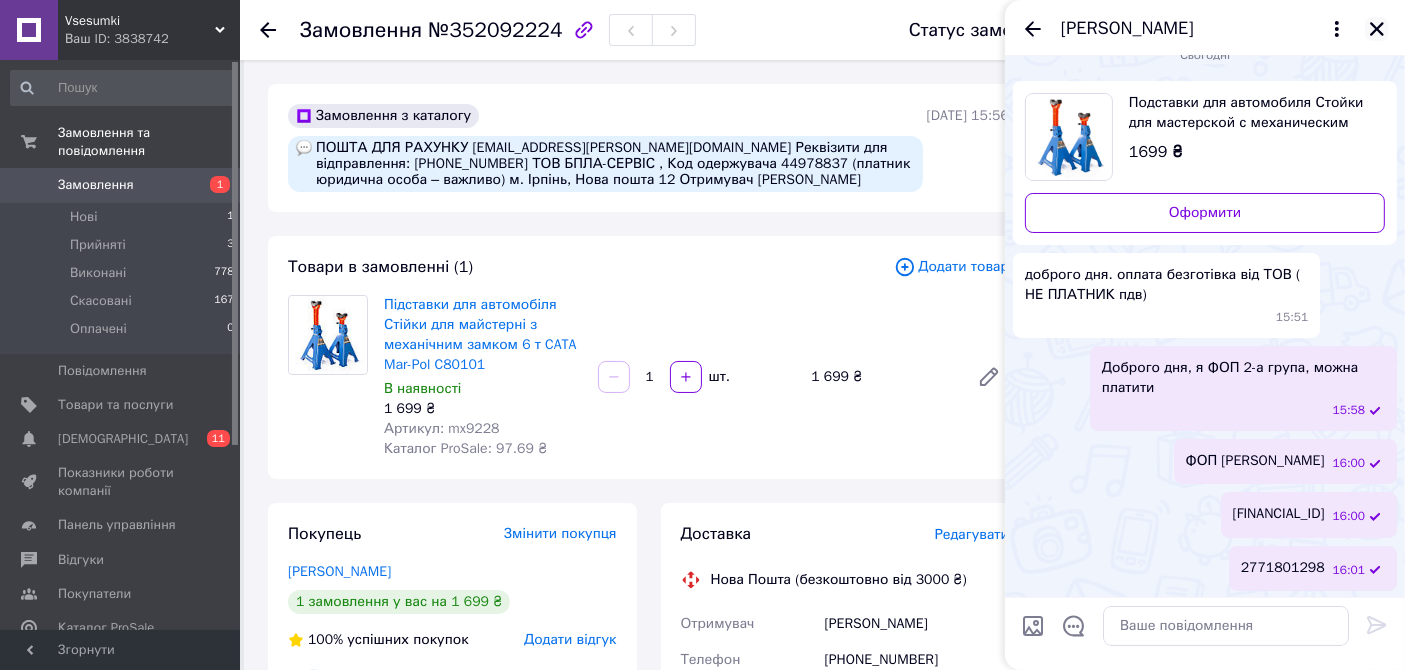 click 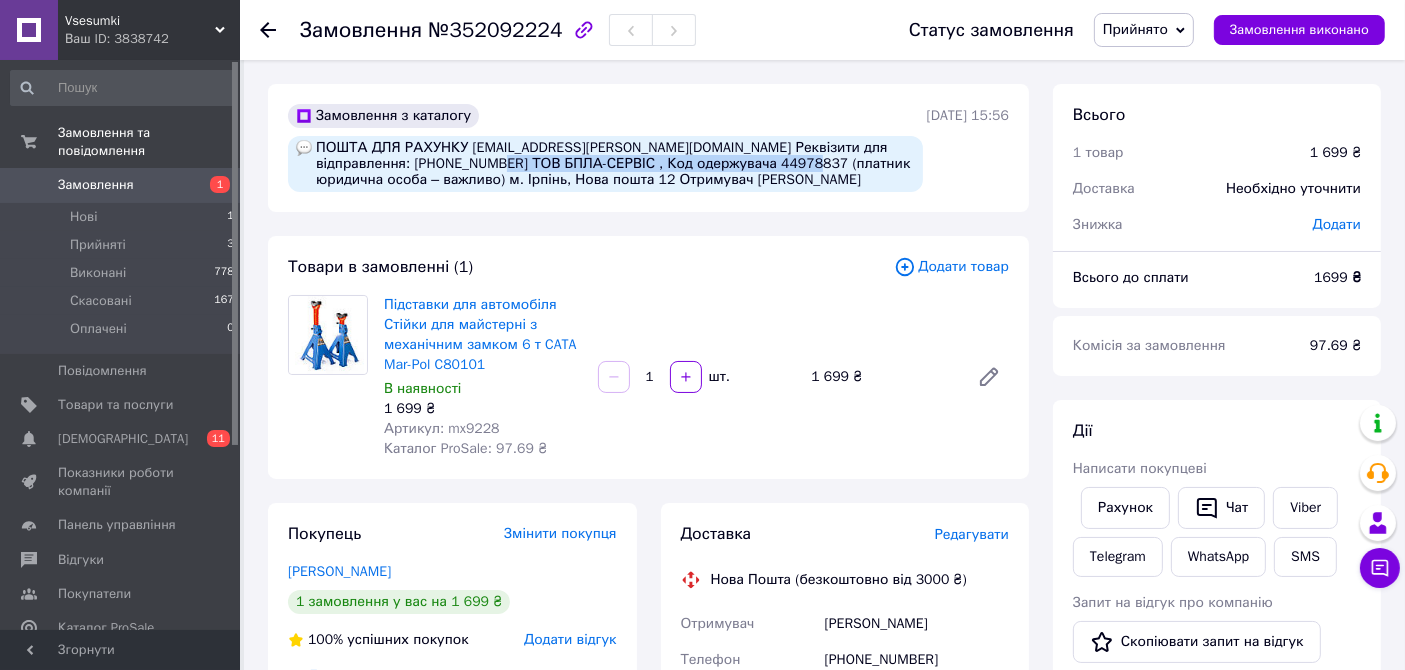 drag, startPoint x: 535, startPoint y: 161, endPoint x: 831, endPoint y: 162, distance: 296.00168 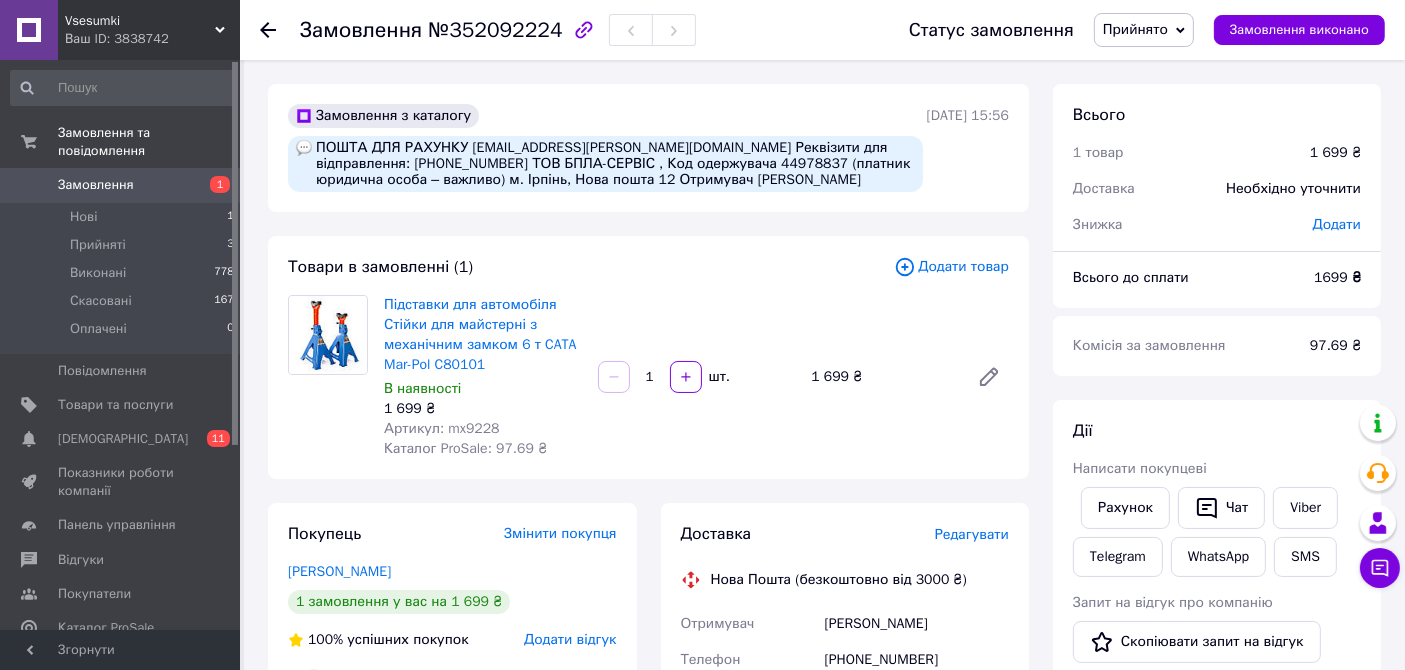 click on "ПОШТА ДЛЯ РАХУНКУ [EMAIL_ADDRESS][PERSON_NAME][DOMAIN_NAME]
Реквізити для відправлення:
[PHONE_NUMBER]
ТОВ БПЛА-СЕРВІС , Код одержувача 44978837 (платник юридична особа – важливо)
м. Ірпінь, Нова пошта 12
Отримувач [PERSON_NAME]" at bounding box center (605, 164) 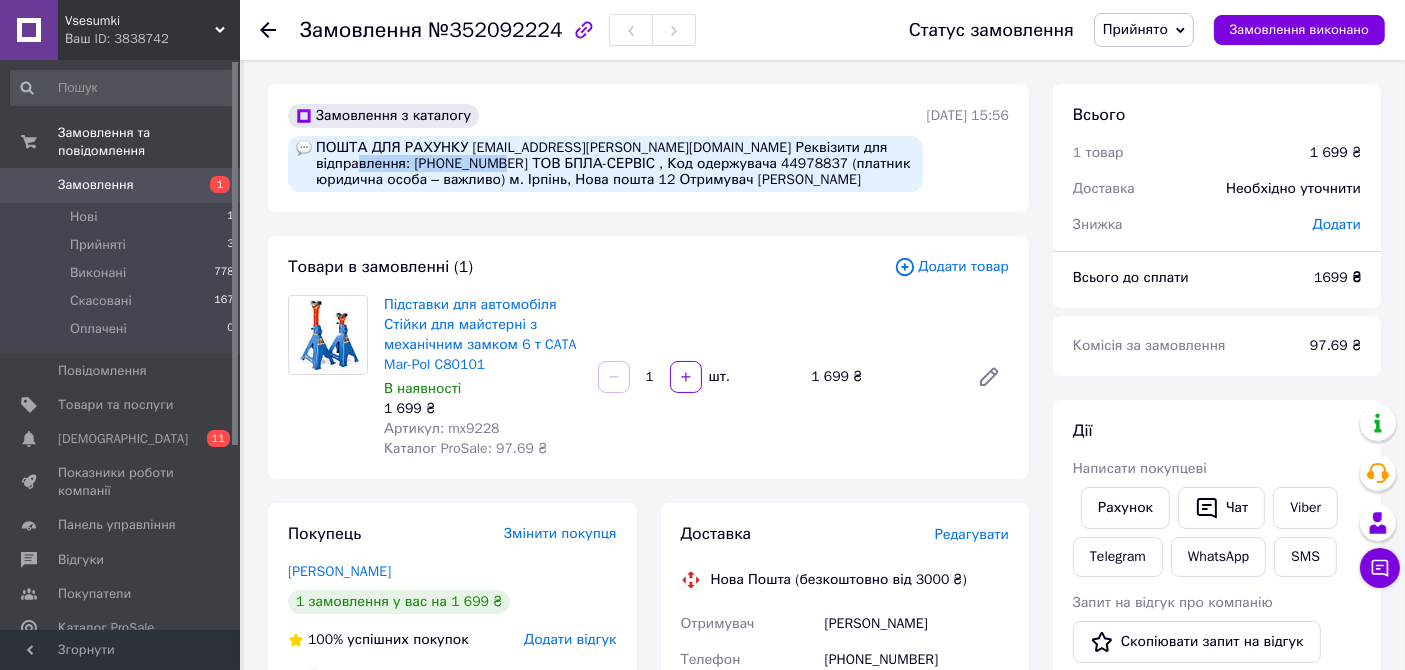 drag, startPoint x: 411, startPoint y: 159, endPoint x: 533, endPoint y: 165, distance: 122.14745 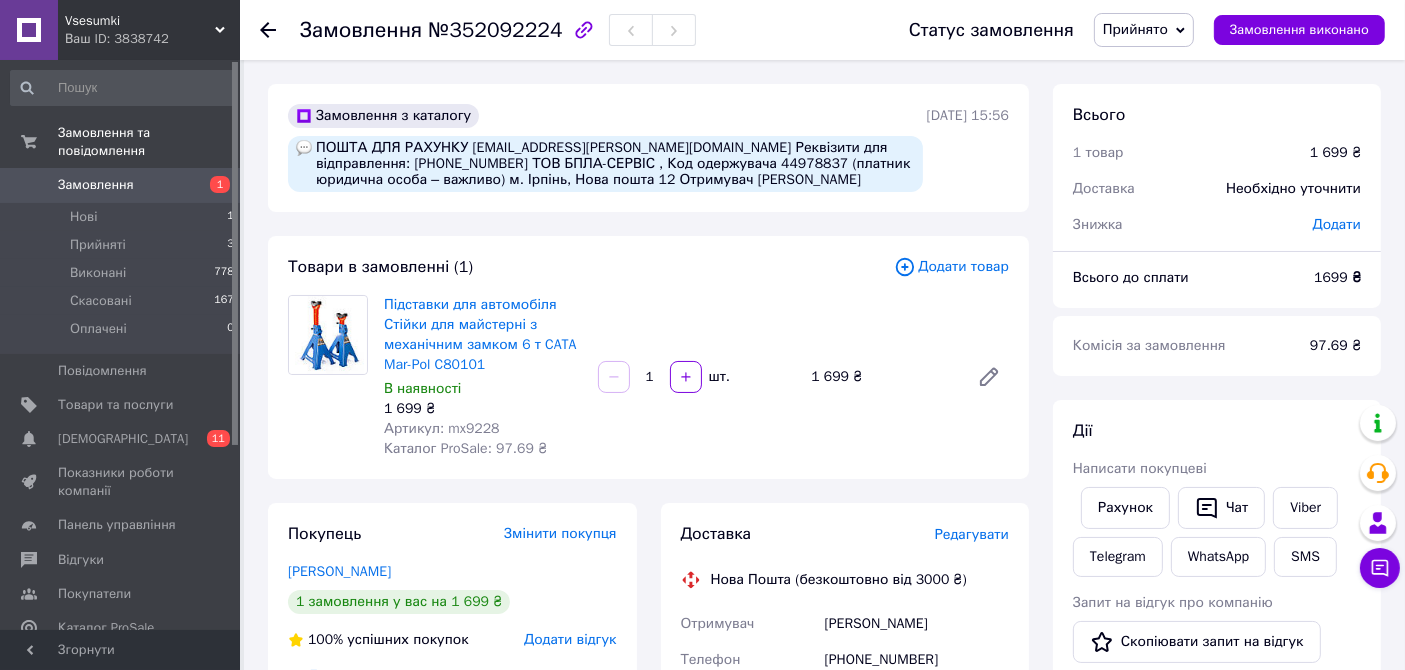 click on "ПОШТА ДЛЯ РАХУНКУ [EMAIL_ADDRESS][PERSON_NAME][DOMAIN_NAME]
Реквізити для відправлення:
[PHONE_NUMBER]
ТОВ БПЛА-СЕРВІС , Код одержувача 44978837 (платник юридична особа – важливо)
м. Ірпінь, Нова пошта 12
Отримувач [PERSON_NAME]" at bounding box center [605, 164] 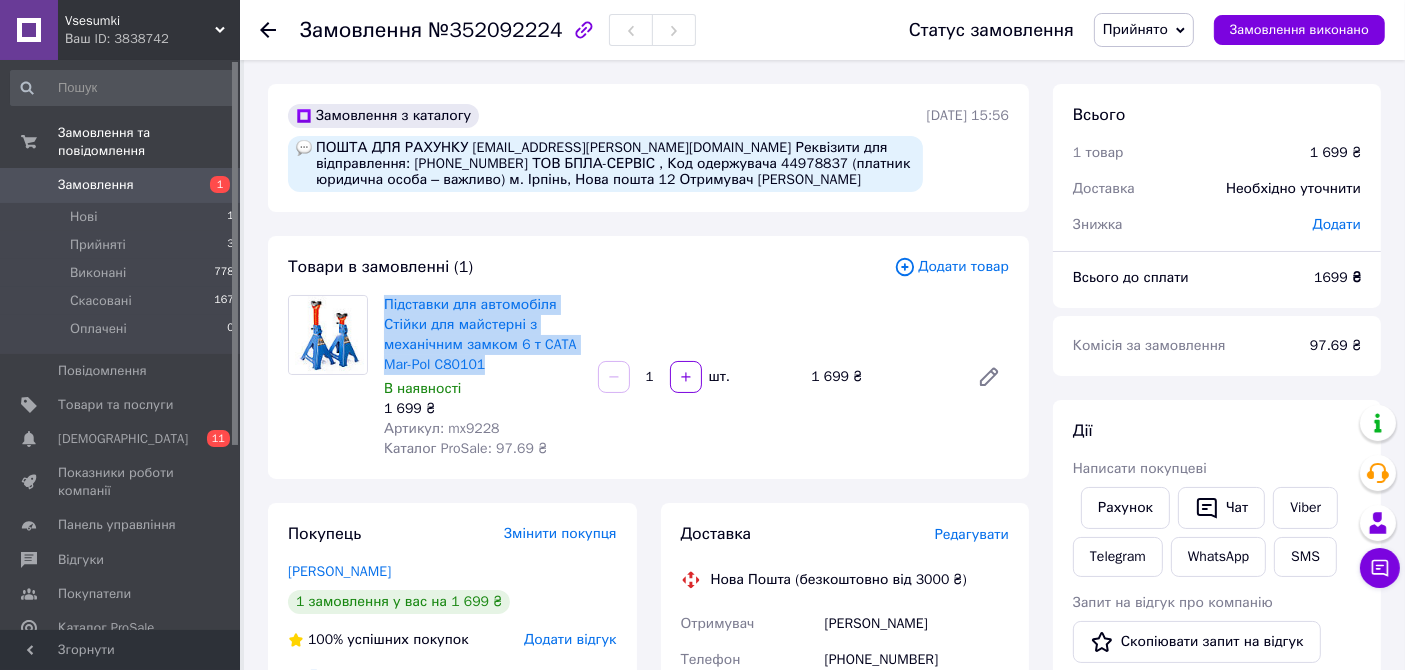 drag, startPoint x: 377, startPoint y: 318, endPoint x: 497, endPoint y: 385, distance: 137.43726 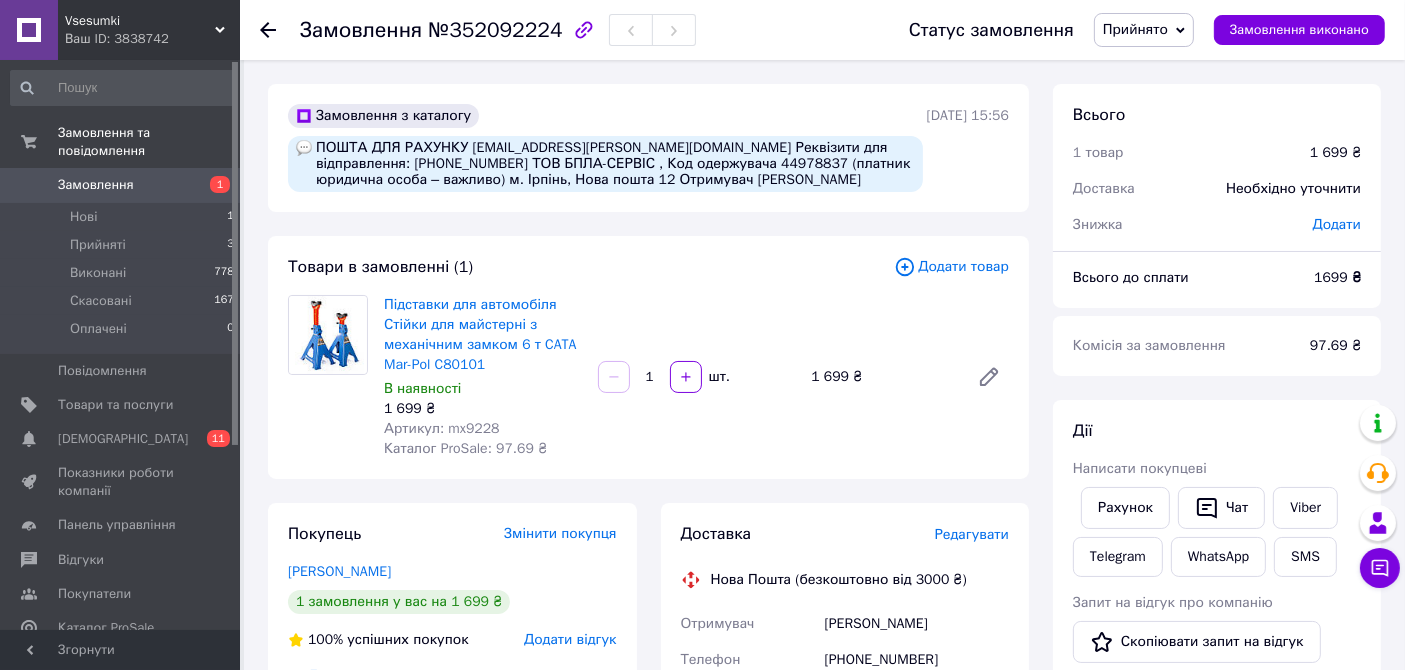 click on "Підставки для автомобіля Стійки для майстерні з механічним замком 6 т CATA Mar-Pol C80101 В наявності 1 699 ₴ Артикул: mx9228 Каталог ProSale: 97.69 ₴" at bounding box center (483, 377) 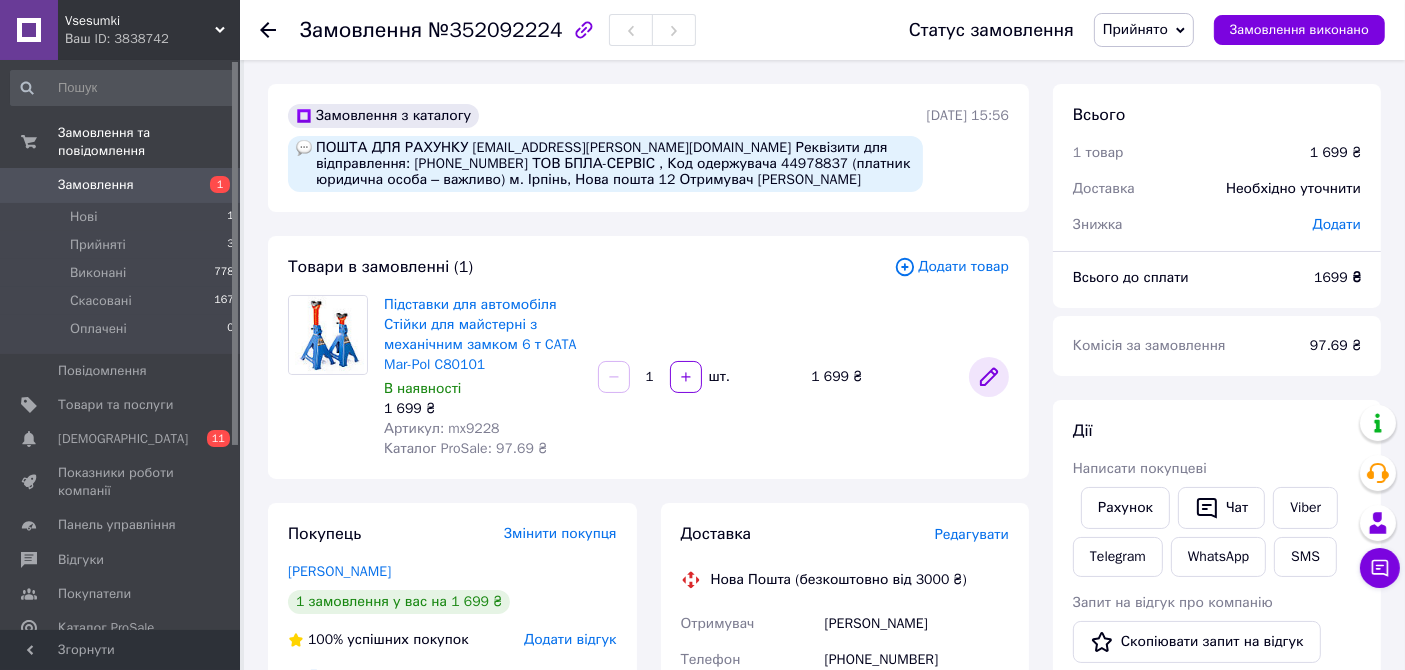 click 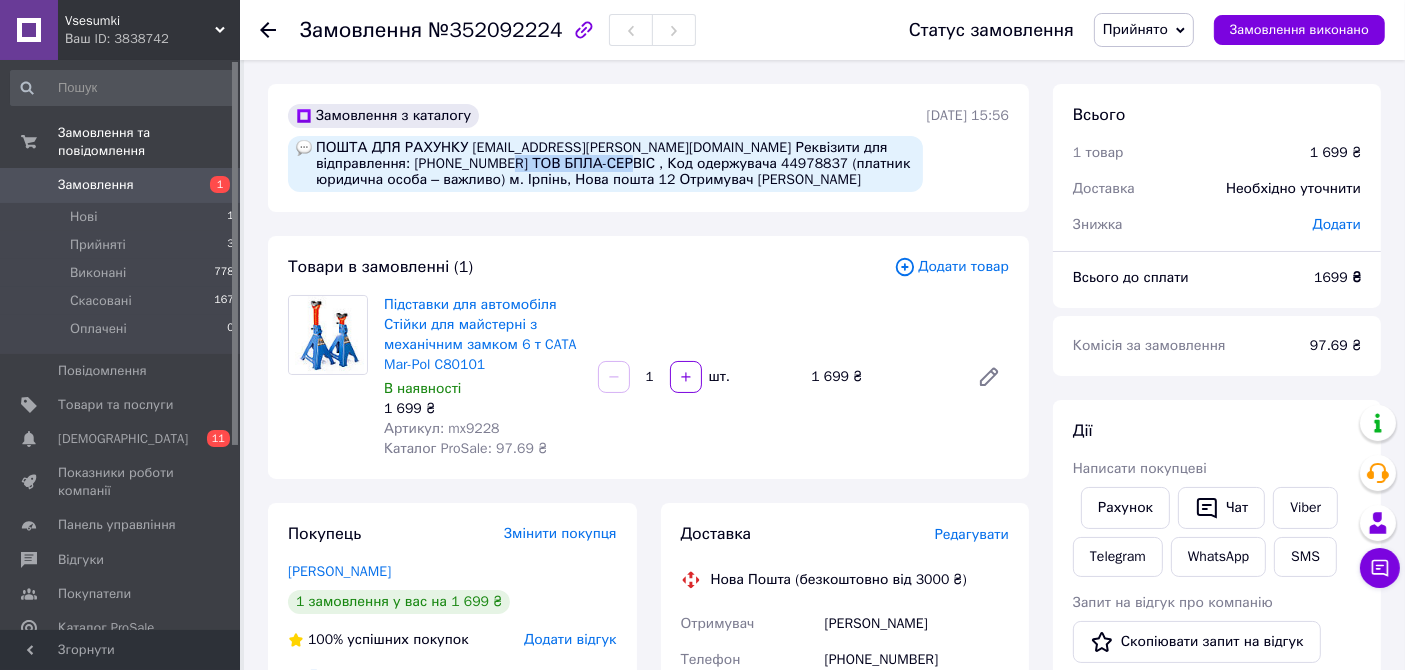 drag, startPoint x: 538, startPoint y: 160, endPoint x: 649, endPoint y: 164, distance: 111.07205 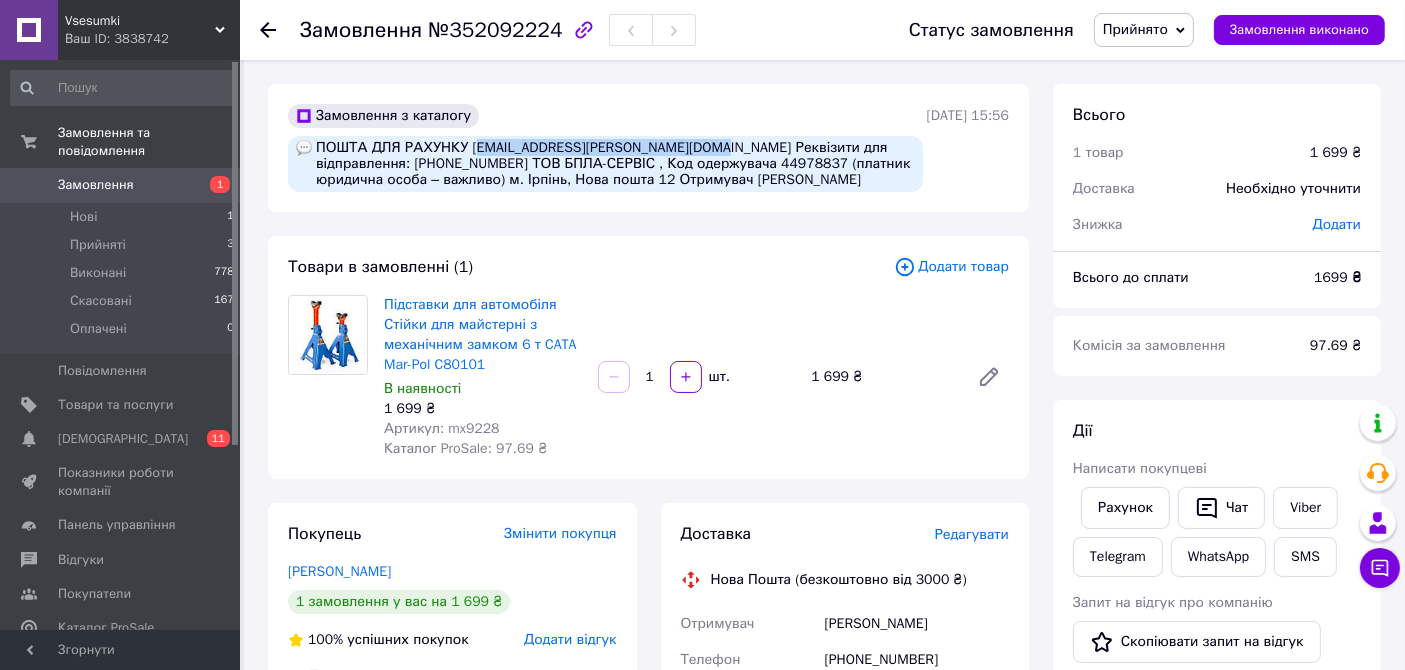 drag, startPoint x: 472, startPoint y: 141, endPoint x: 711, endPoint y: 144, distance: 239.01883 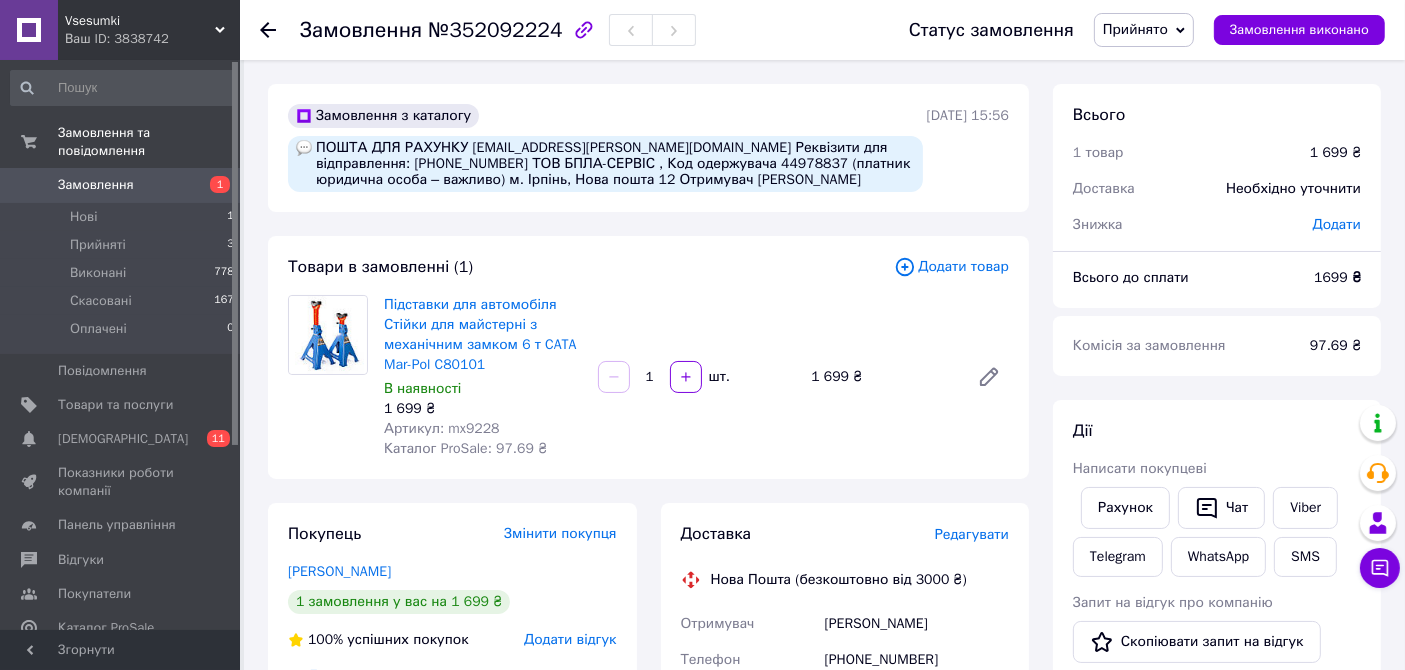 click on "Товари в замовленні (1) Додати товар Підставки для автомобіля Стійки для майстерні з механічним замком 6 т CATA Mar-Pol C80101 В наявності 1 699 ₴ Артикул: mx9228 Каталог ProSale: 97.69 ₴  1   шт. 1 699 ₴" at bounding box center (648, 357) 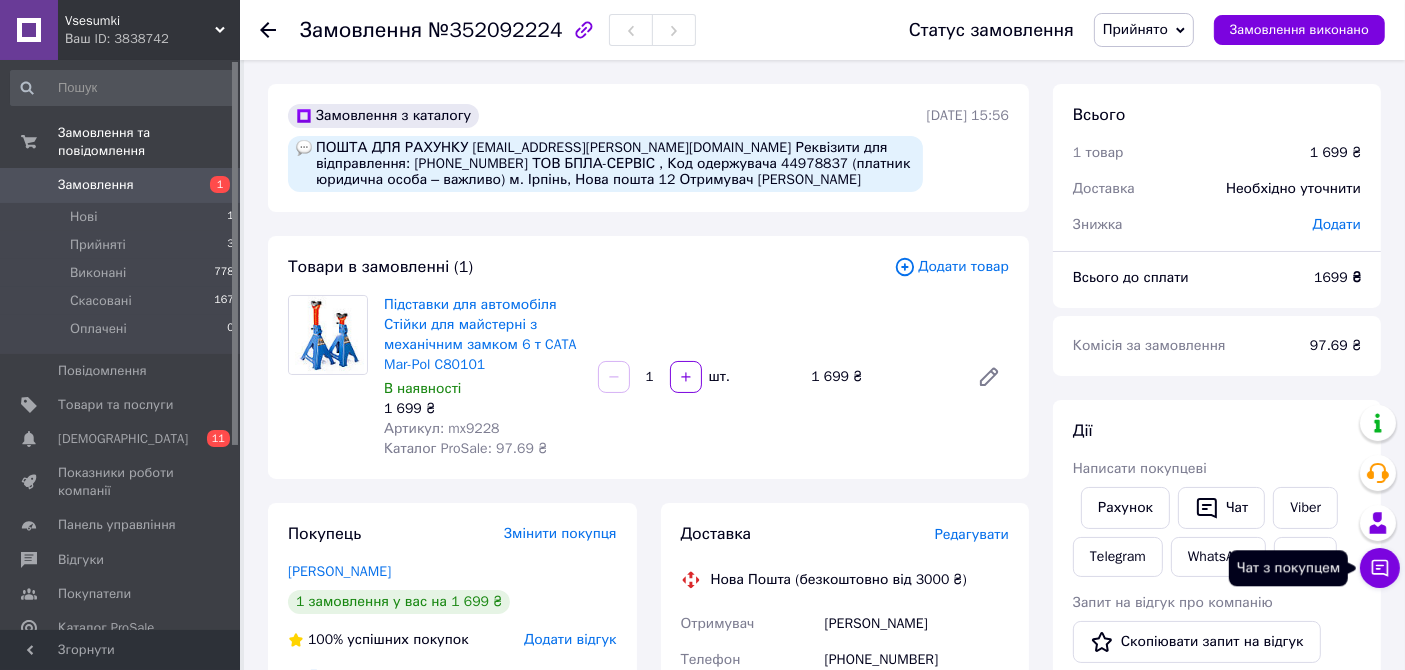 click 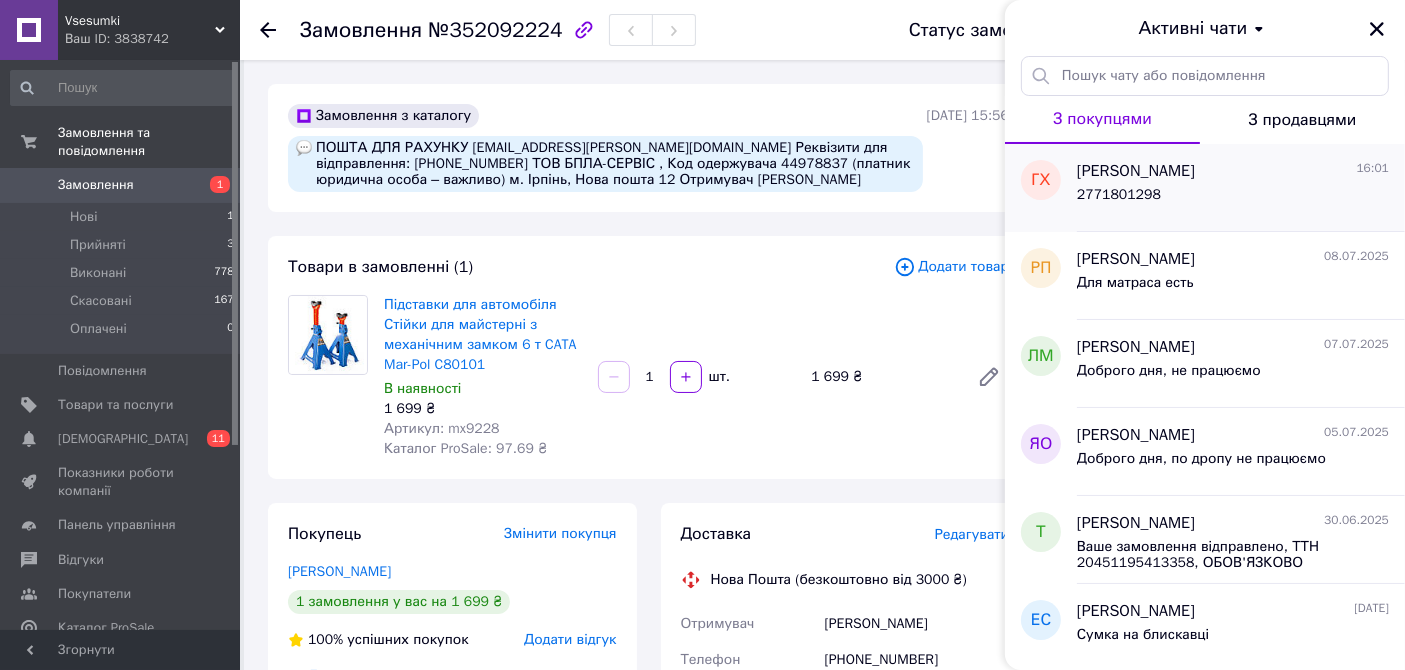 click on "2771801298" at bounding box center [1233, 199] 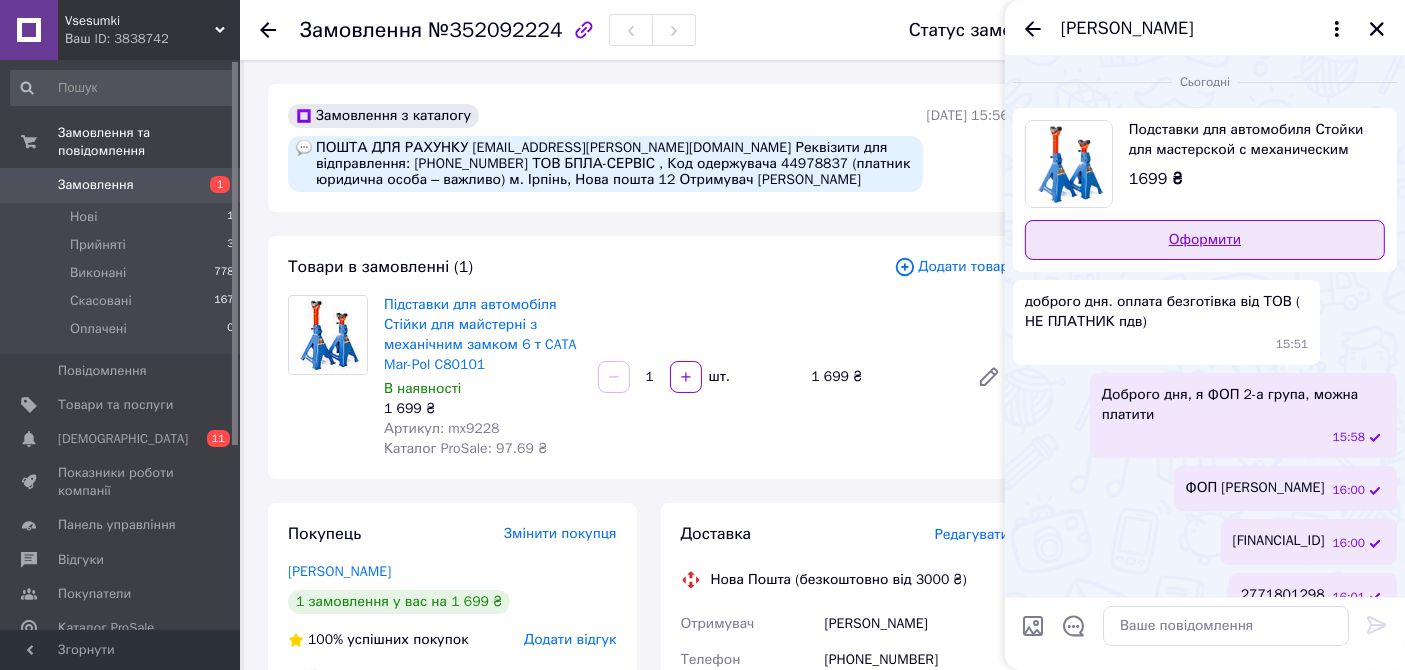 scroll, scrollTop: 27, scrollLeft: 0, axis: vertical 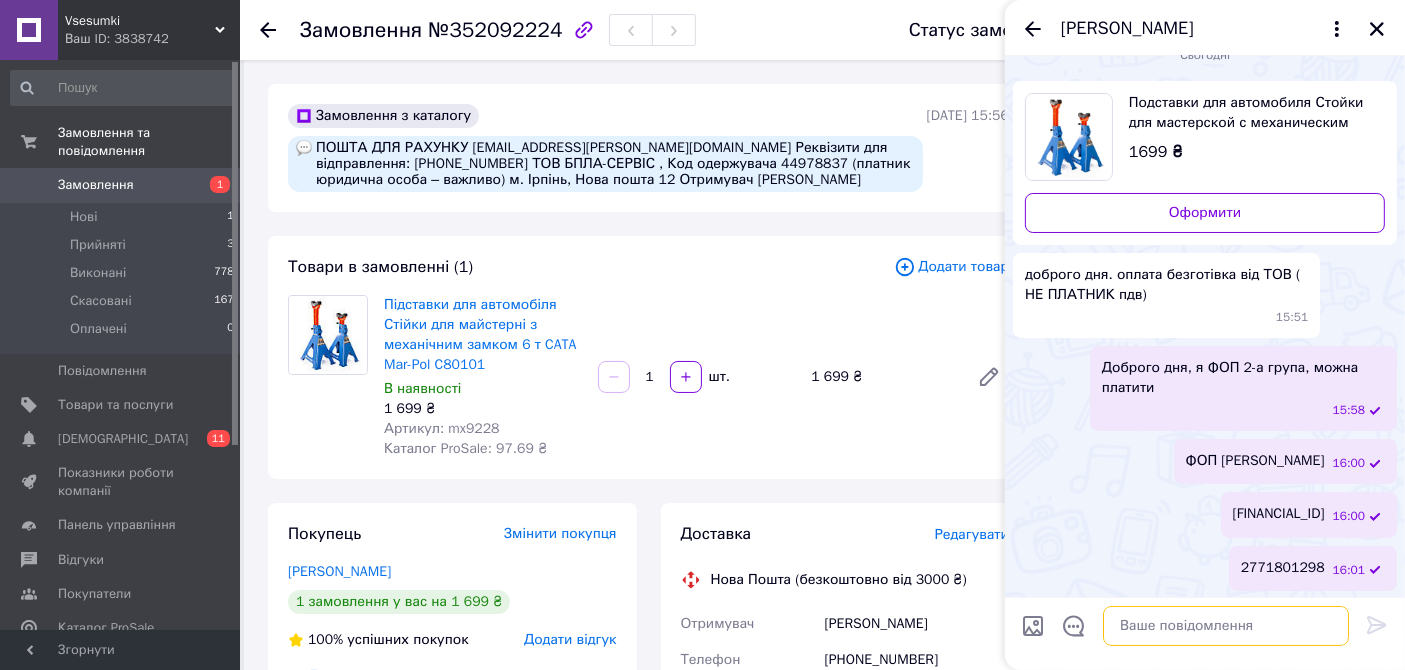 click at bounding box center [1226, 626] 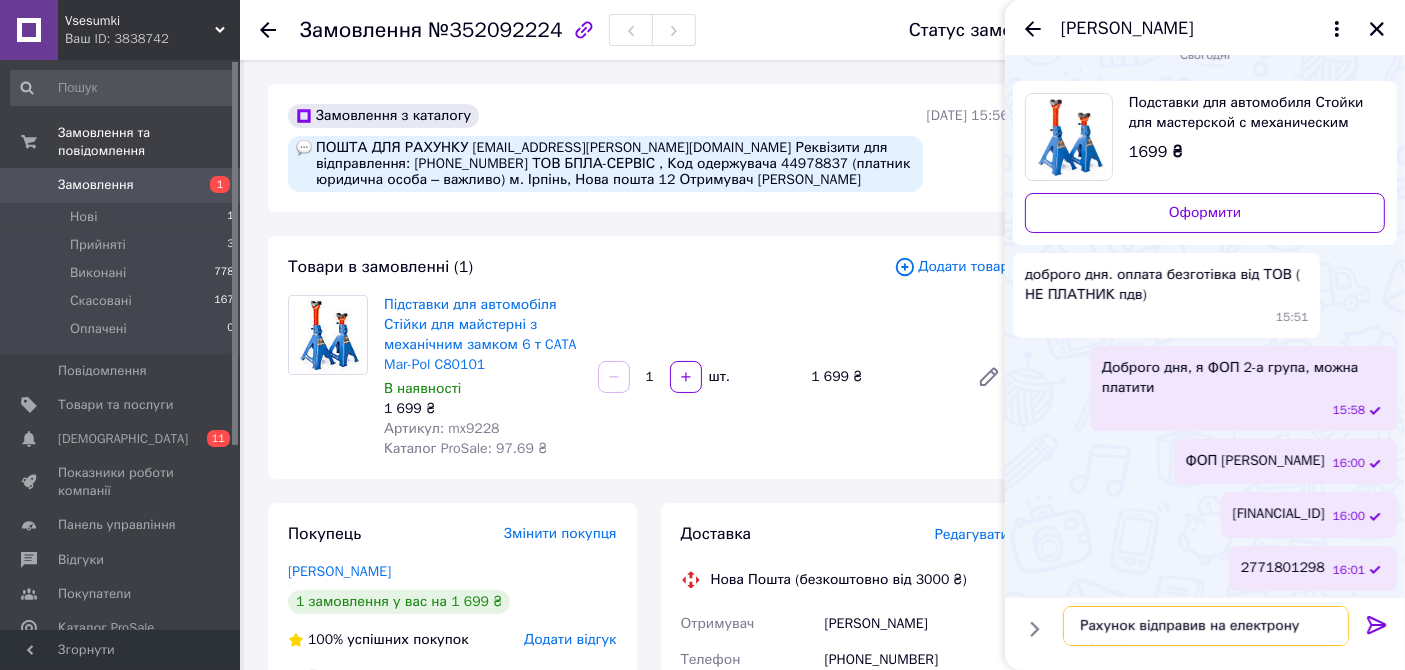 scroll, scrollTop: 11, scrollLeft: 0, axis: vertical 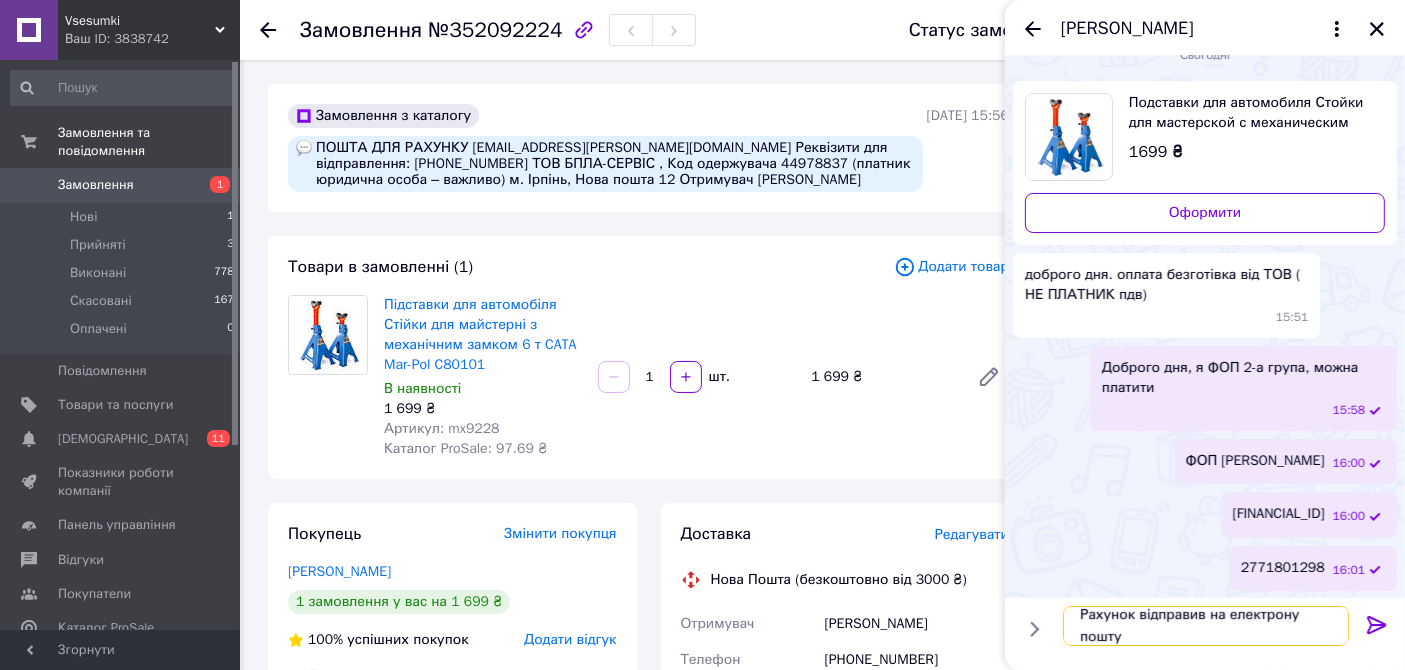 click on "Рахунок відправив на електрону пошту" at bounding box center (1206, 626) 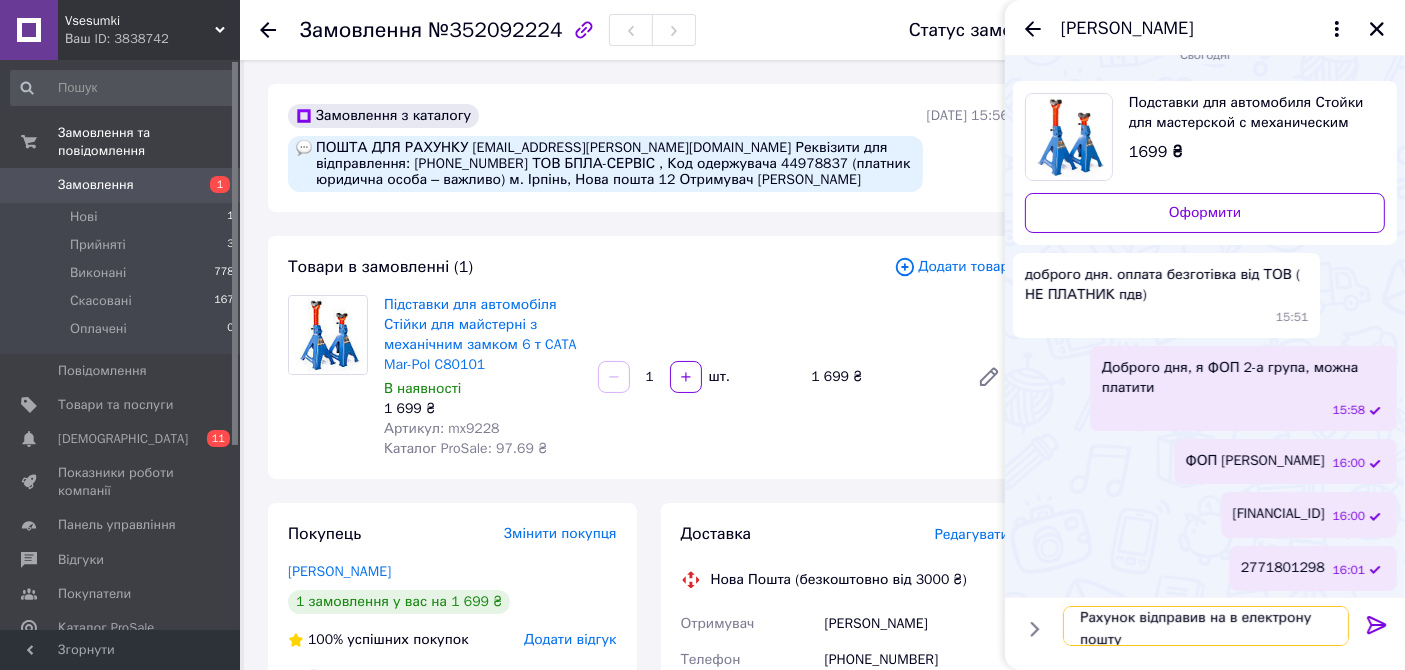 scroll, scrollTop: 1, scrollLeft: 0, axis: vertical 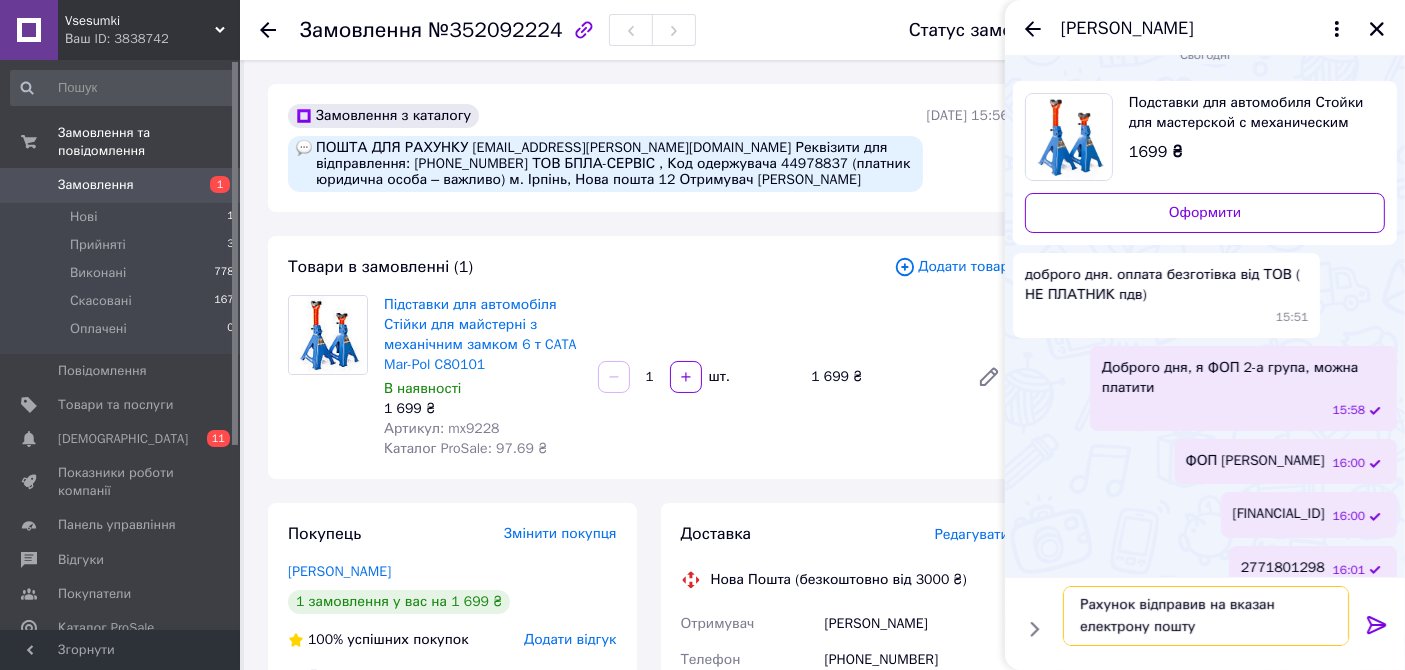 type on "Рахунок відправив на вказану електрону пошту" 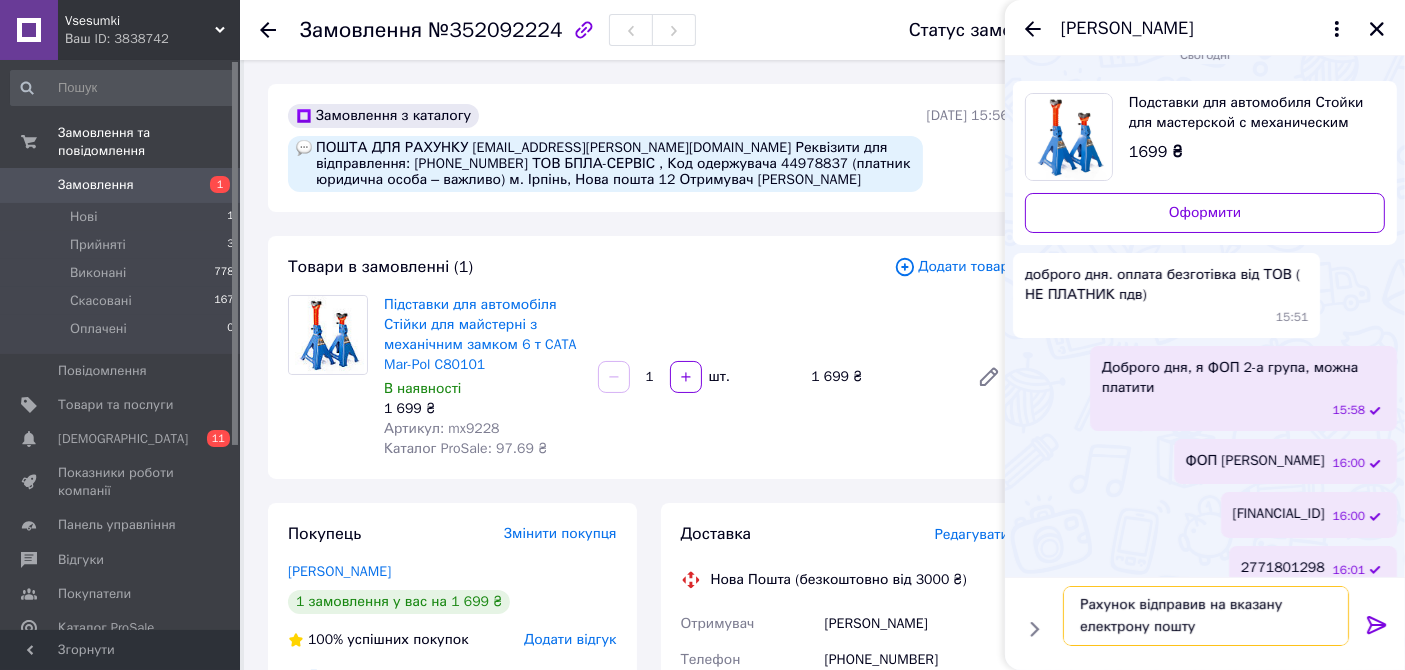 type 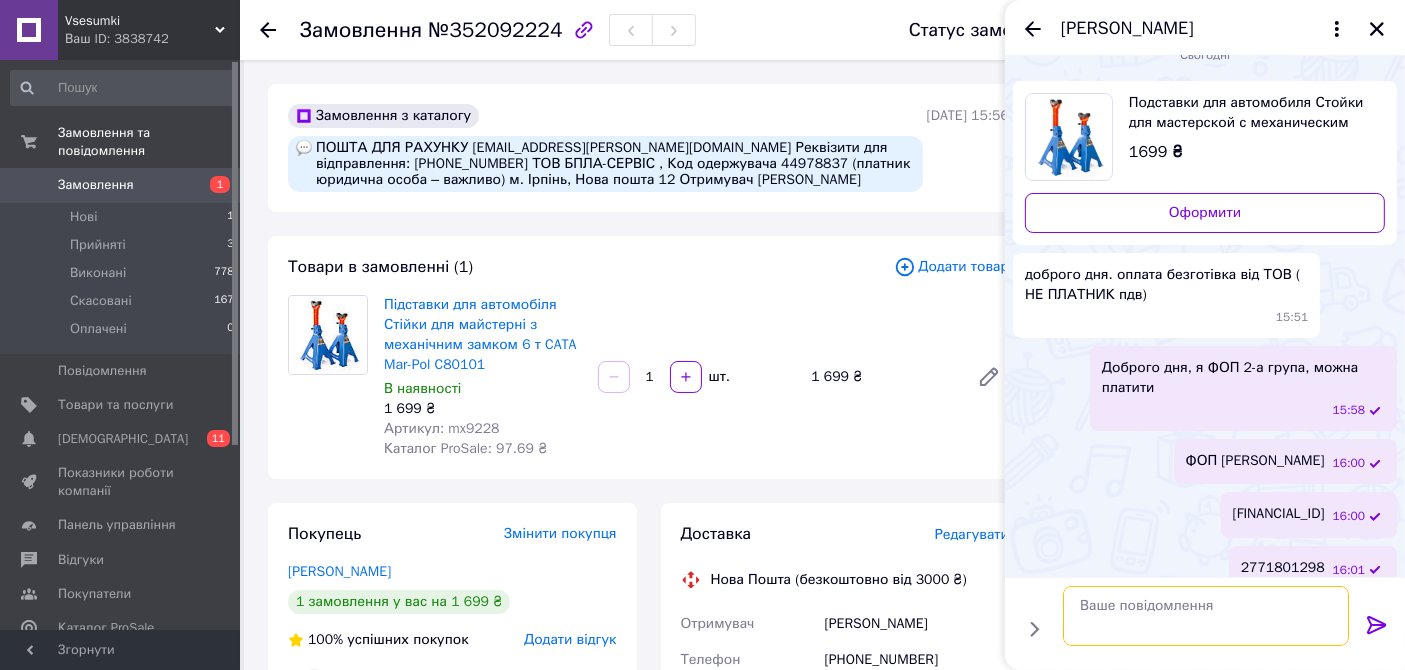 scroll, scrollTop: 0, scrollLeft: 0, axis: both 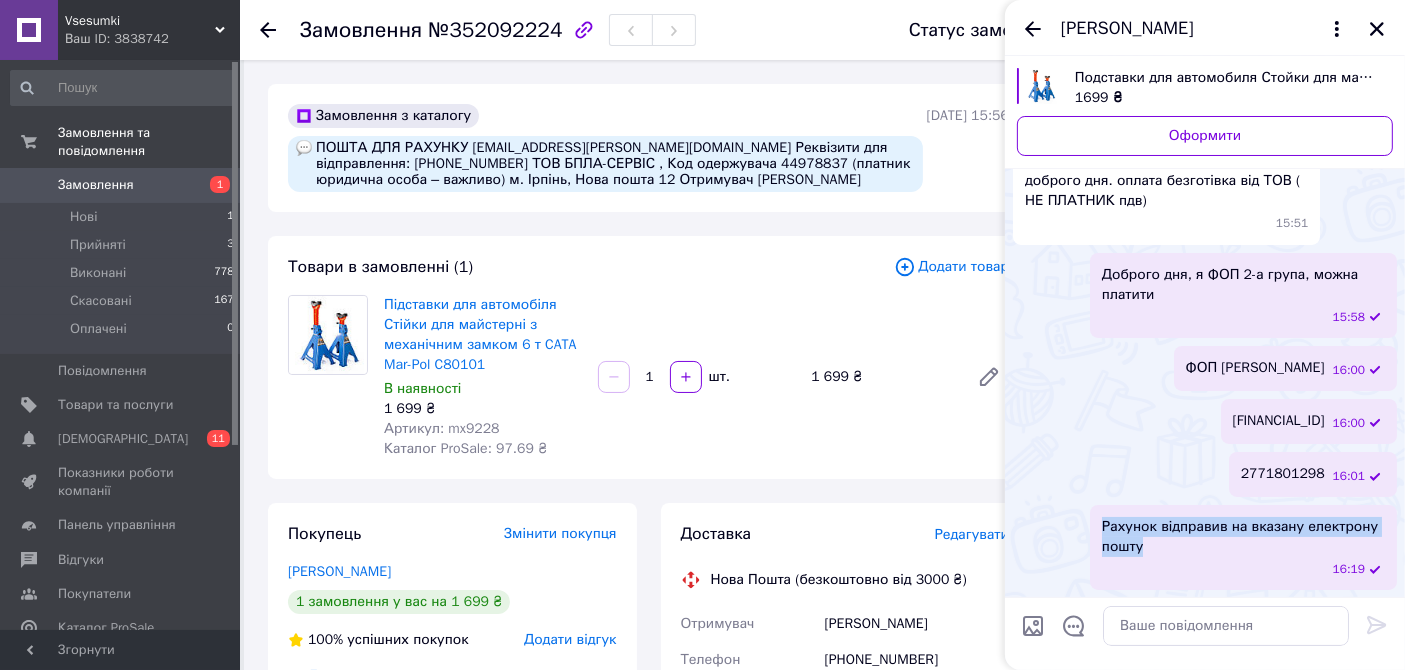 drag, startPoint x: 1102, startPoint y: 524, endPoint x: 1150, endPoint y: 544, distance: 52 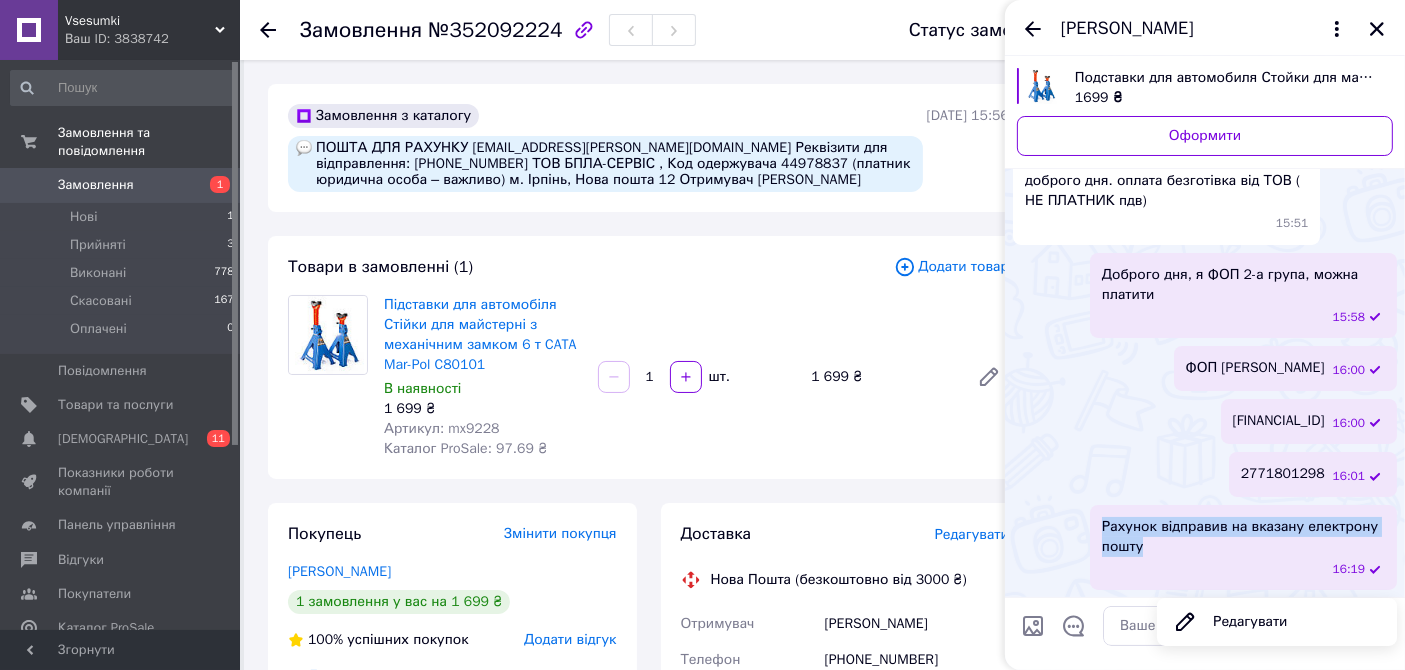copy on "Рахунок відправив на вказану електрону пошту" 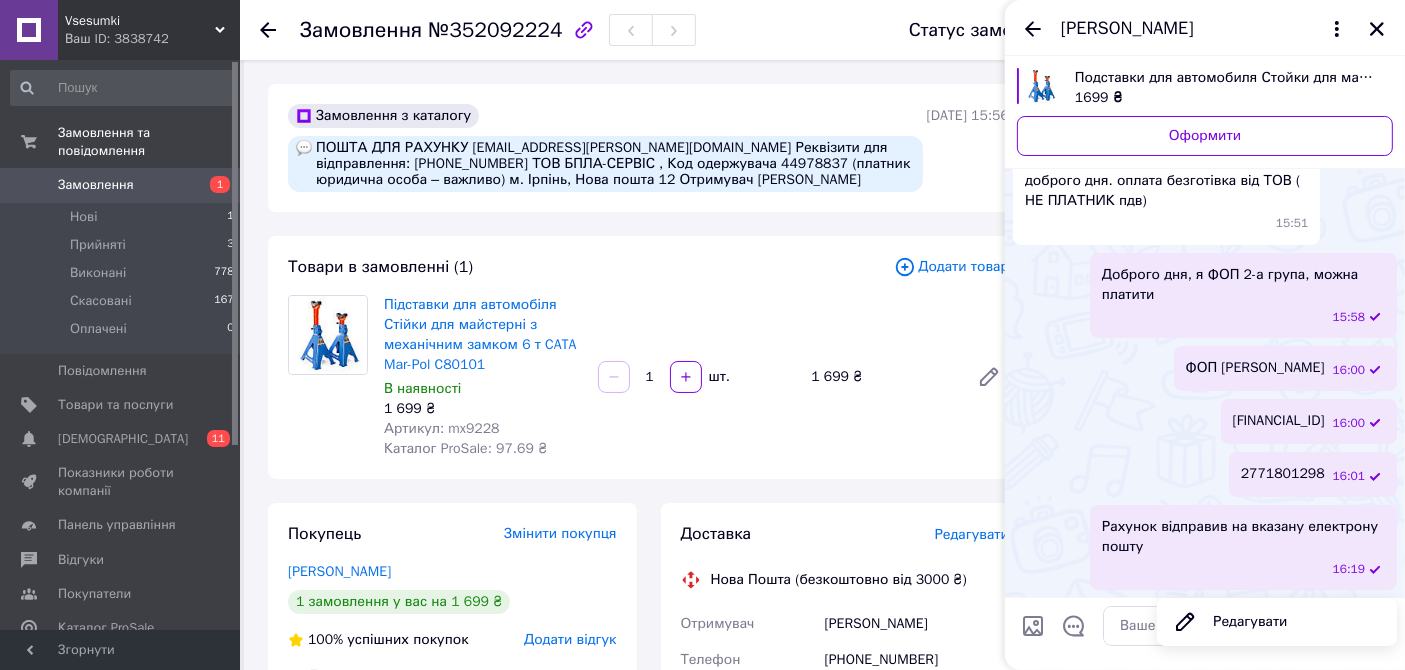 click on "2771801298 16:01" at bounding box center (1205, 474) 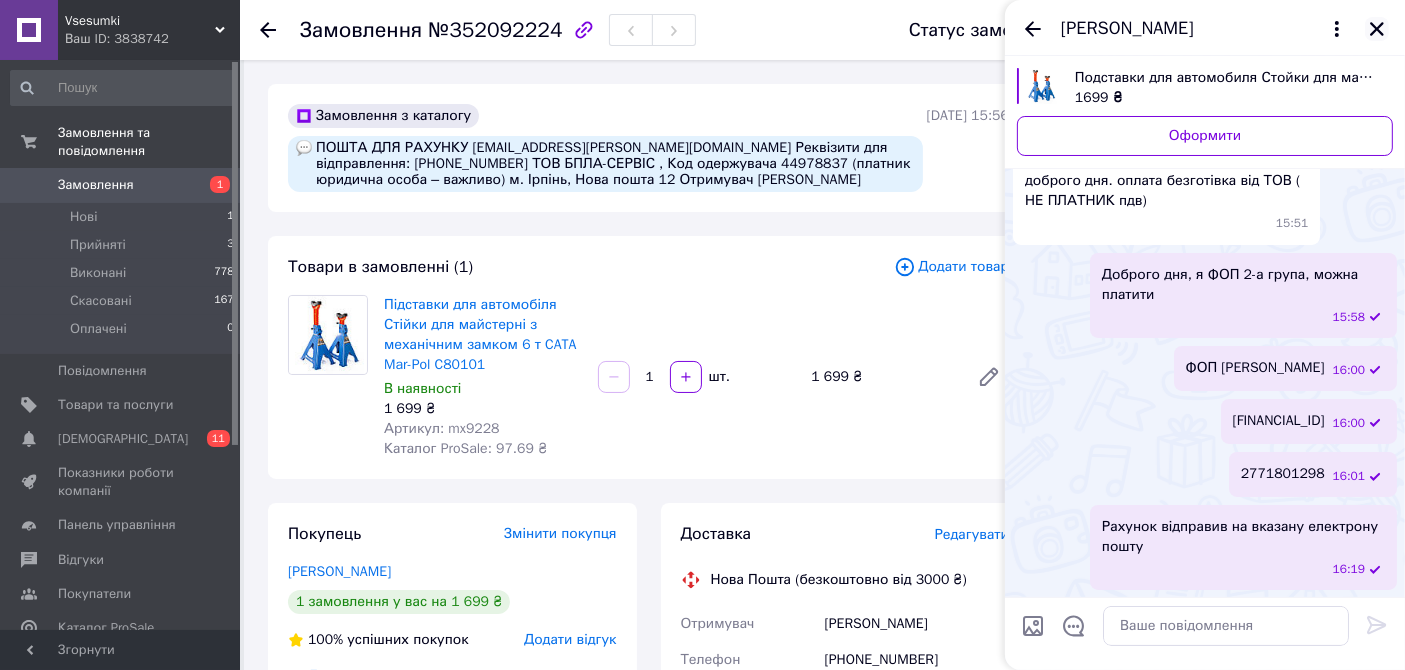 click 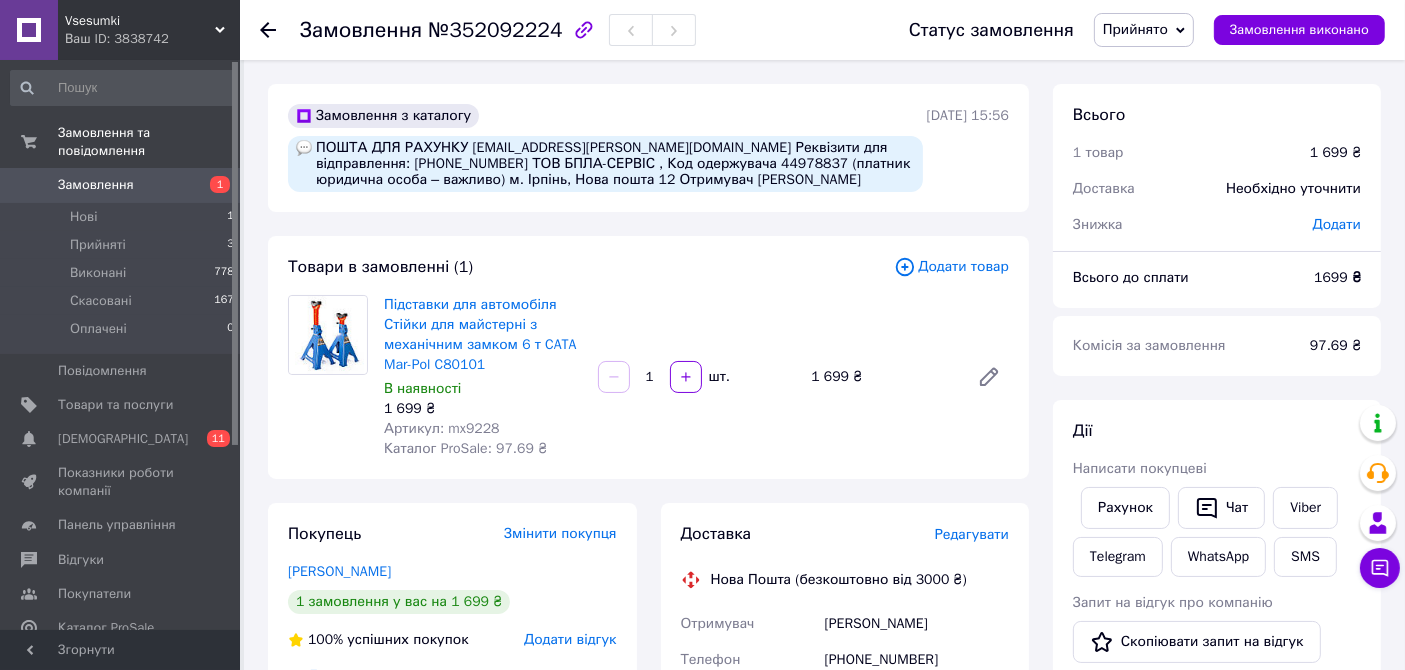 click on "Товари в замовленні (1)" at bounding box center [591, 267] 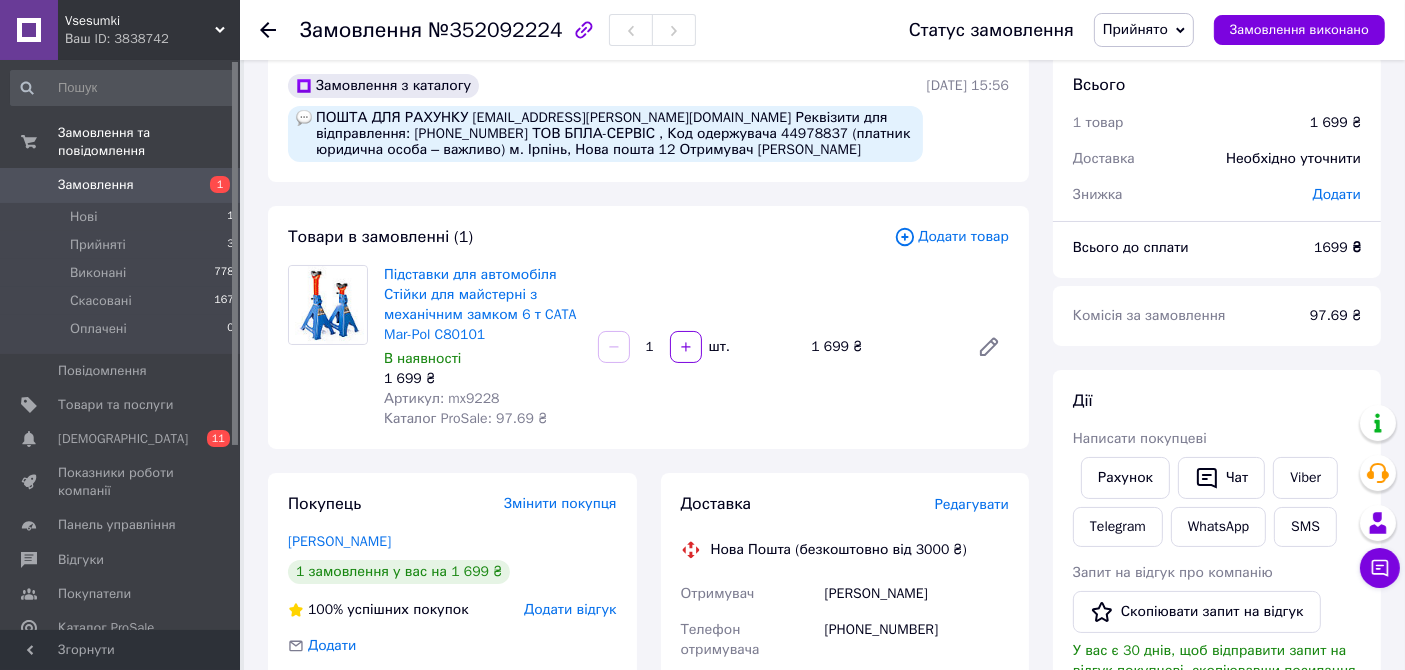 scroll, scrollTop: 0, scrollLeft: 0, axis: both 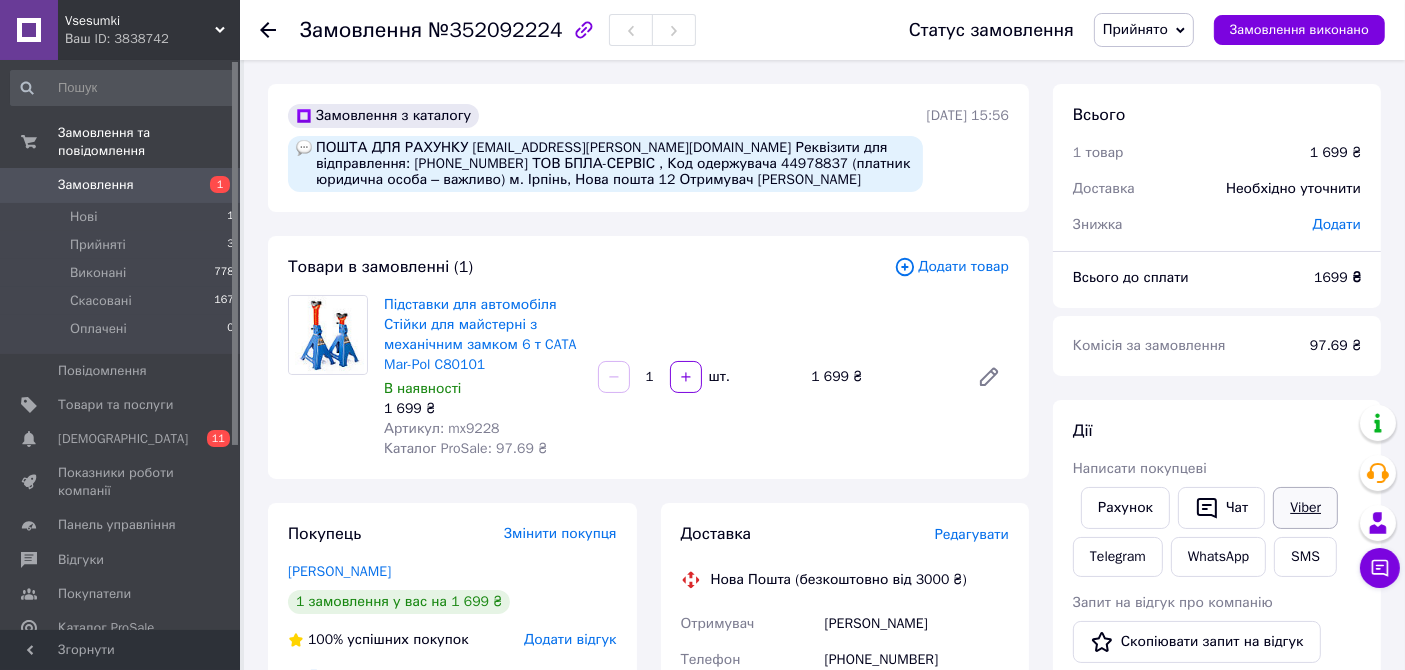 click on "Viber" at bounding box center [1305, 508] 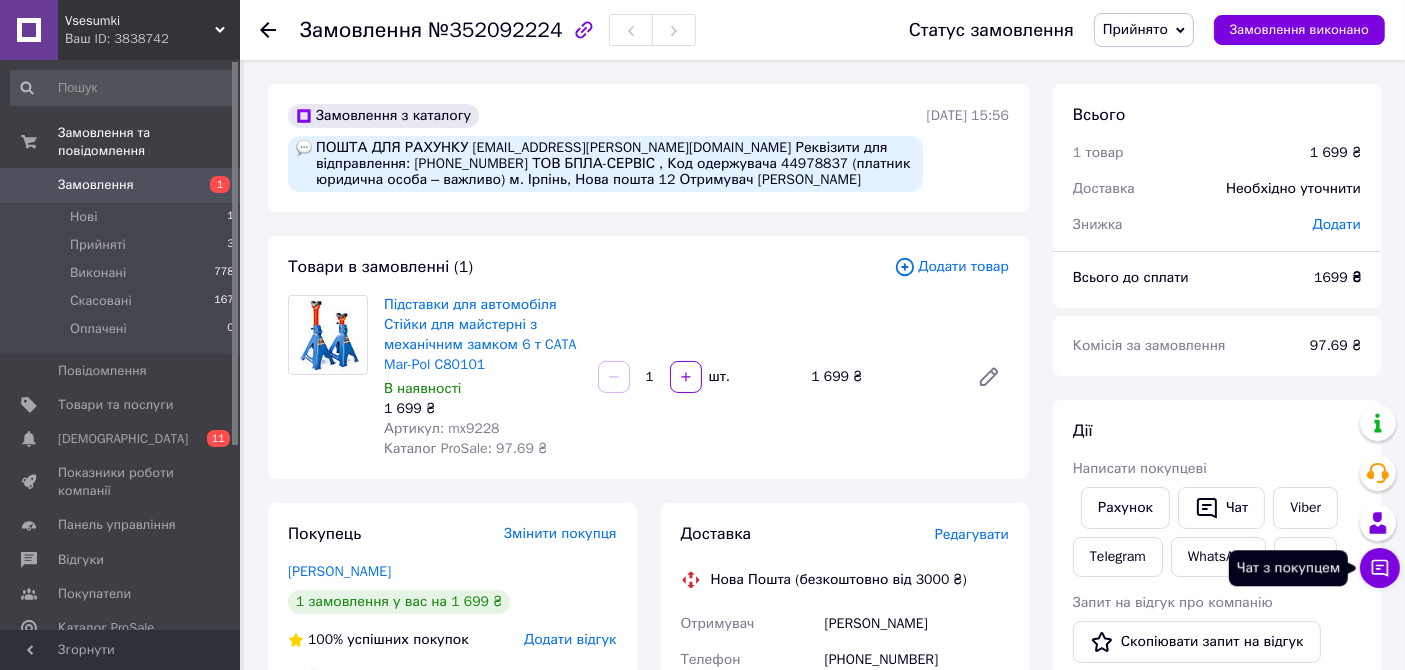 click on "Чат з покупцем" at bounding box center (1380, 568) 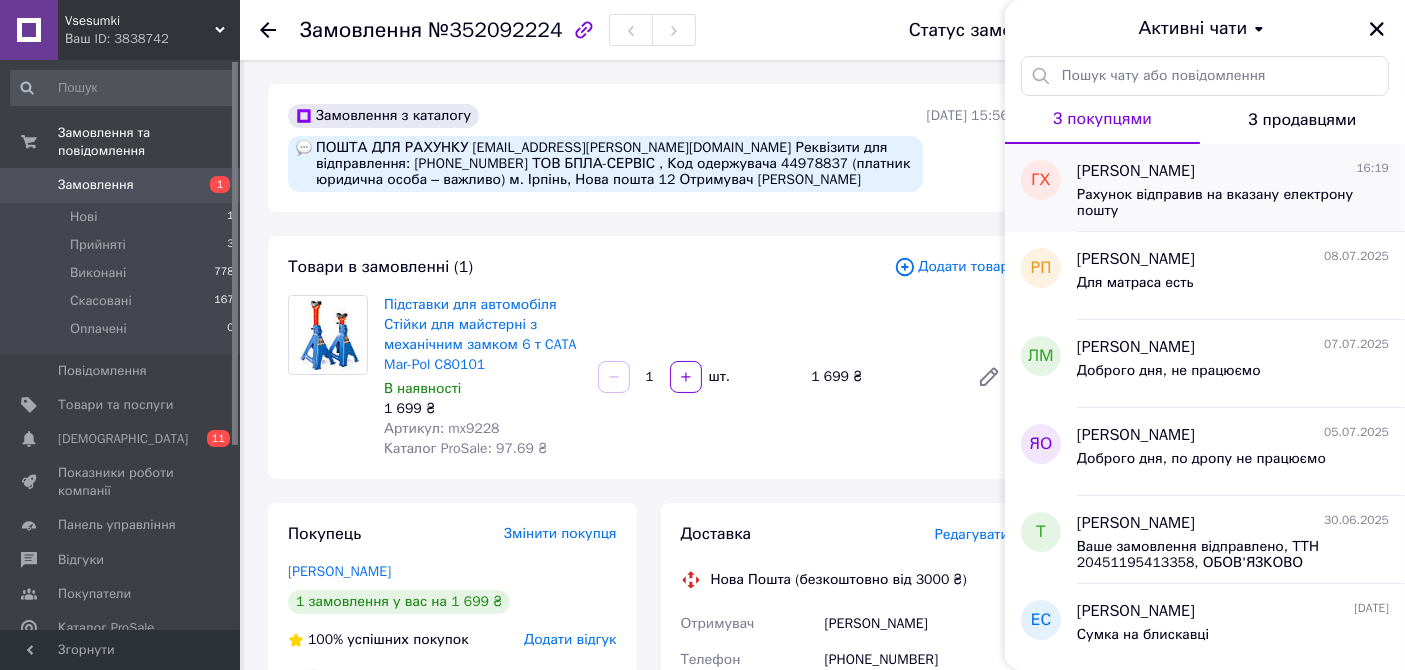 click on "Рахунок відправив на вказану електрону пошту" at bounding box center [1233, 201] 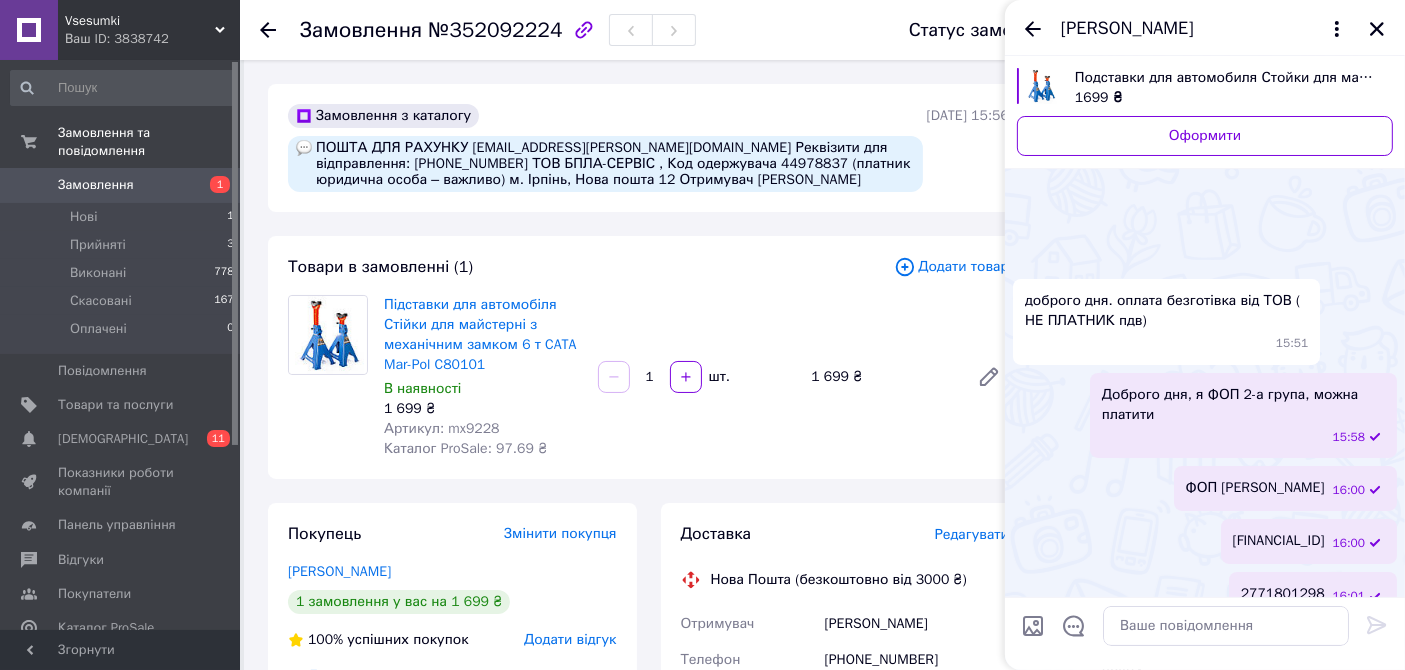 scroll, scrollTop: 120, scrollLeft: 0, axis: vertical 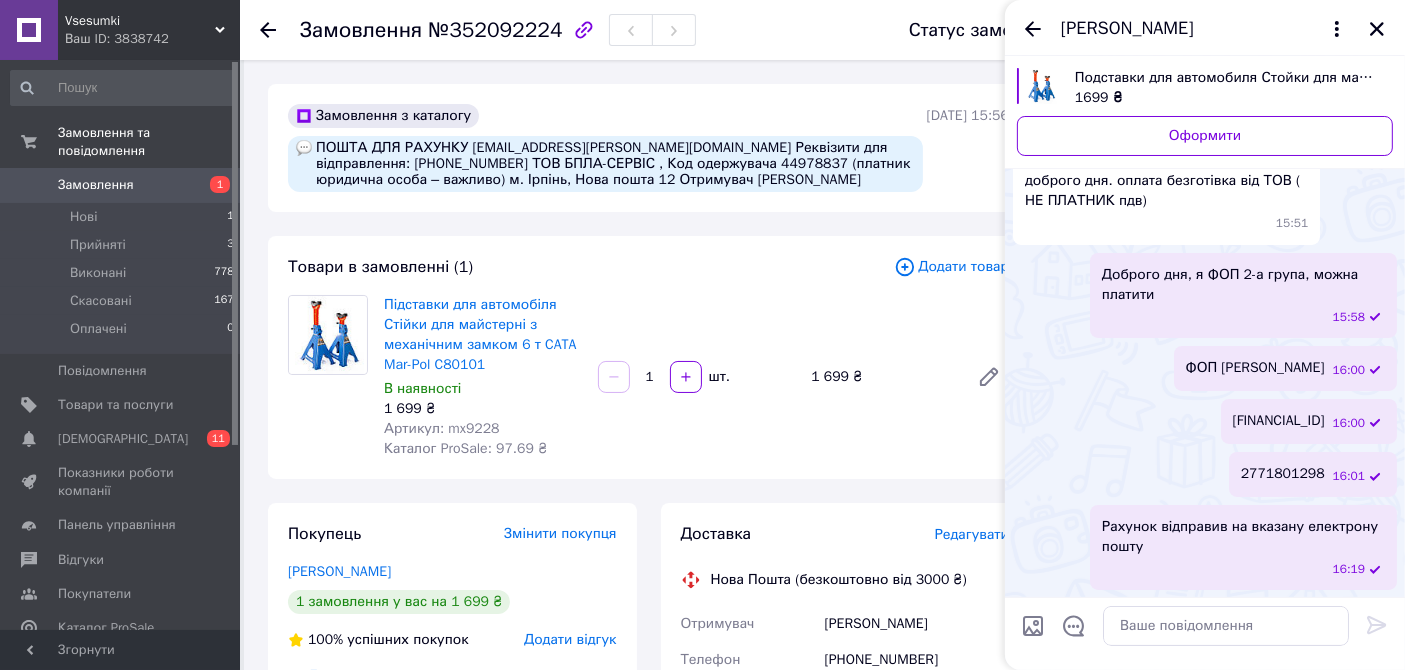 click on "Рахунок відправив на вказану електрону пошту" at bounding box center (1243, 537) 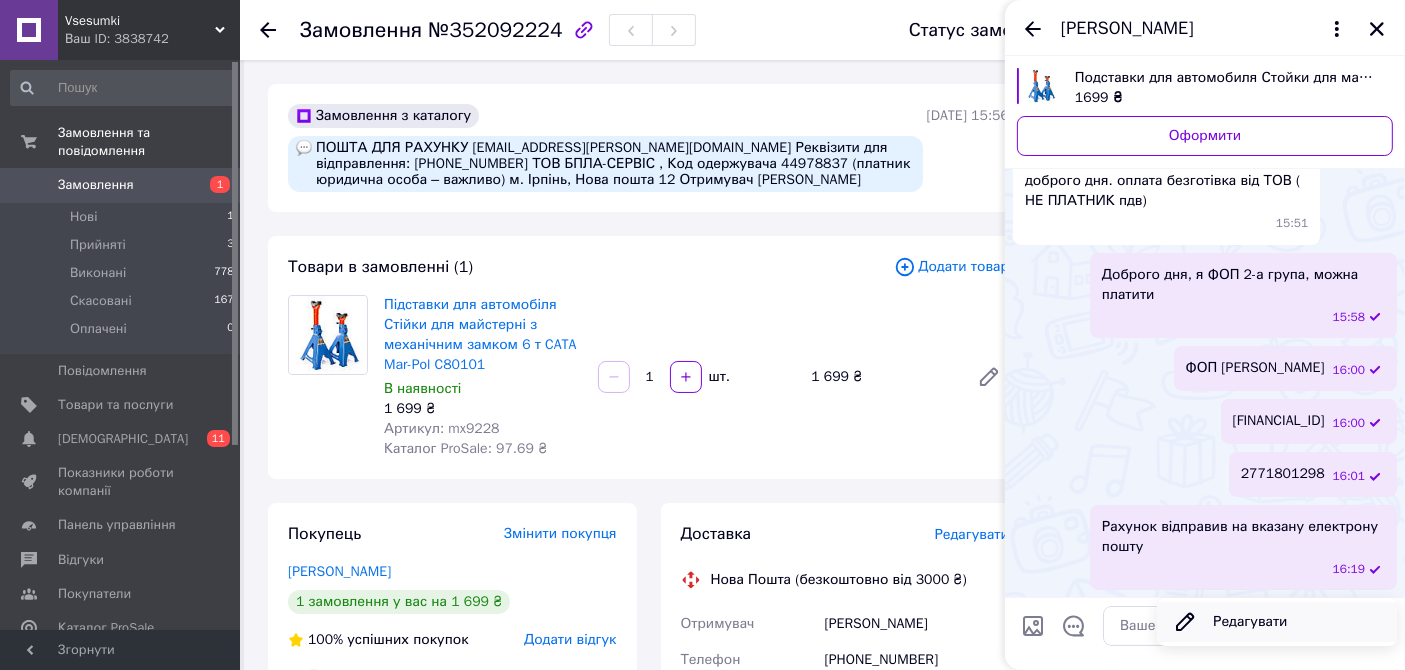 click on "Редагувати" at bounding box center [1277, 622] 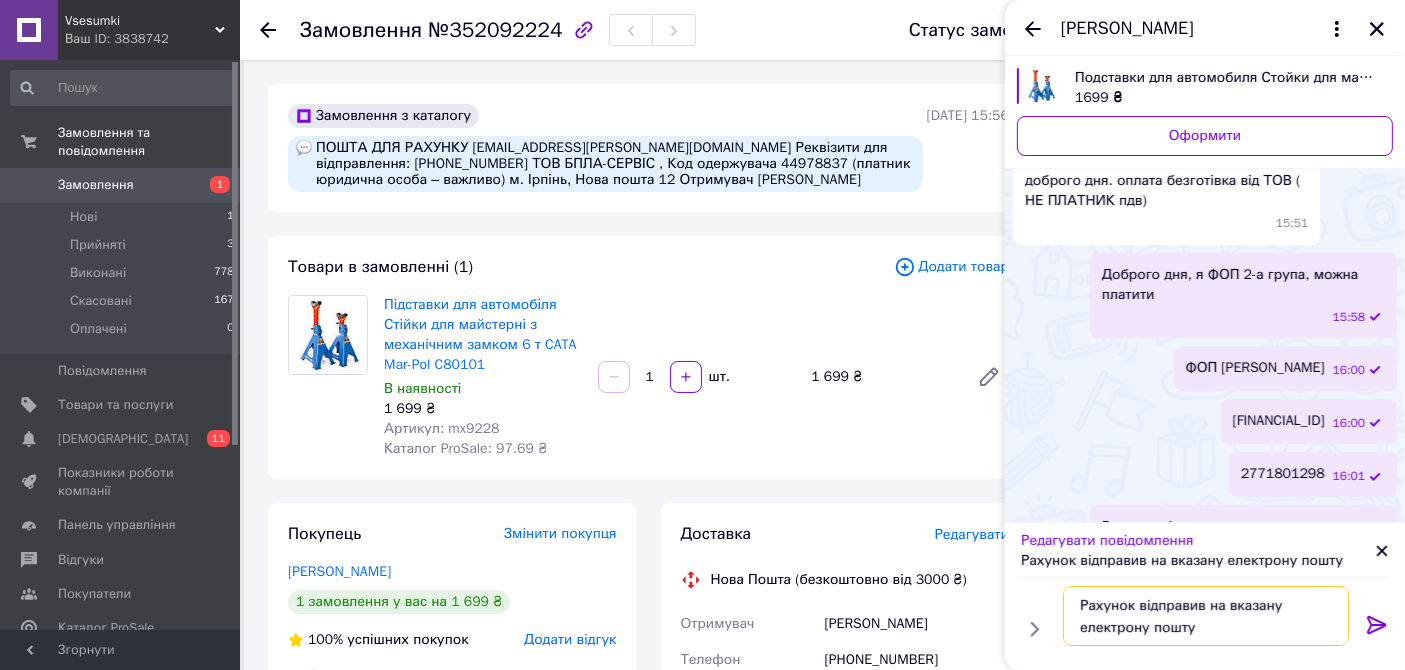 click on "Рахунок відправив на вказану електрону пошту" at bounding box center (1206, 616) 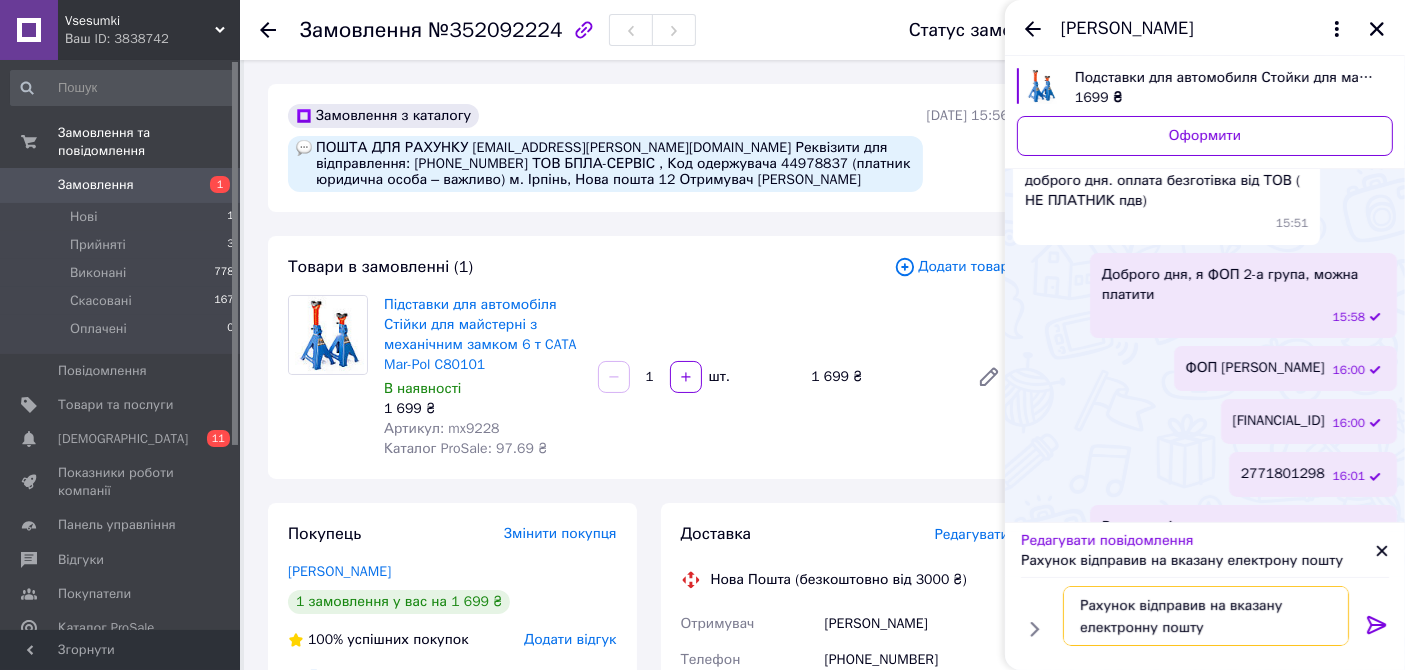 type on "Рахунок відправив на вказану електронну пошту" 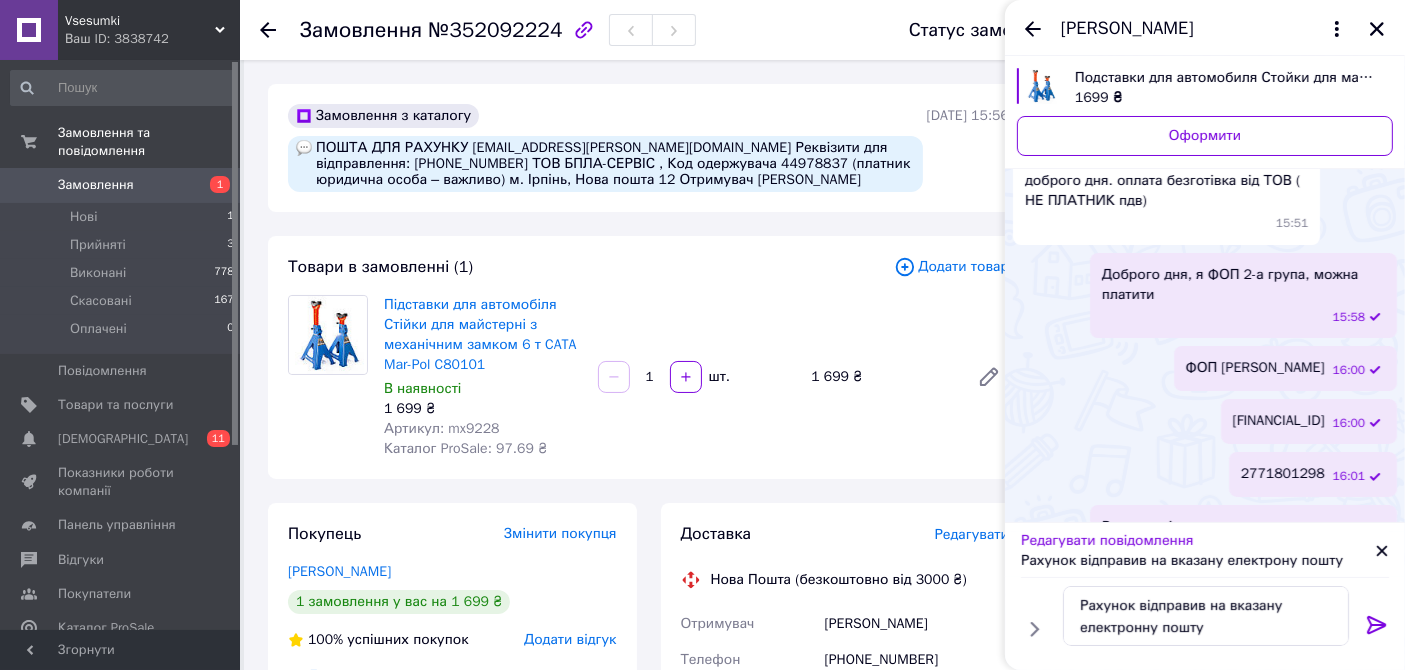 click 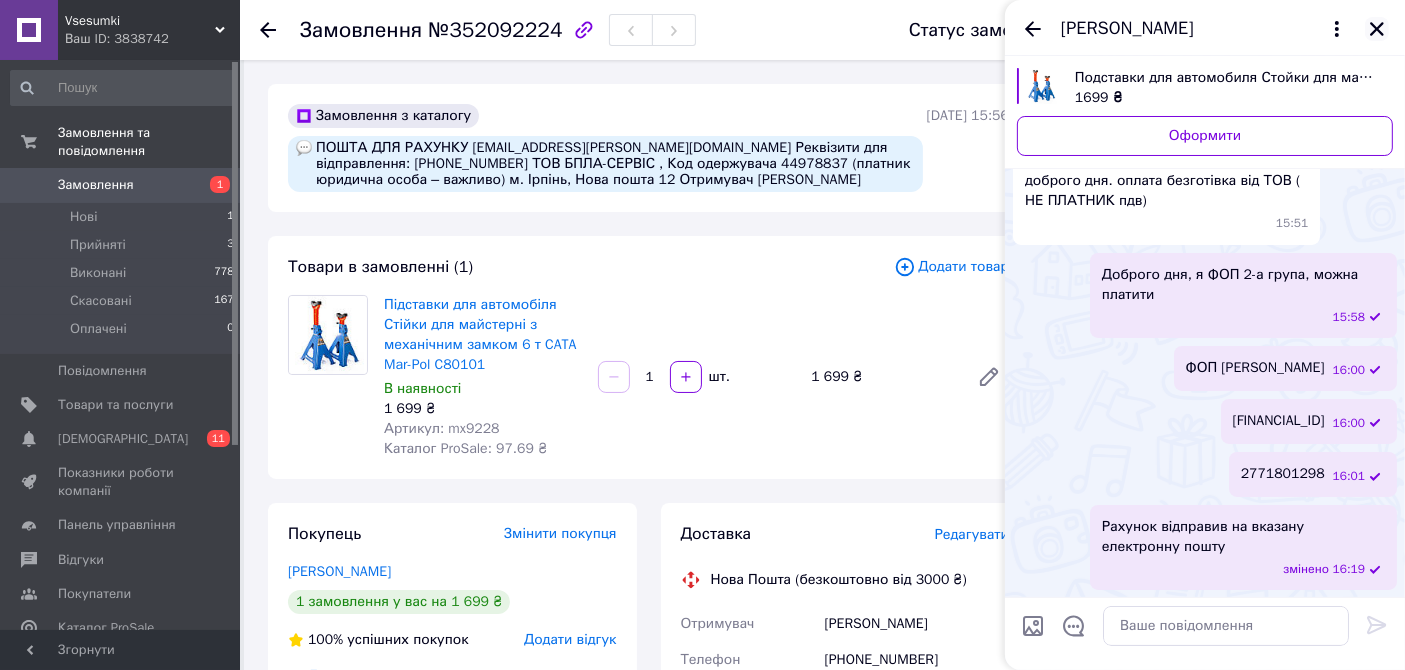click 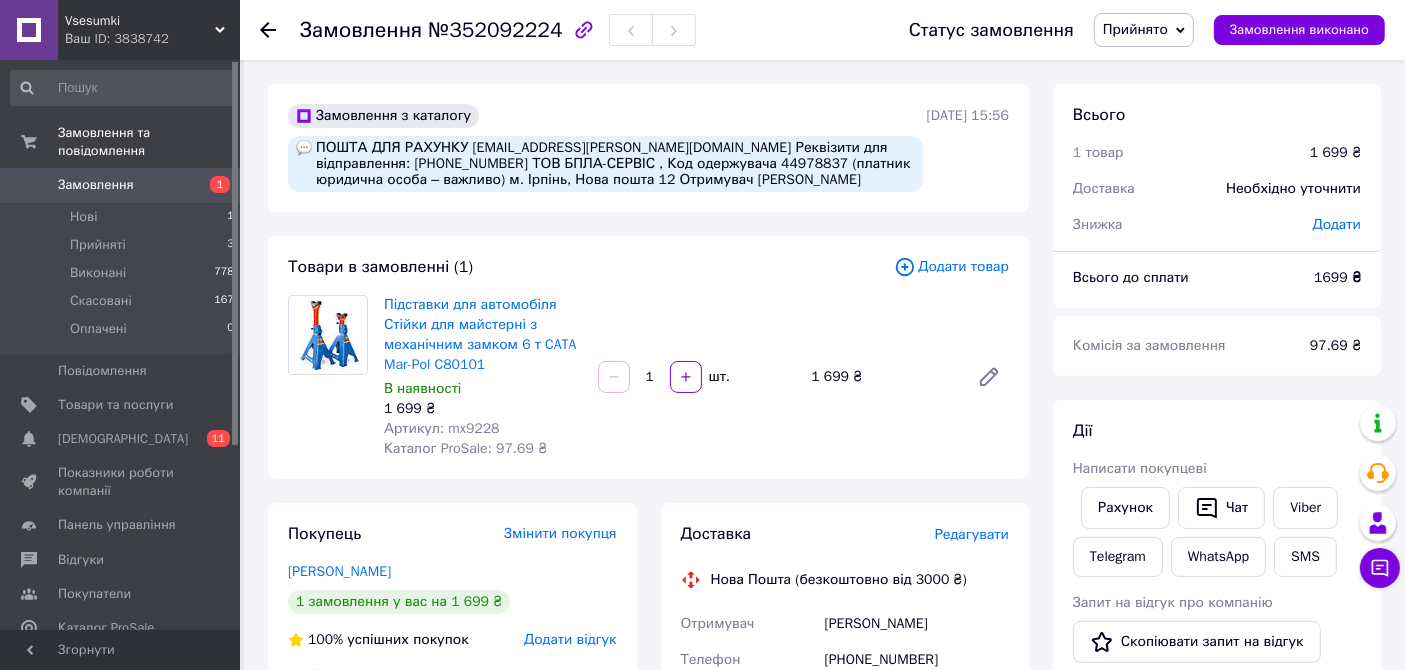 click on "Товари в замовленні (1)" at bounding box center (591, 267) 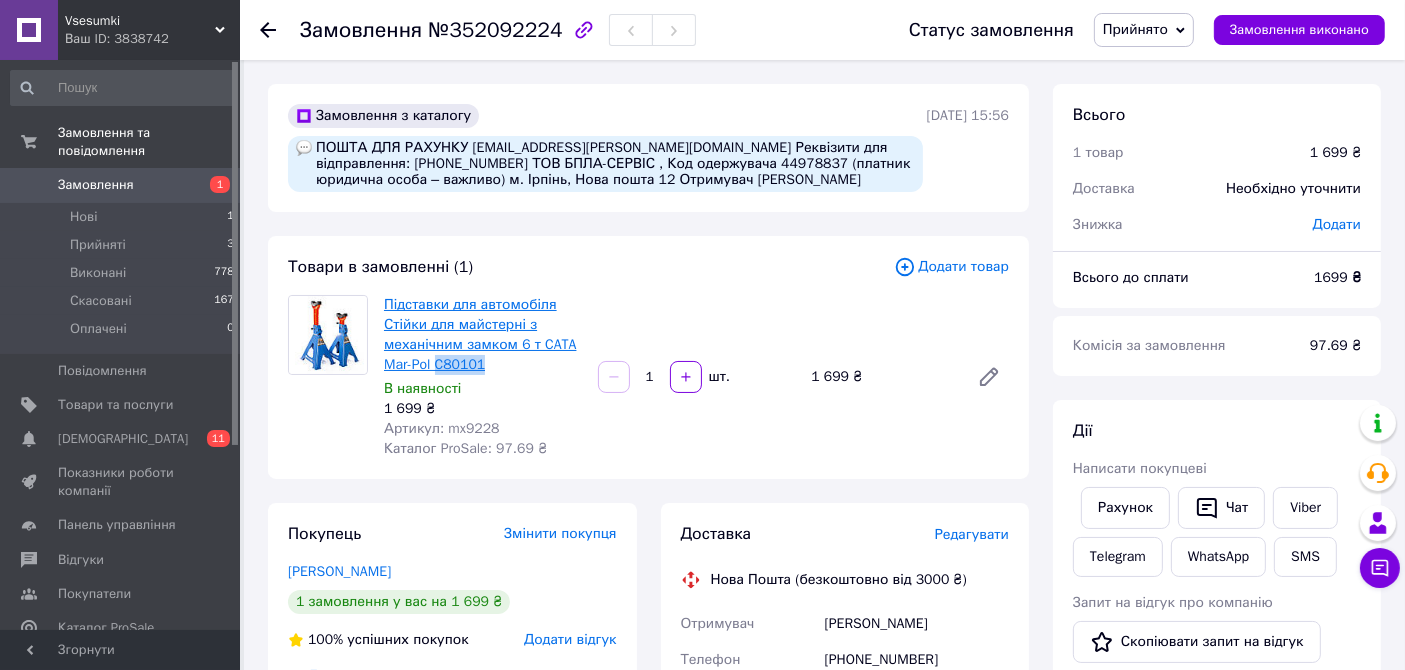 drag, startPoint x: 490, startPoint y: 378, endPoint x: 439, endPoint y: 388, distance: 51.971146 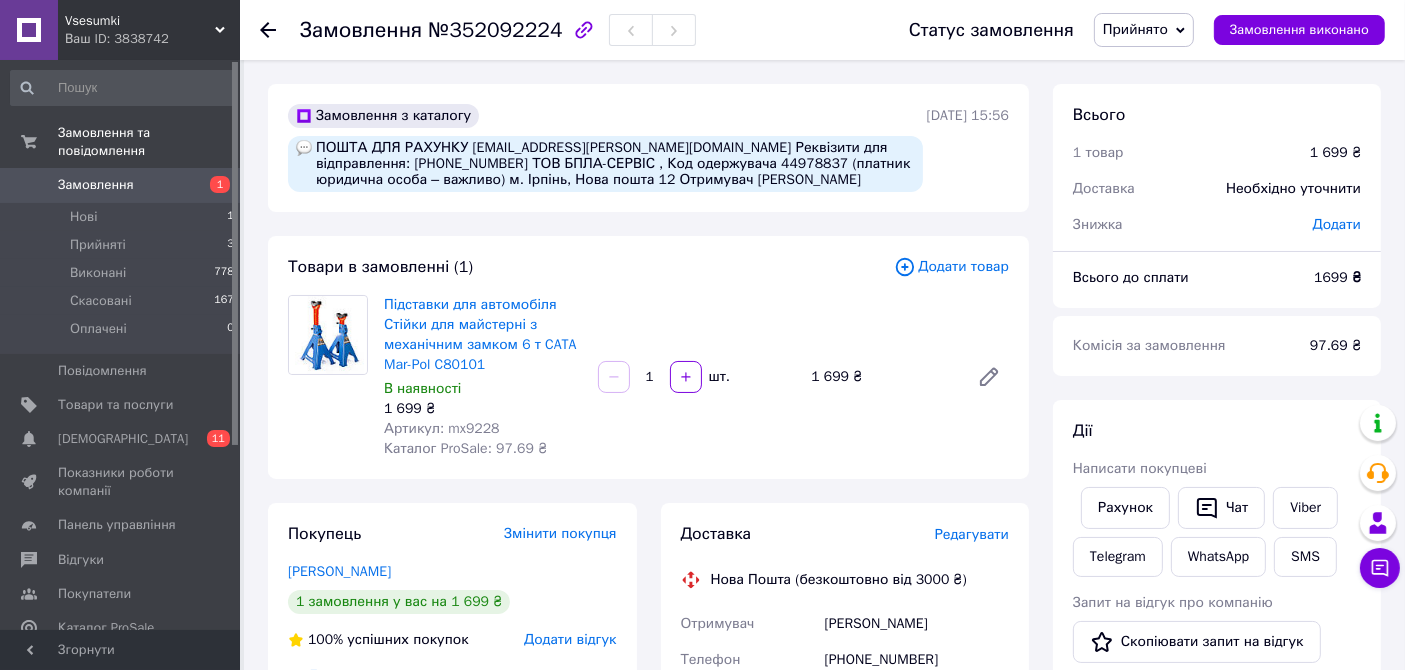 click on "Товари в замовленні (1)" at bounding box center (591, 267) 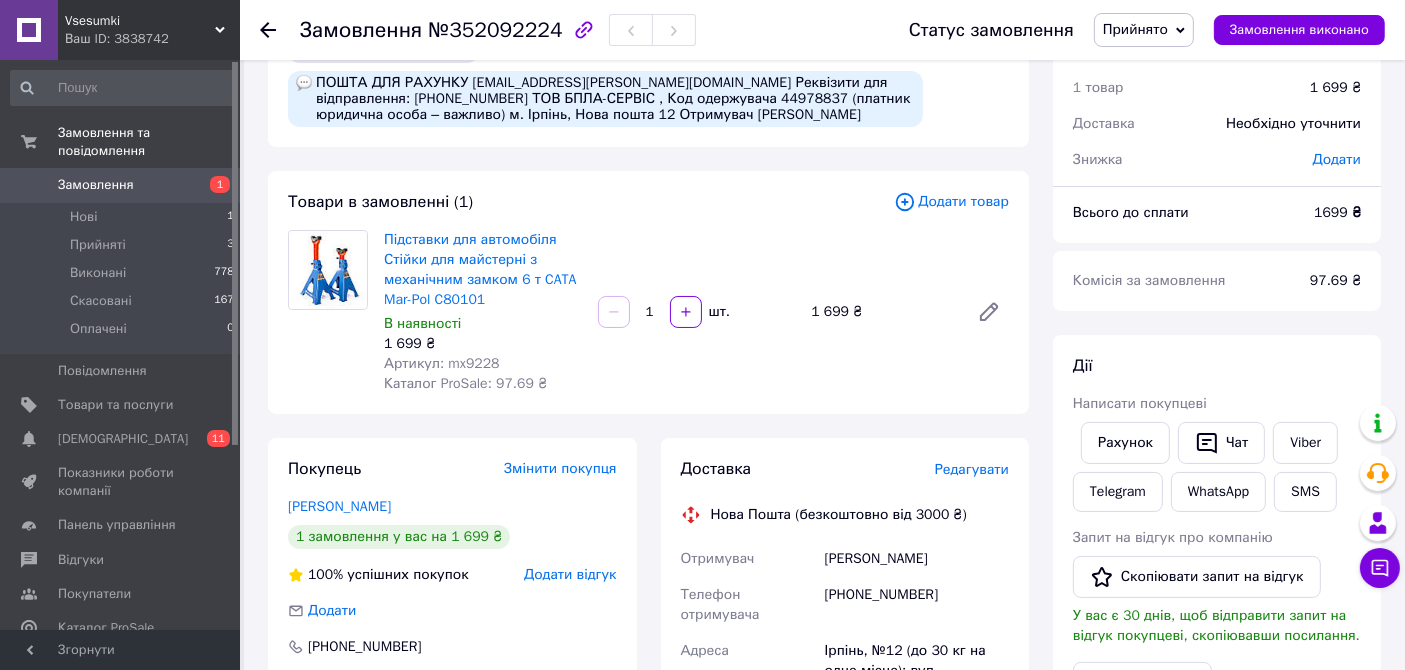 scroll, scrollTop: 0, scrollLeft: 0, axis: both 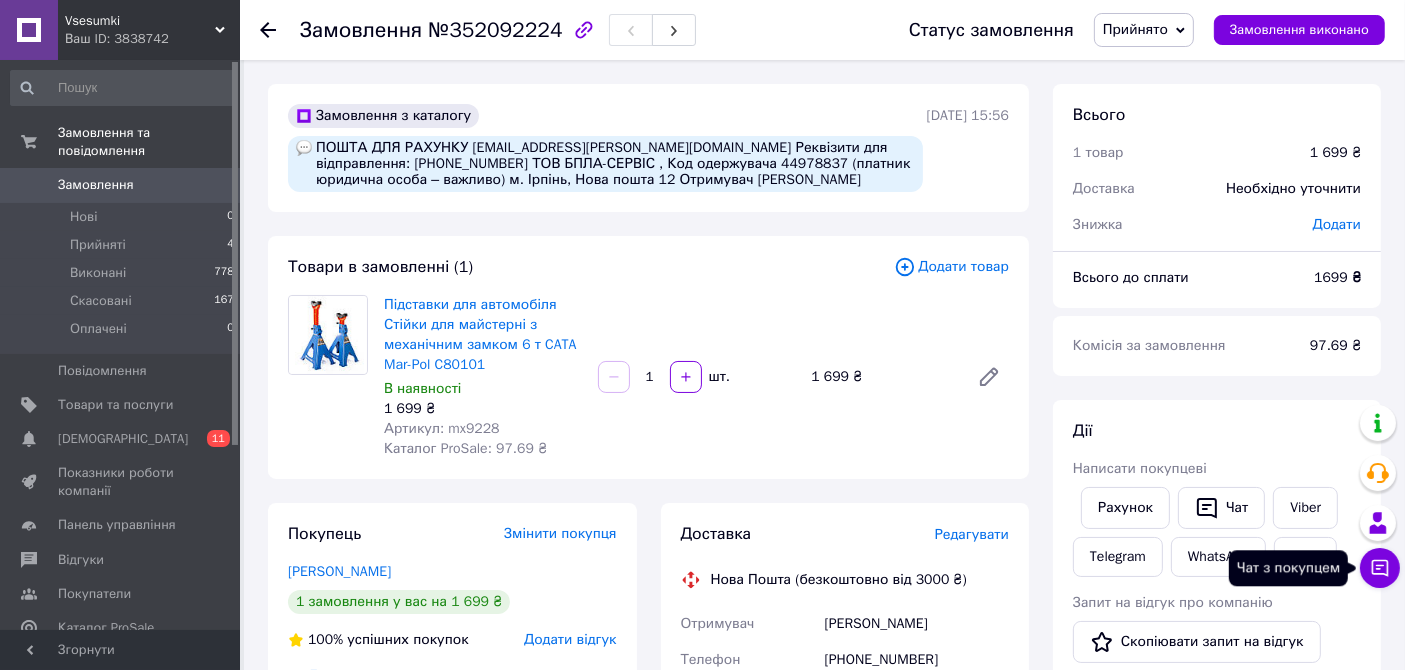 click 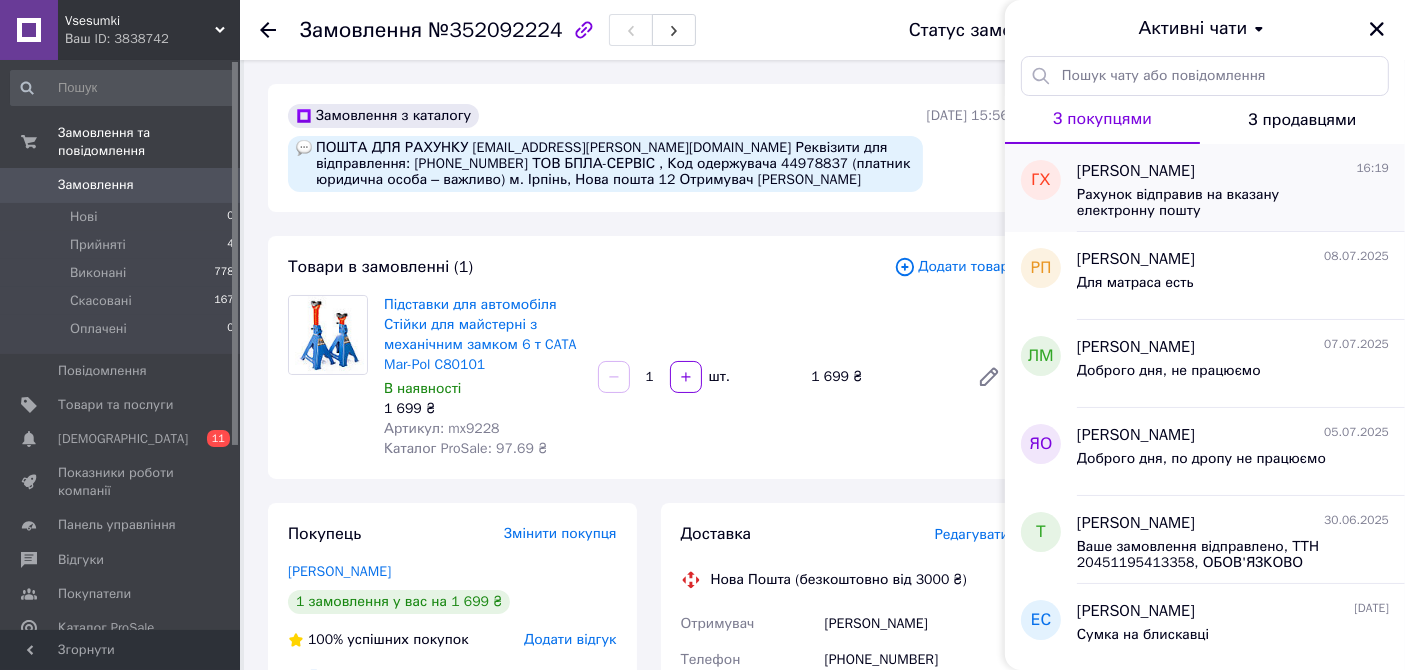 click on "Рахунок відправив на вказану електронну пошту" at bounding box center [1219, 203] 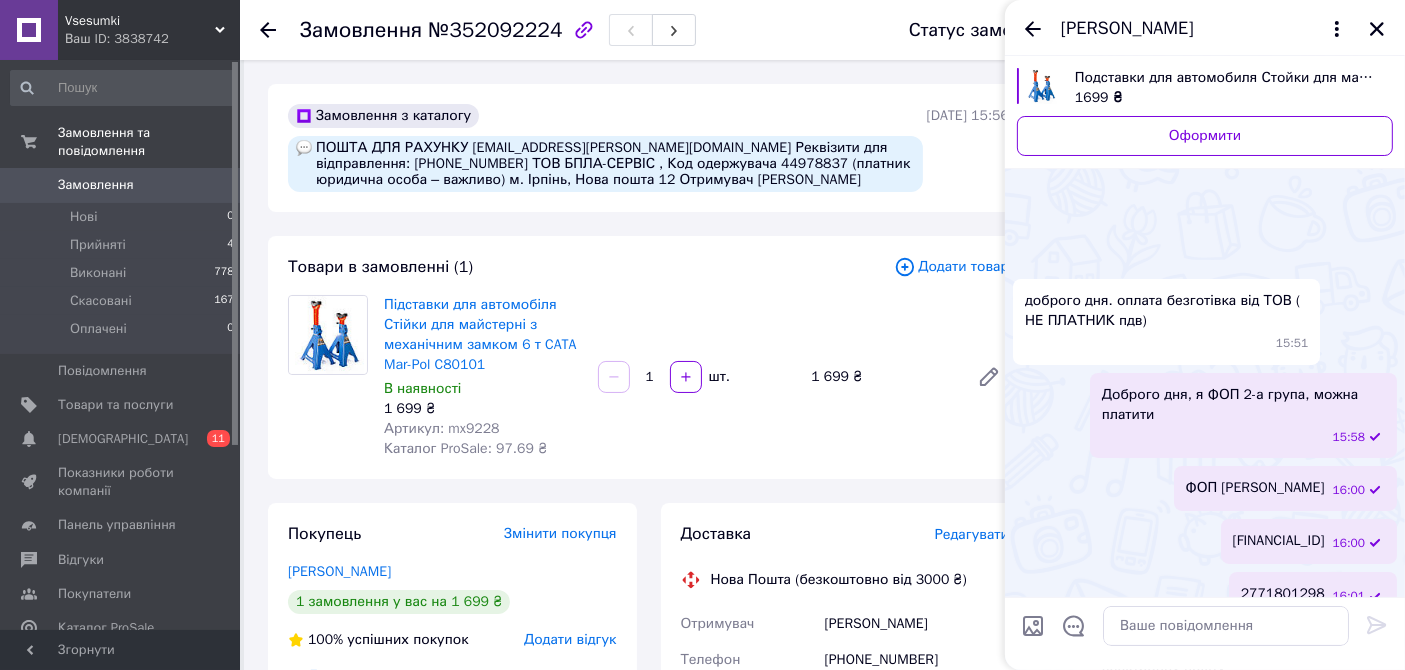 scroll, scrollTop: 120, scrollLeft: 0, axis: vertical 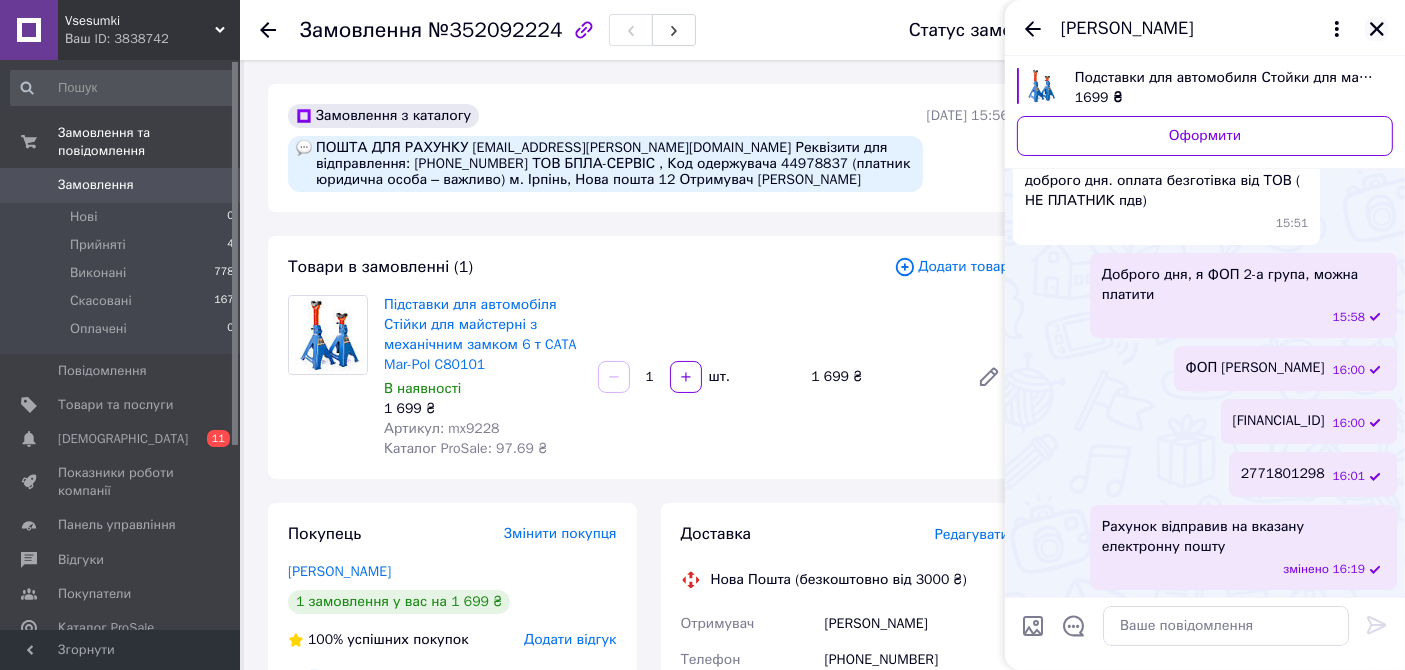 click 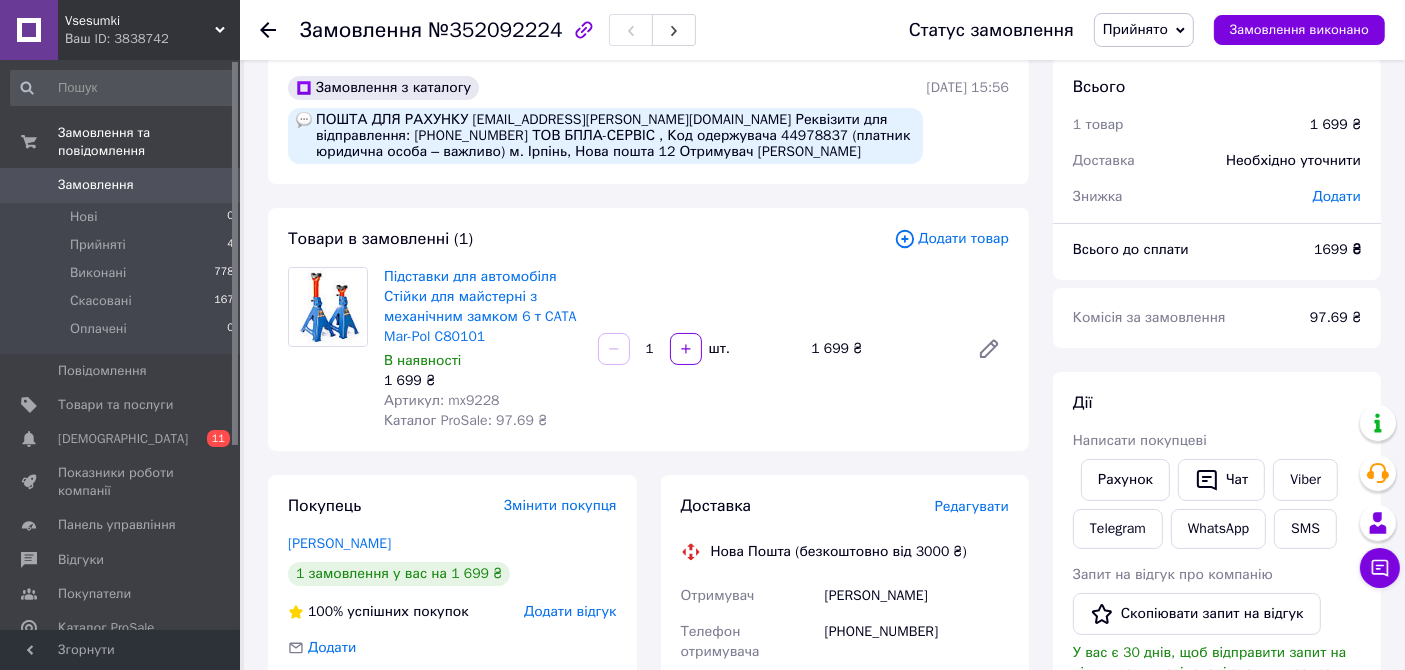 scroll, scrollTop: 0, scrollLeft: 0, axis: both 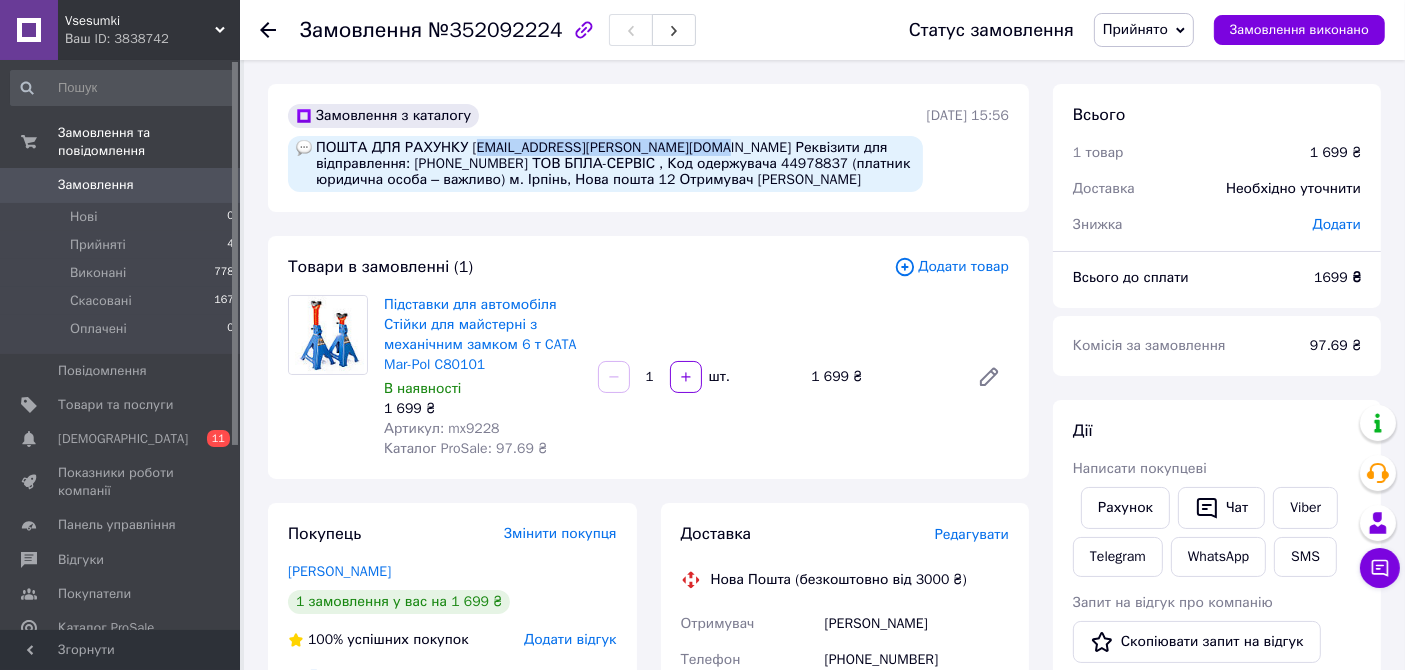drag, startPoint x: 472, startPoint y: 142, endPoint x: 711, endPoint y: 144, distance: 239.00836 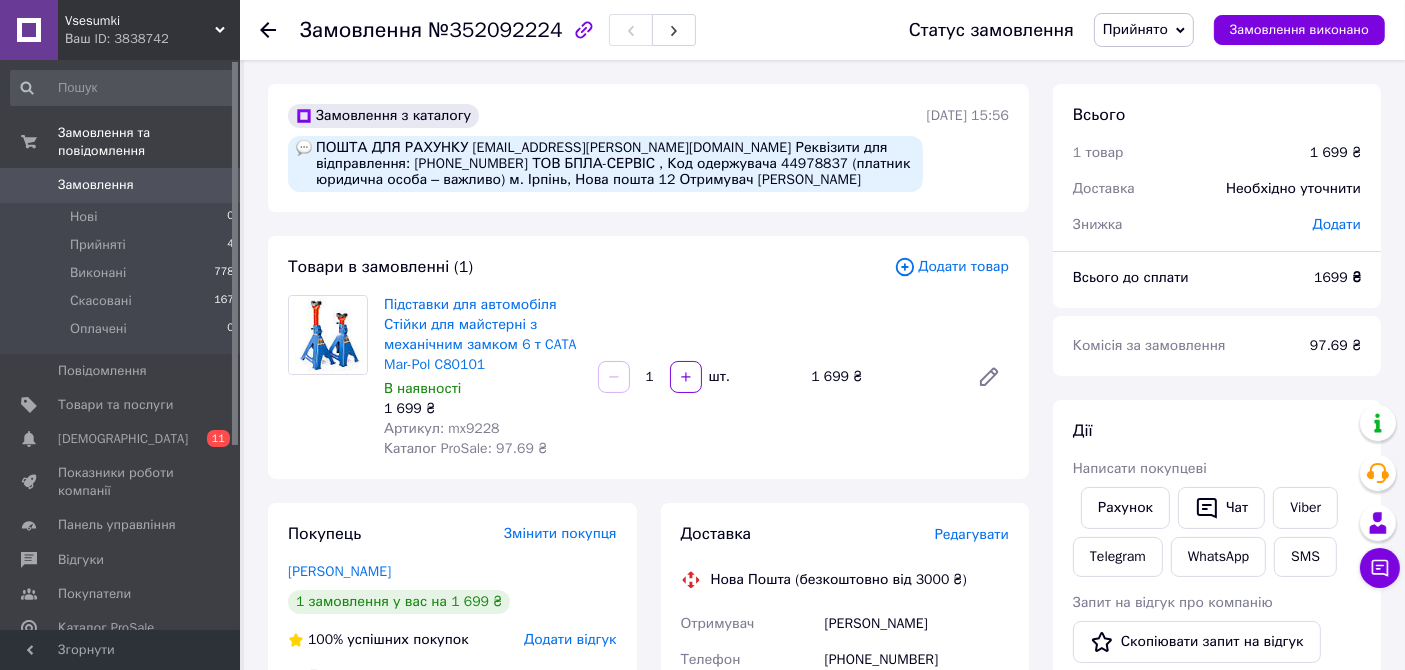 click on "Товари в замовленні (1) Додати товар Підставки для автомобіля Стійки для майстерні з механічним замком 6 т CATA Mar-Pol C80101 В наявності 1 699 ₴ Артикул: mx9228 Каталог ProSale: 97.69 ₴  1   шт. 1 699 ₴" at bounding box center [648, 357] 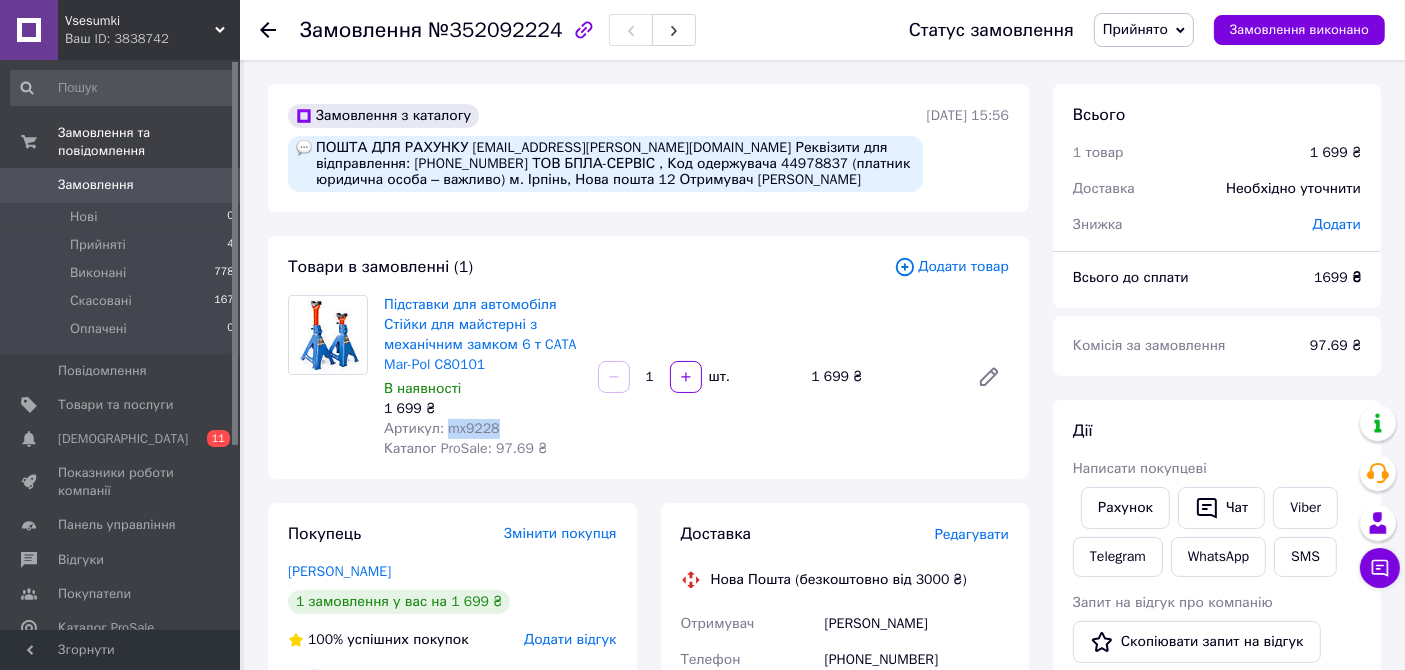 drag, startPoint x: 445, startPoint y: 440, endPoint x: 496, endPoint y: 439, distance: 51.009804 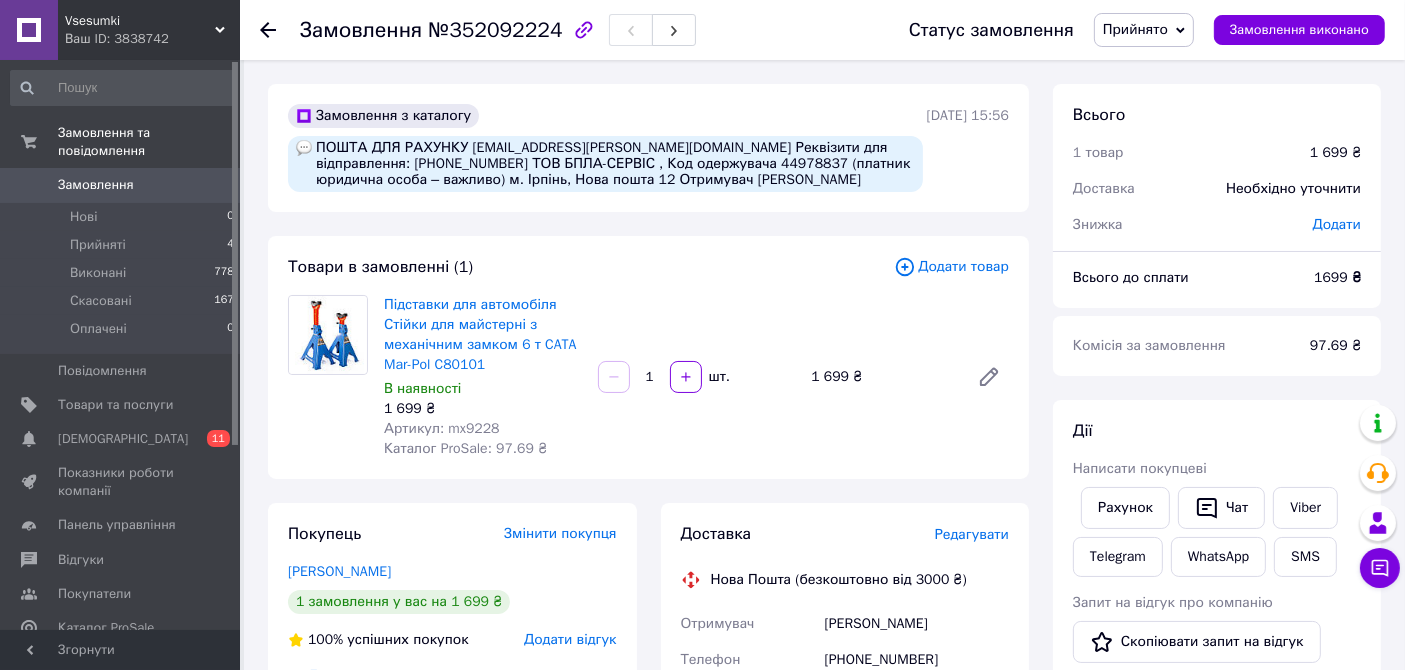 click on "Підставки для автомобіля Стійки для майстерні з механічним замком 6 т CATA Mar-Pol C80101 В наявності 1 699 ₴ Артикул: mx9228 Каталог ProSale: 97.69 ₴  1   шт. 1 699 ₴" at bounding box center (696, 377) 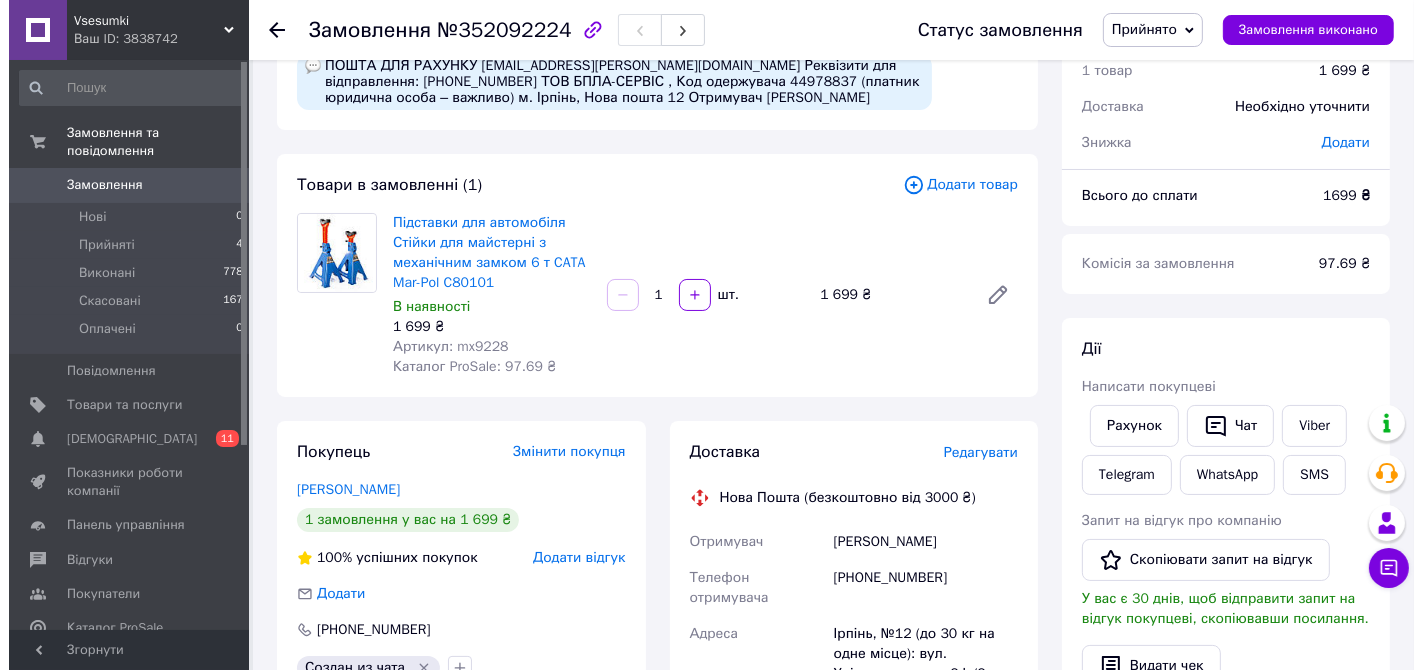 scroll, scrollTop: 111, scrollLeft: 0, axis: vertical 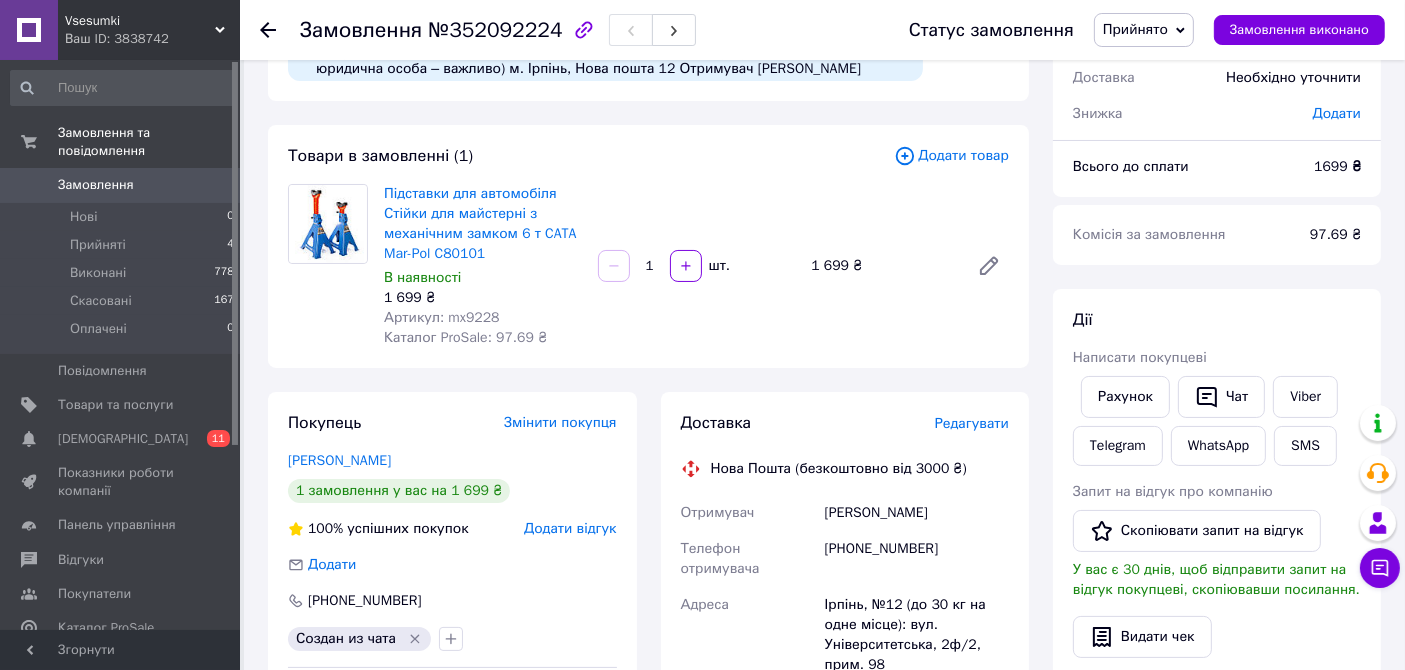 click on "Редагувати" at bounding box center (972, 423) 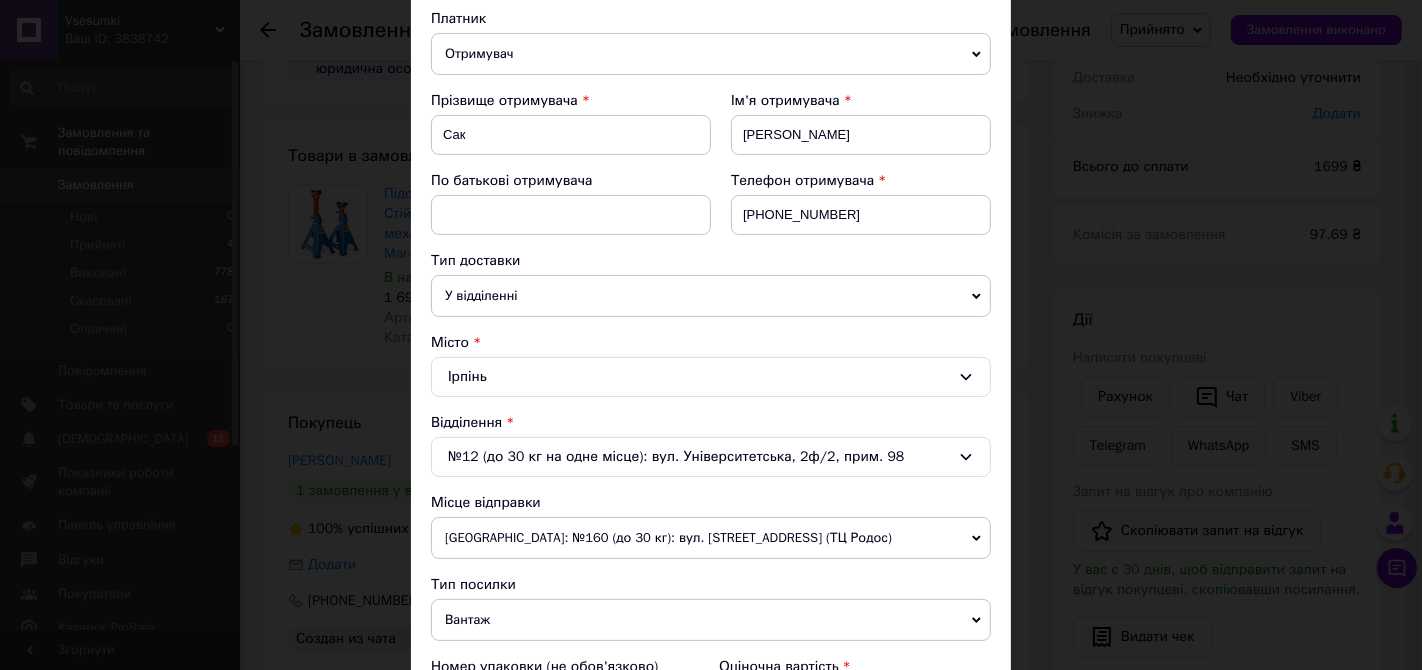 scroll, scrollTop: 333, scrollLeft: 0, axis: vertical 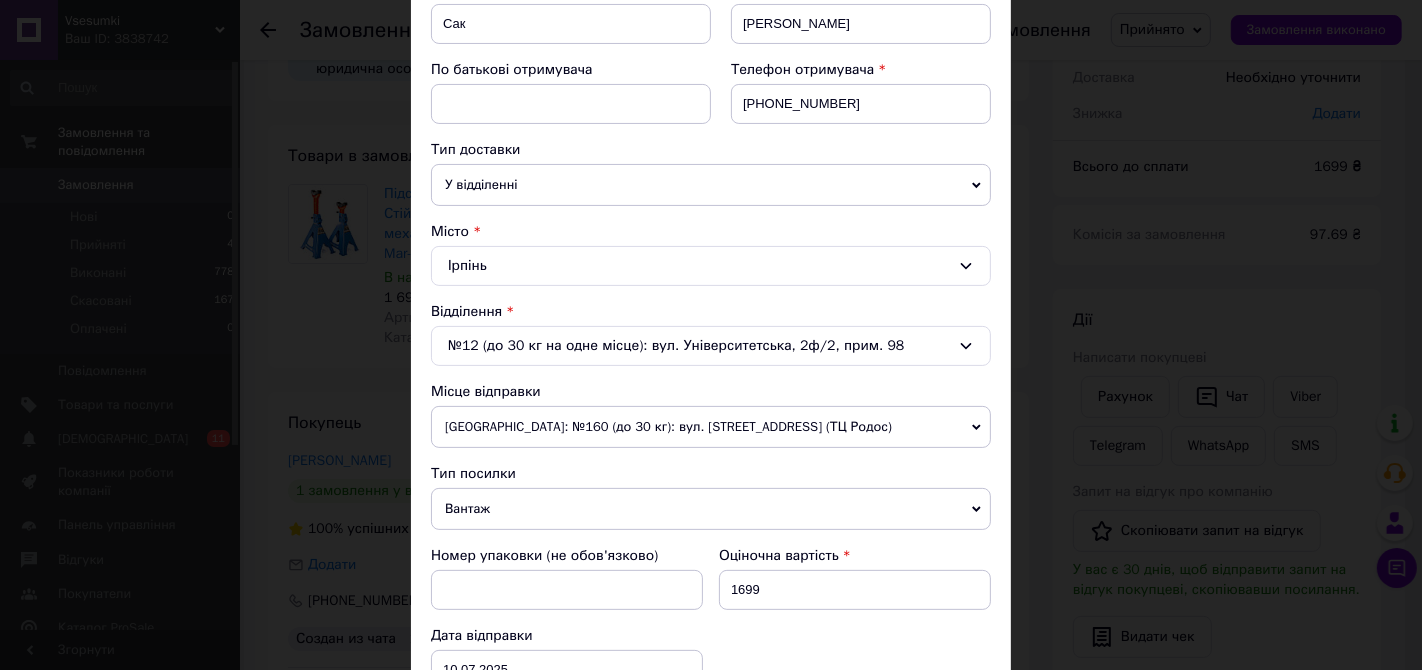 click 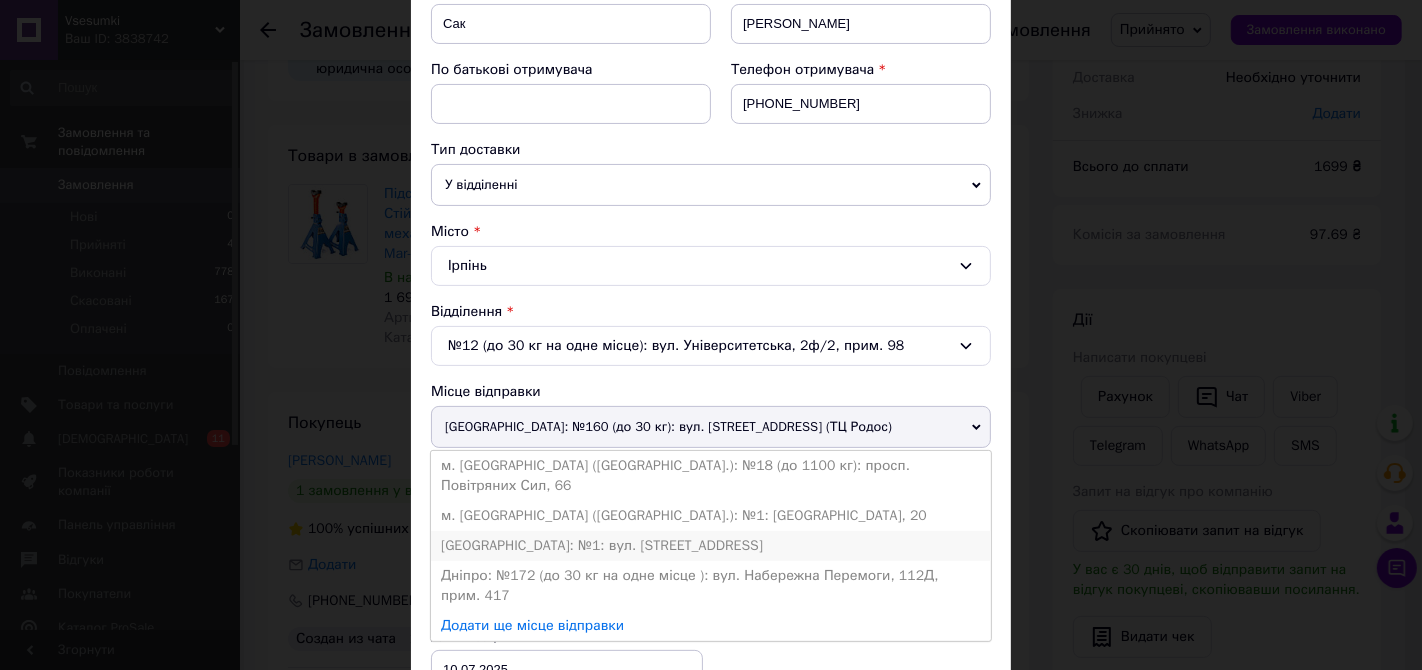 click on "Нововолинськ: №1: вул. Луцька, 25" at bounding box center (711, 546) 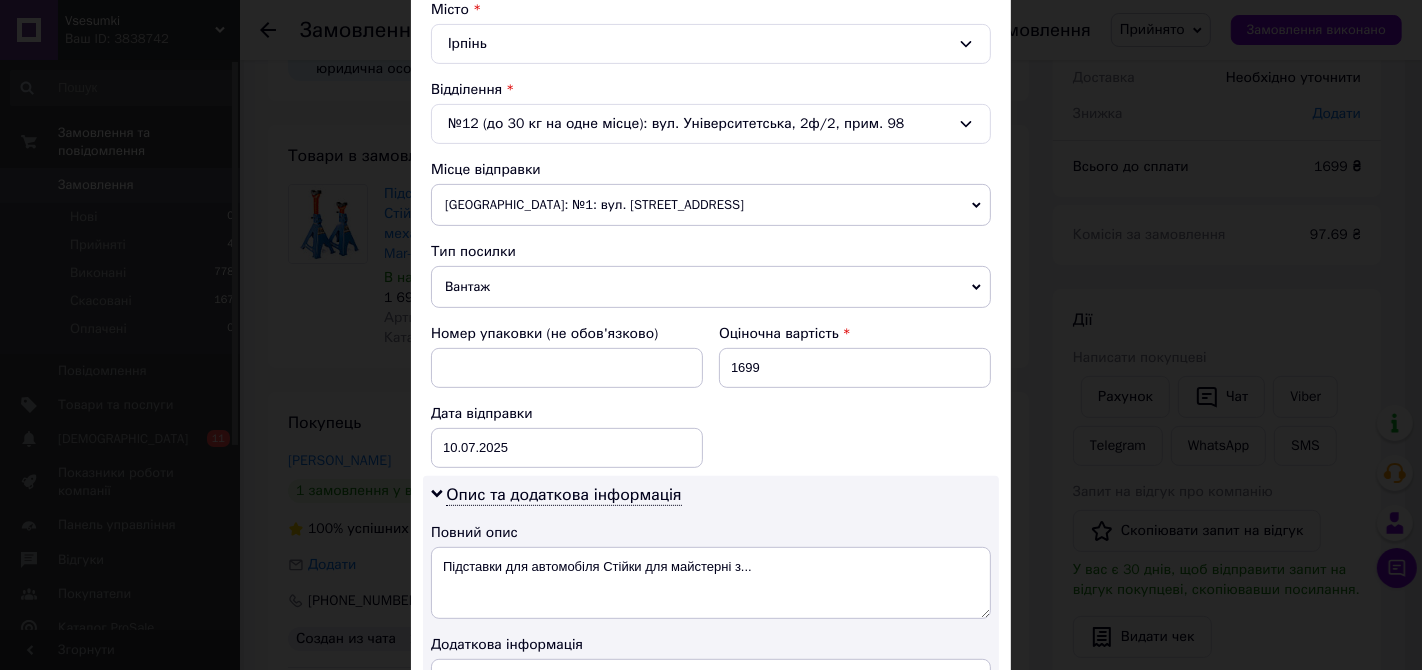 scroll, scrollTop: 666, scrollLeft: 0, axis: vertical 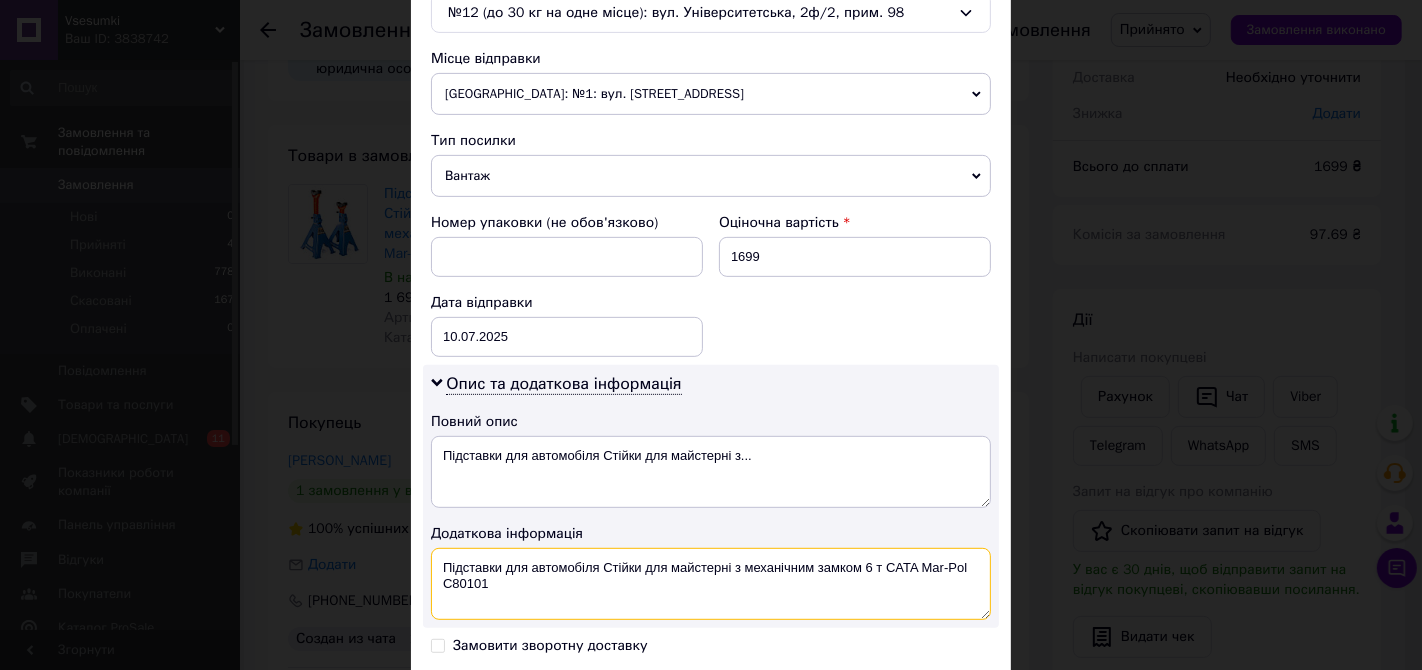 drag, startPoint x: 433, startPoint y: 557, endPoint x: 500, endPoint y: 577, distance: 69.92139 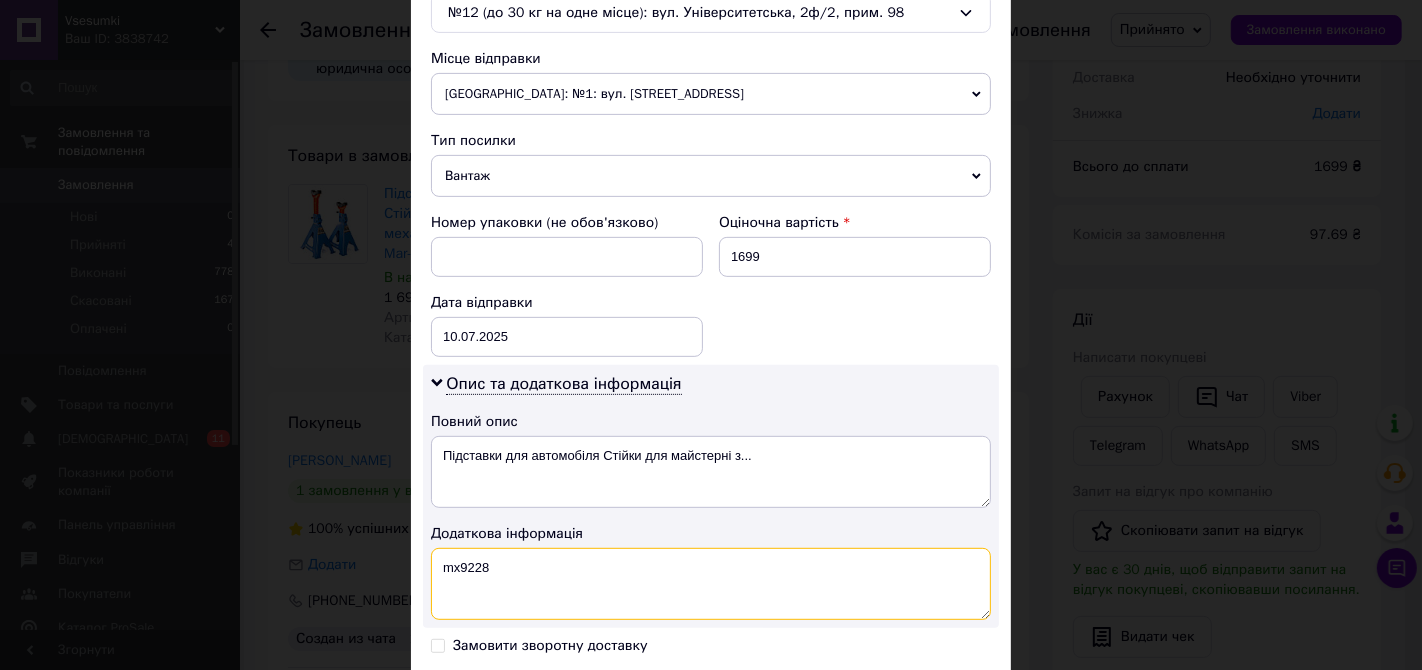 paste on "Стійки для майстерні 6т CATA Mar-Pol C80101" 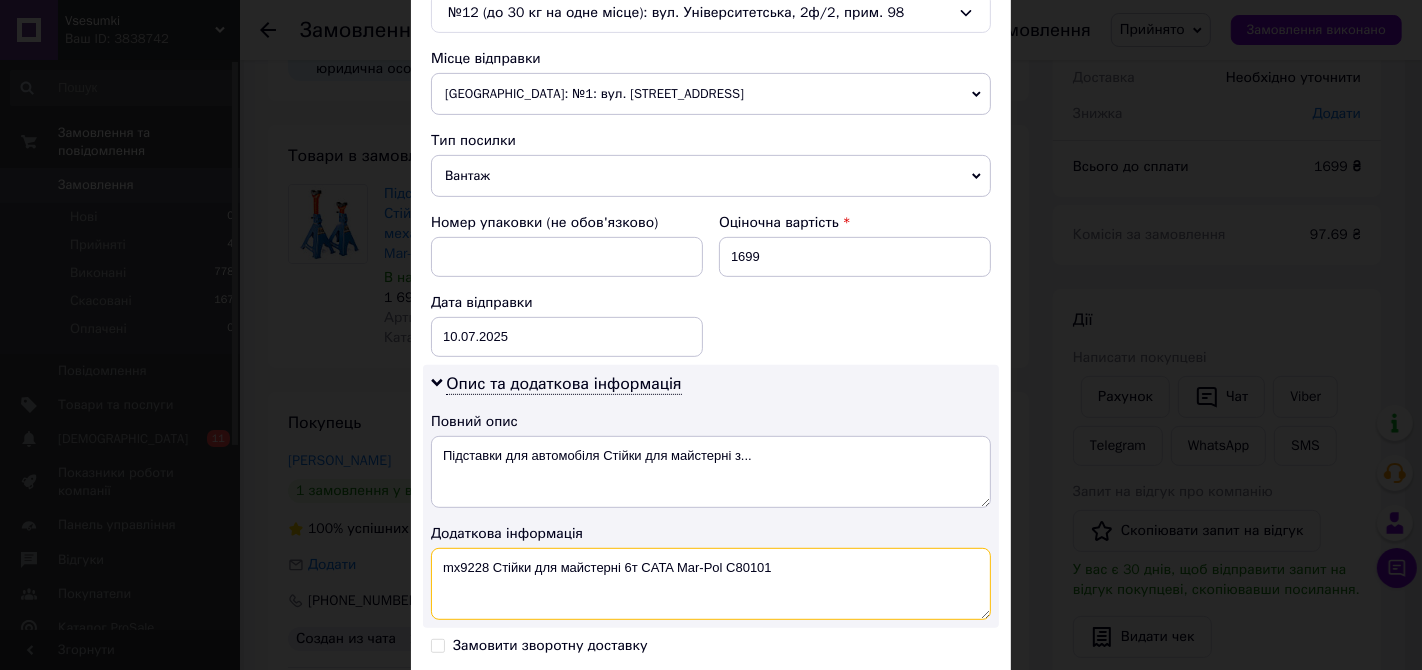 drag, startPoint x: 782, startPoint y: 554, endPoint x: 434, endPoint y: 559, distance: 348.03592 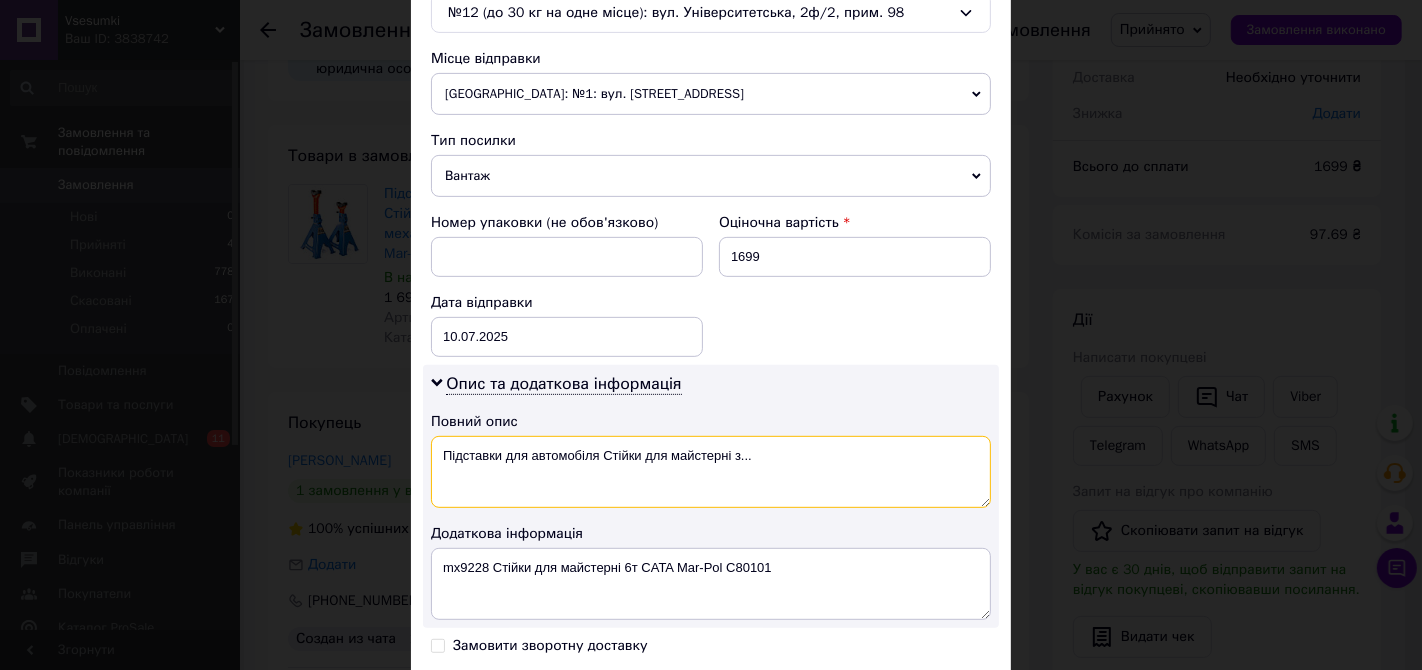 drag, startPoint x: 779, startPoint y: 442, endPoint x: 432, endPoint y: 454, distance: 347.20743 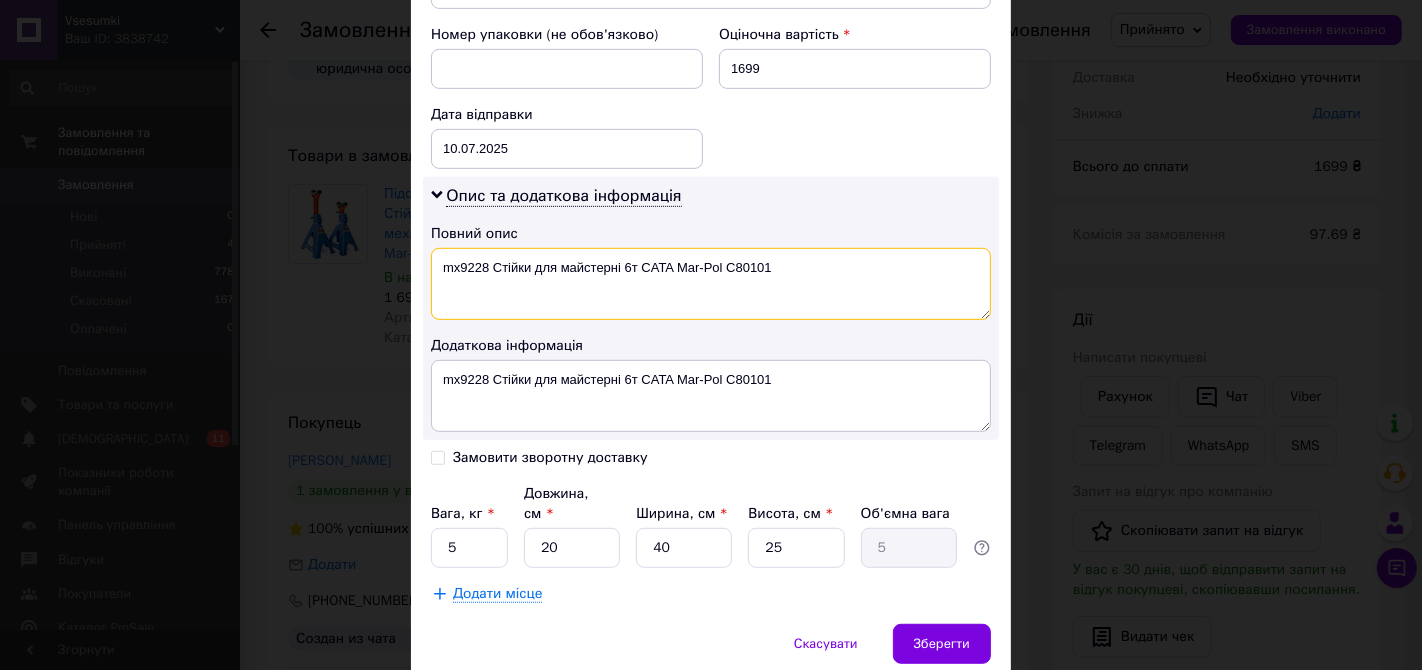scroll, scrollTop: 888, scrollLeft: 0, axis: vertical 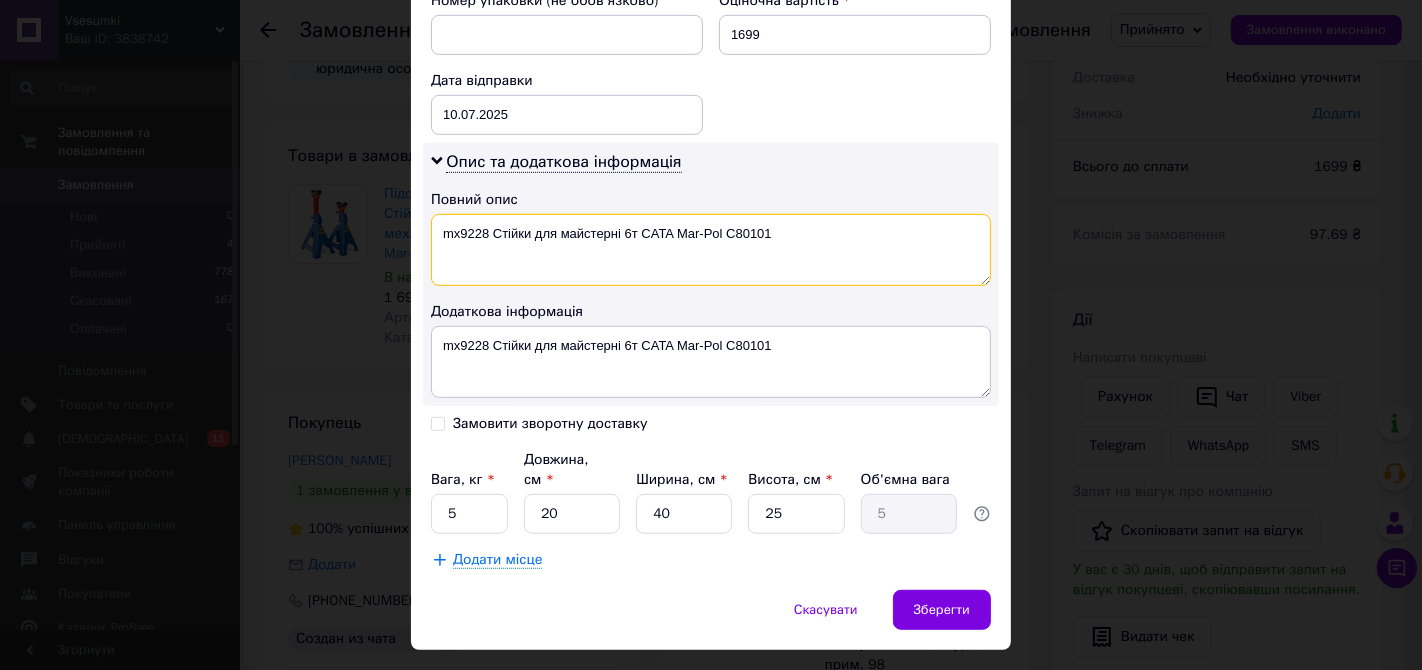 type on "mx9228 Стійки для майстерні 6т CATA Mar-Pol C80101" 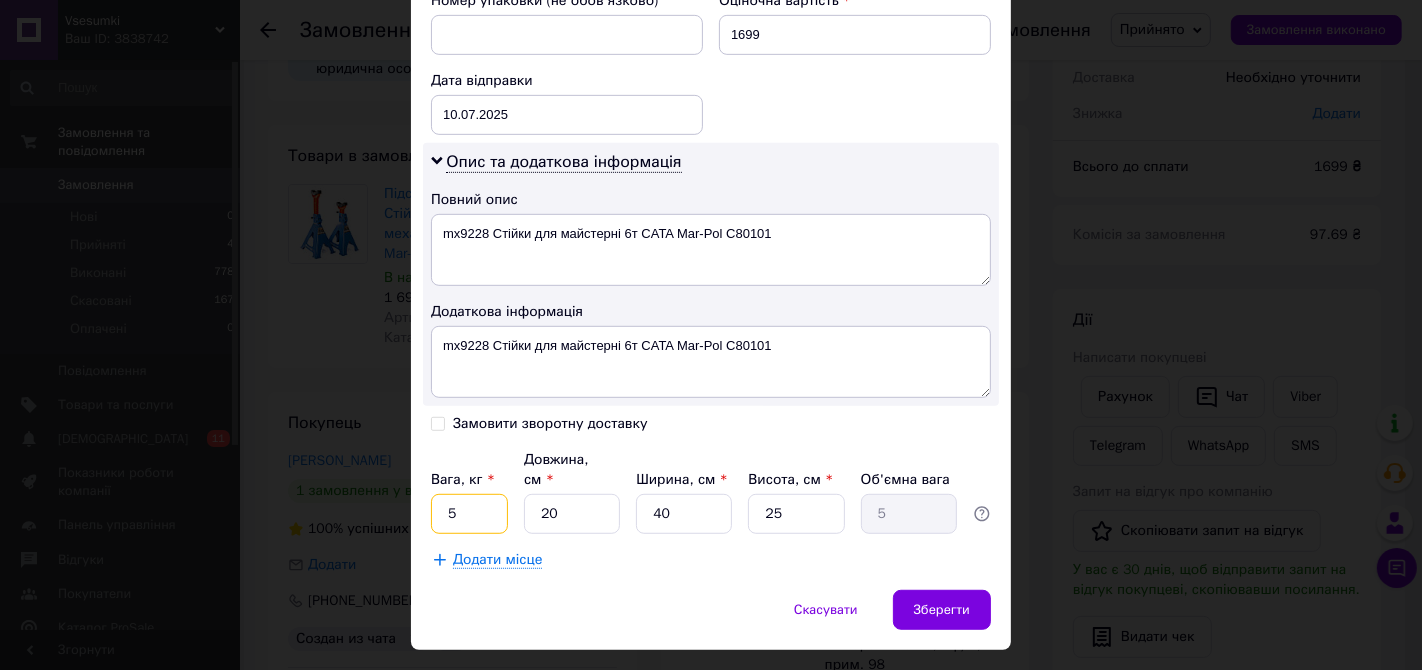 drag, startPoint x: 470, startPoint y: 481, endPoint x: 434, endPoint y: 486, distance: 36.345562 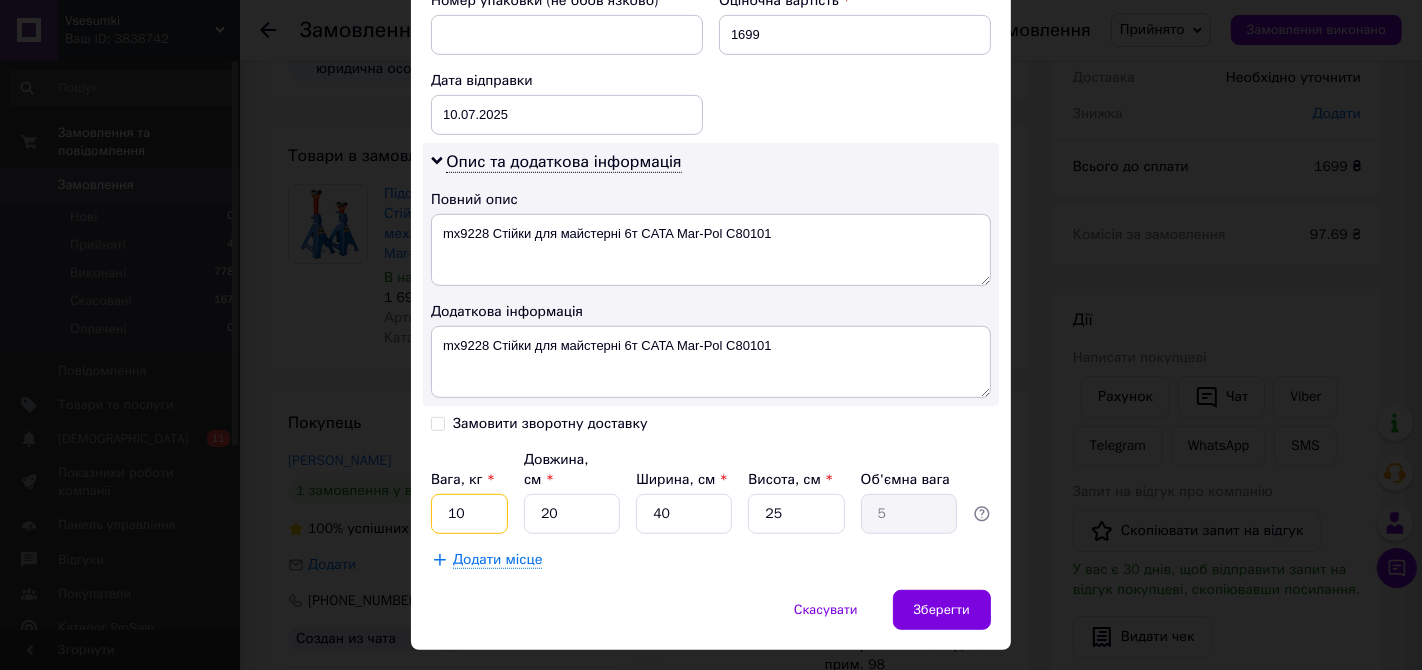 type on "10" 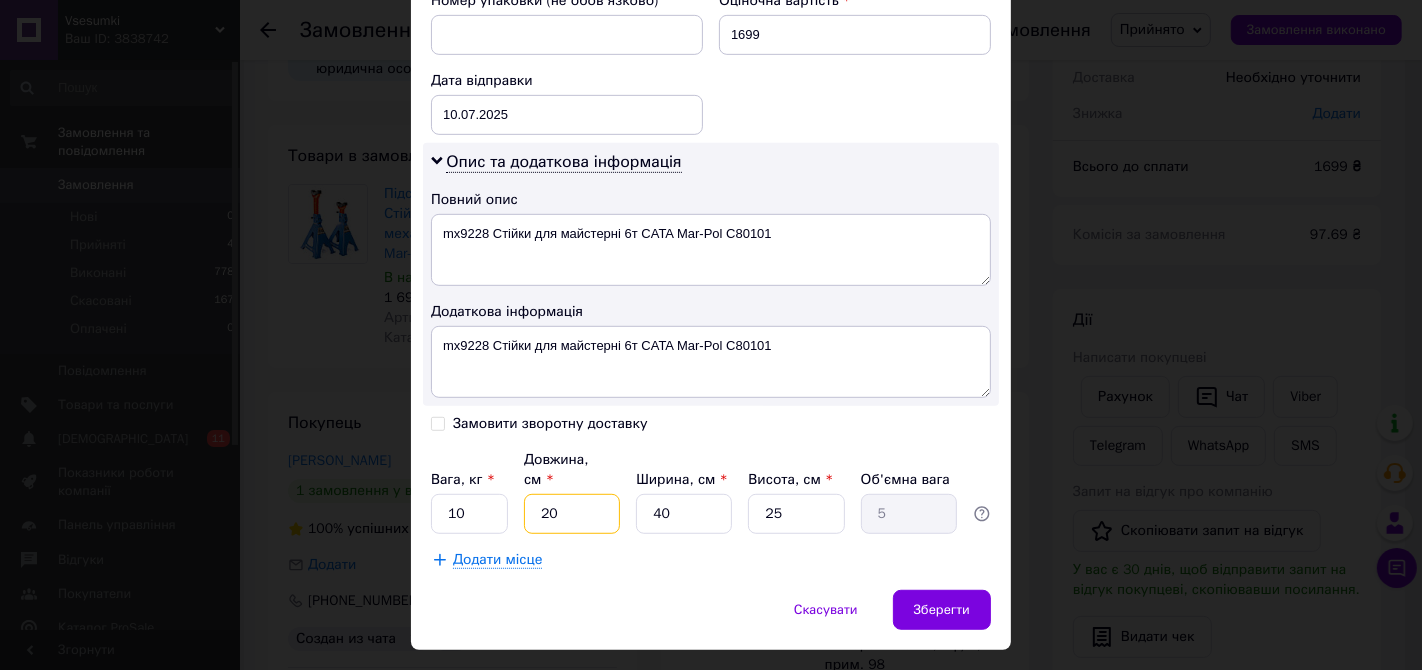 drag, startPoint x: 565, startPoint y: 482, endPoint x: 511, endPoint y: 488, distance: 54.33231 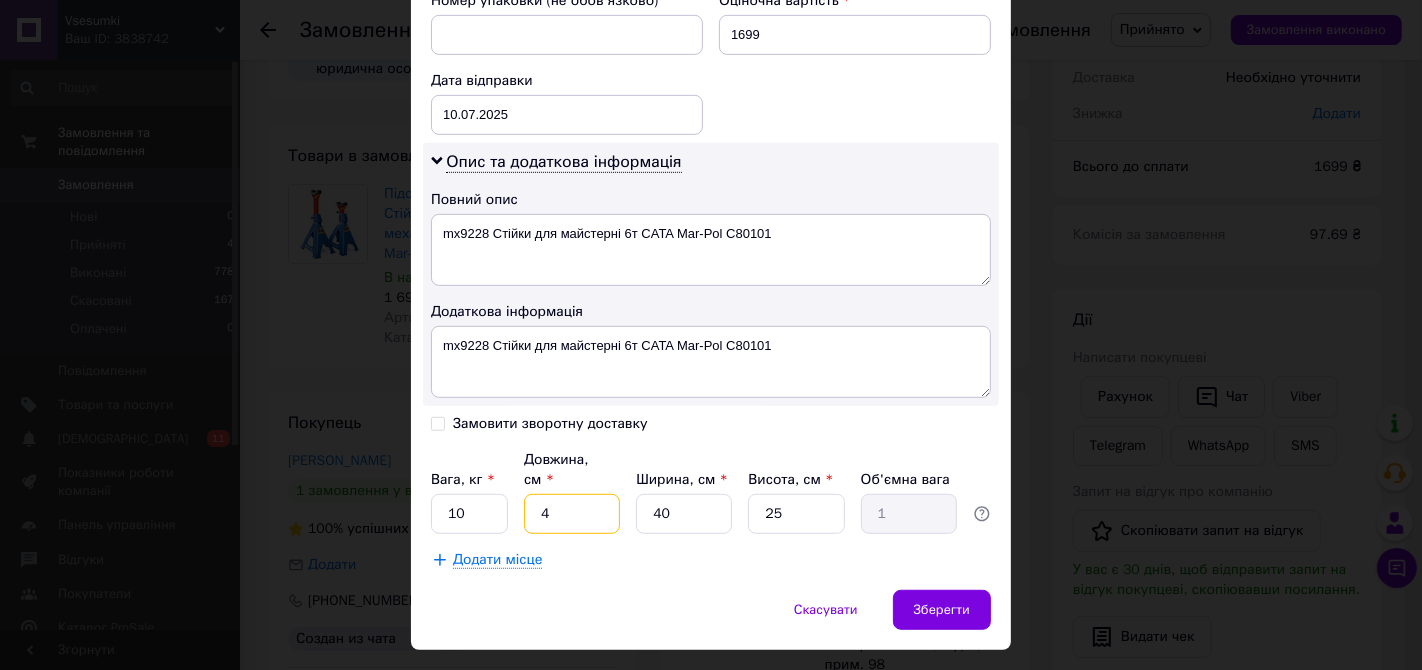 type on "40" 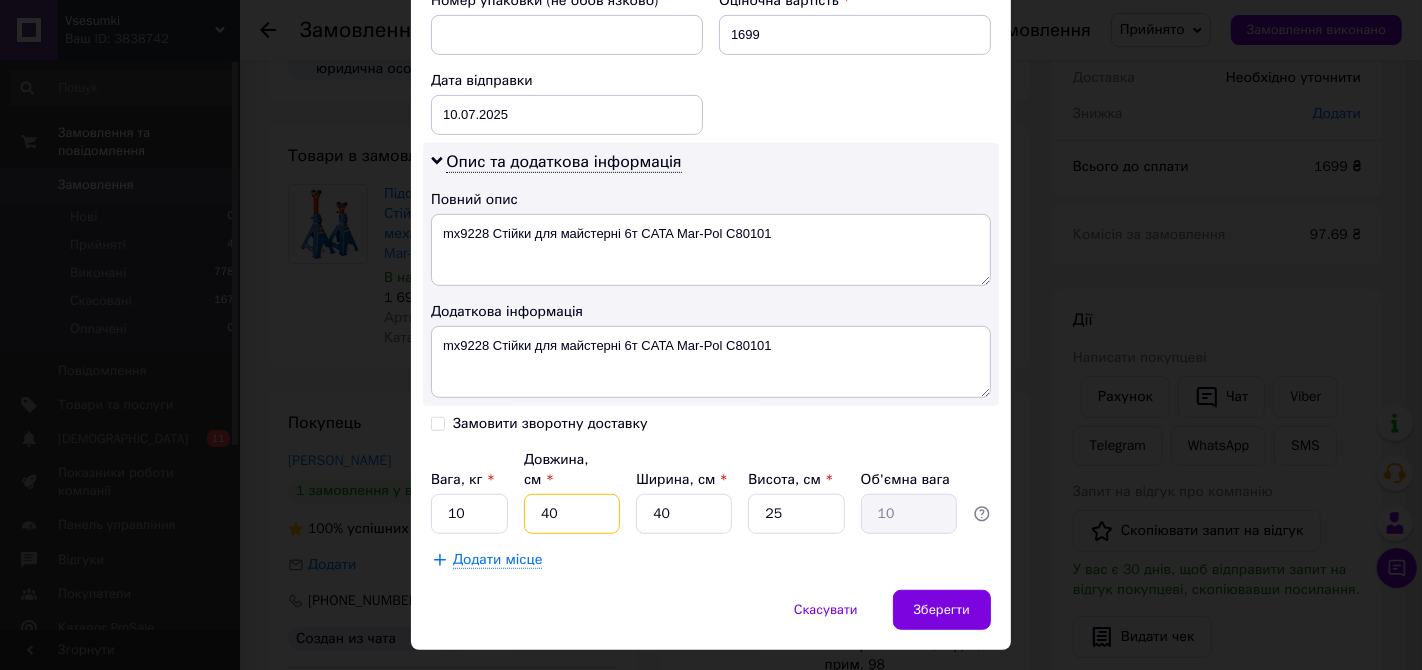 type on "40" 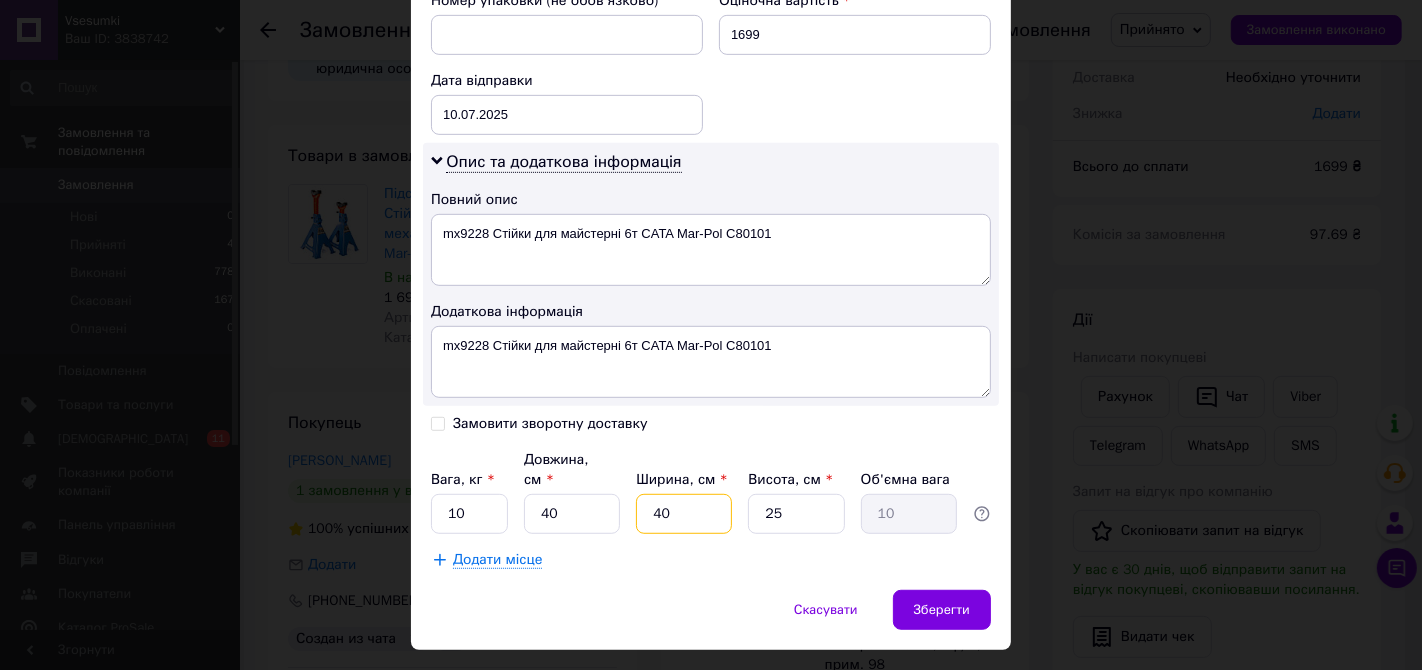 drag, startPoint x: 681, startPoint y: 491, endPoint x: 637, endPoint y: 488, distance: 44.102154 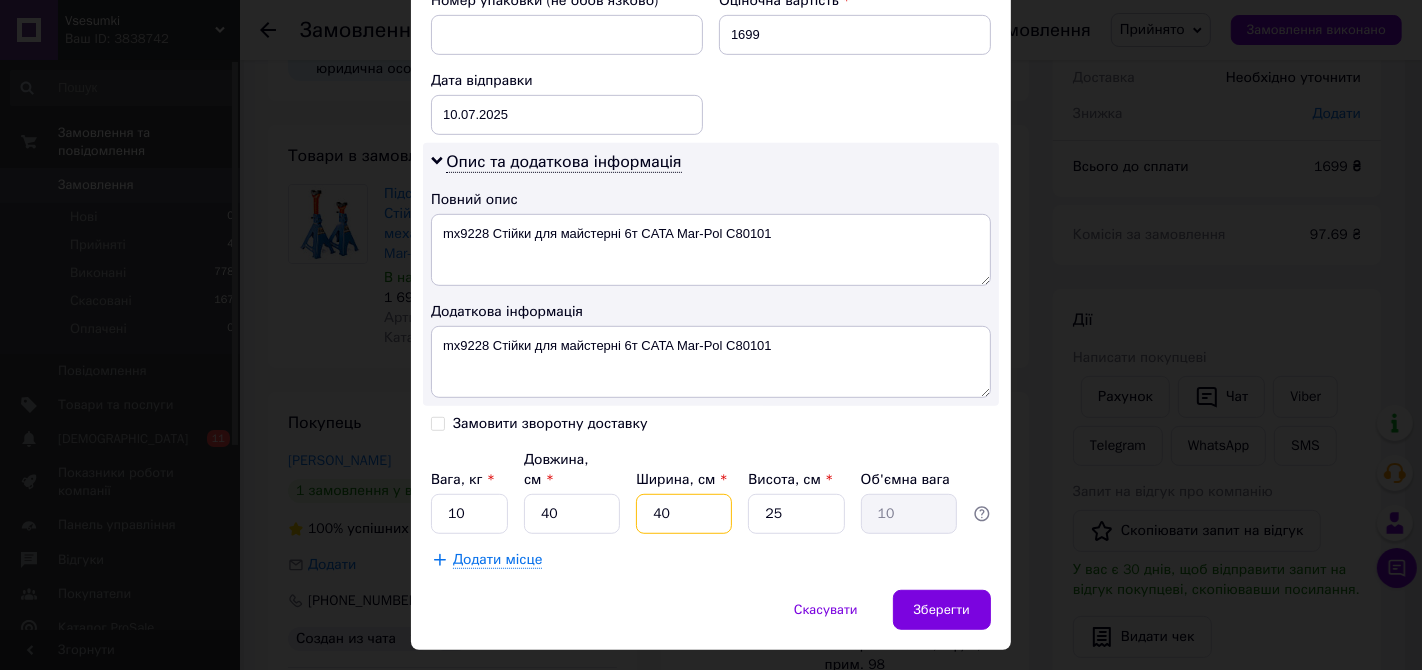 type on "2" 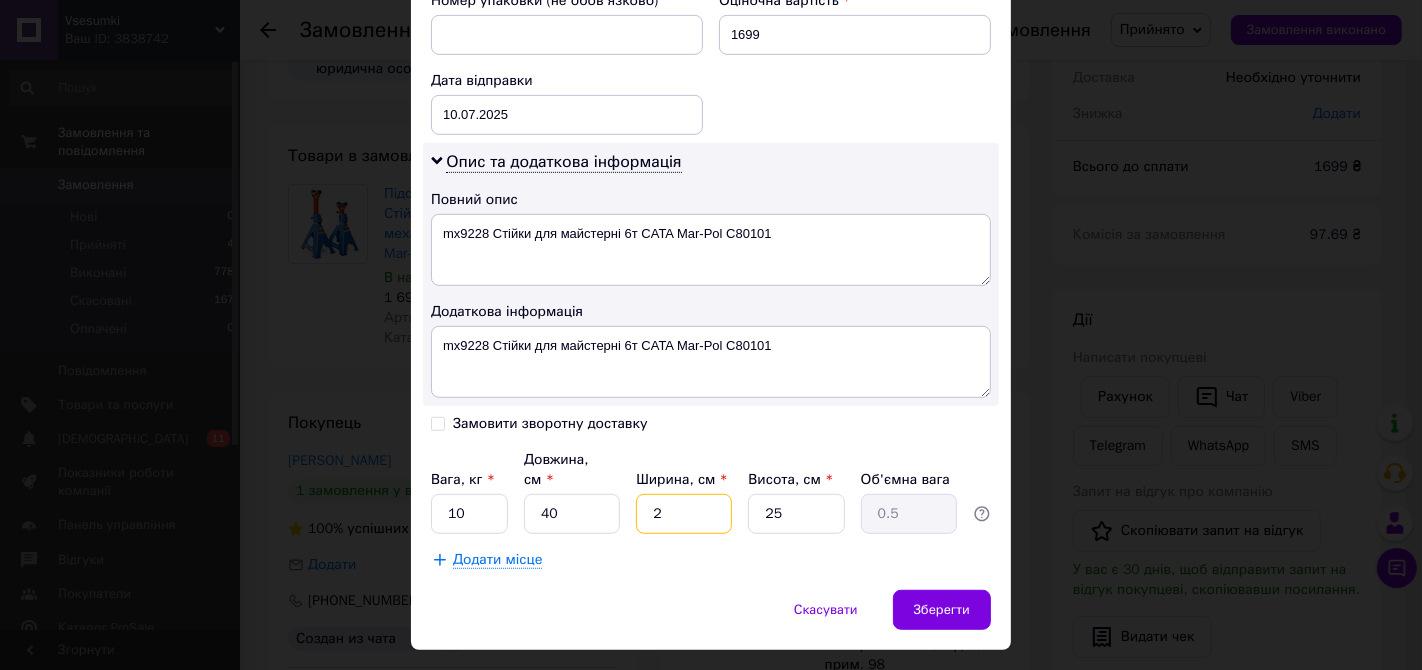 type on "26" 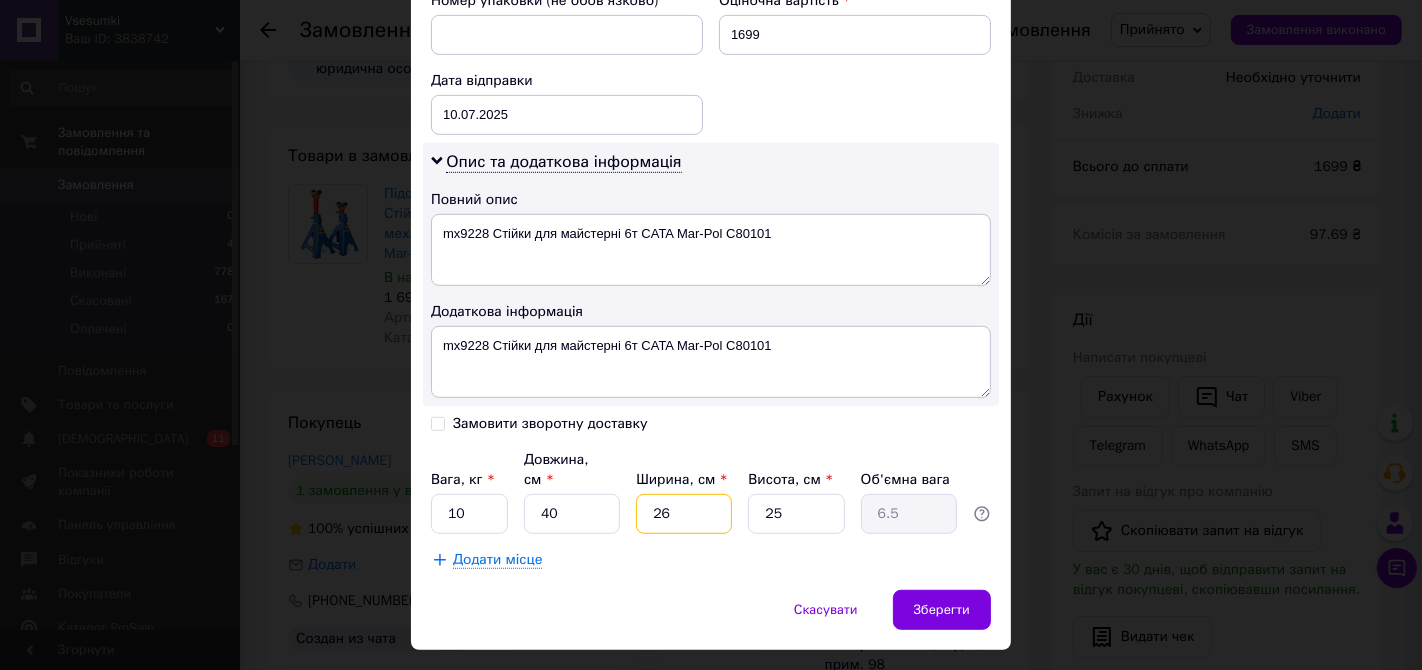 type on "26" 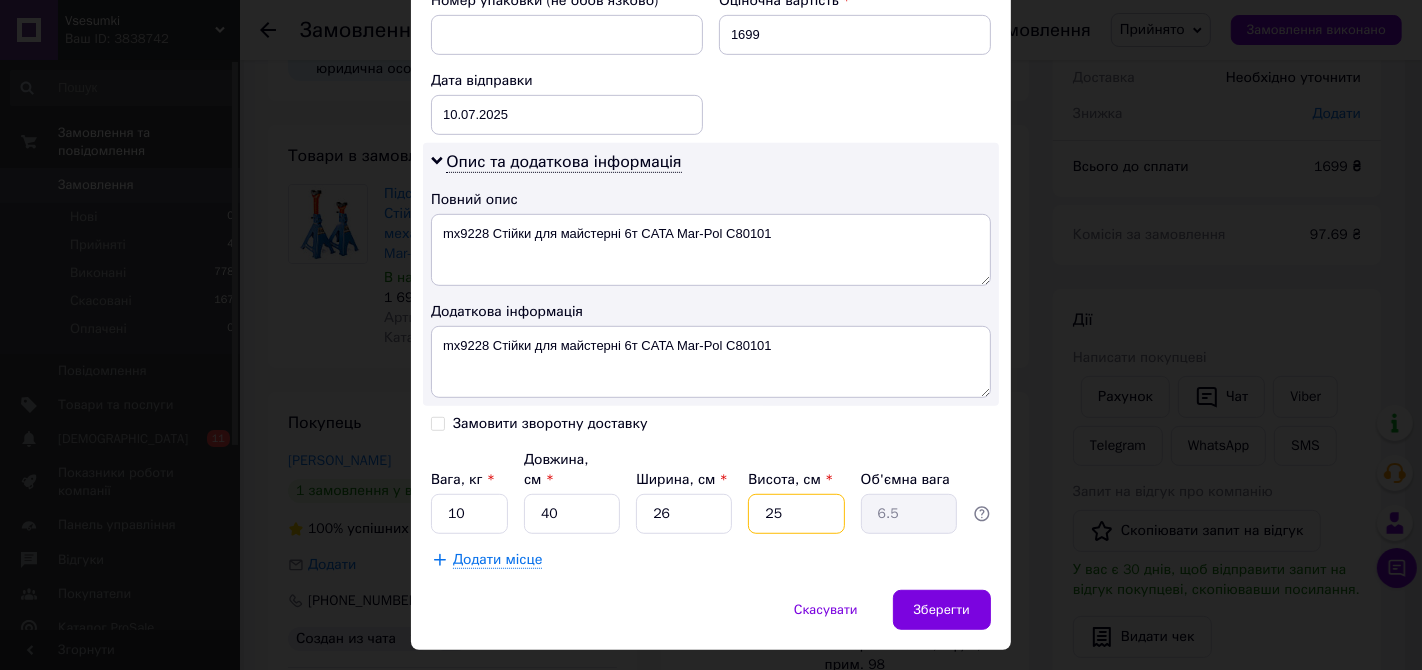 drag, startPoint x: 788, startPoint y: 481, endPoint x: 752, endPoint y: 487, distance: 36.496574 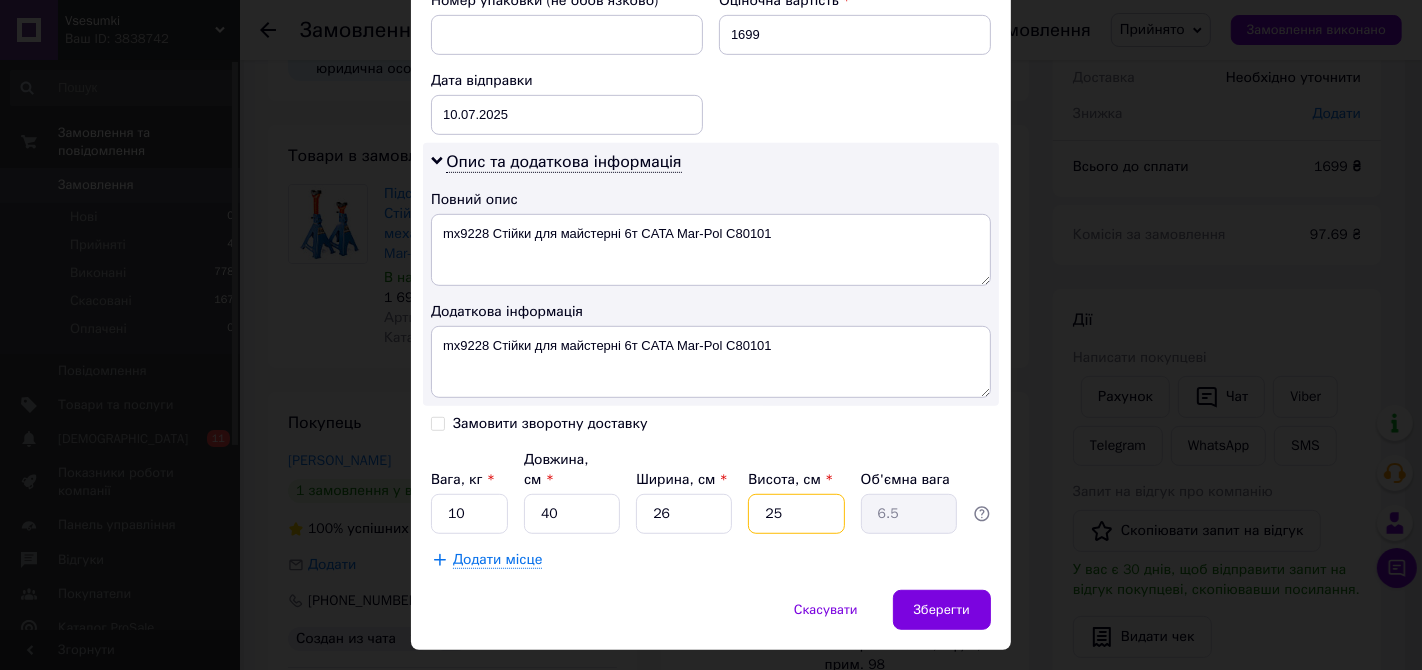 type on "4" 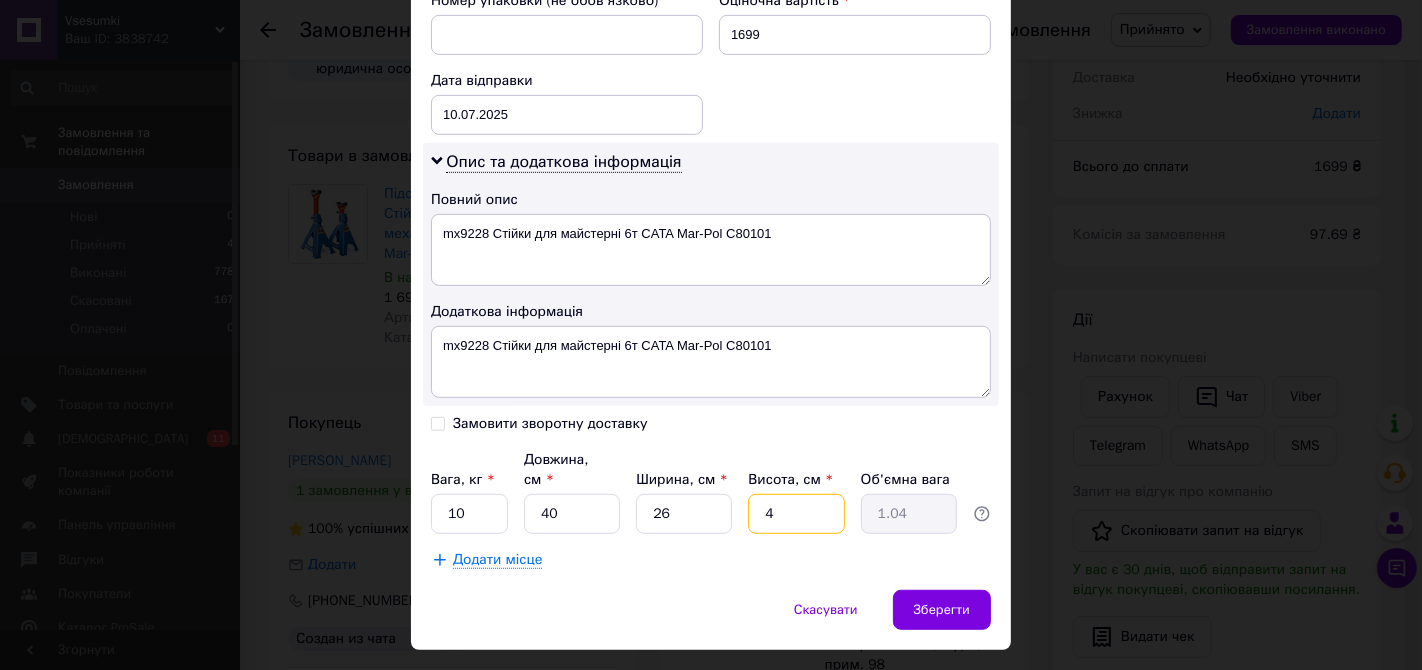 type on "45" 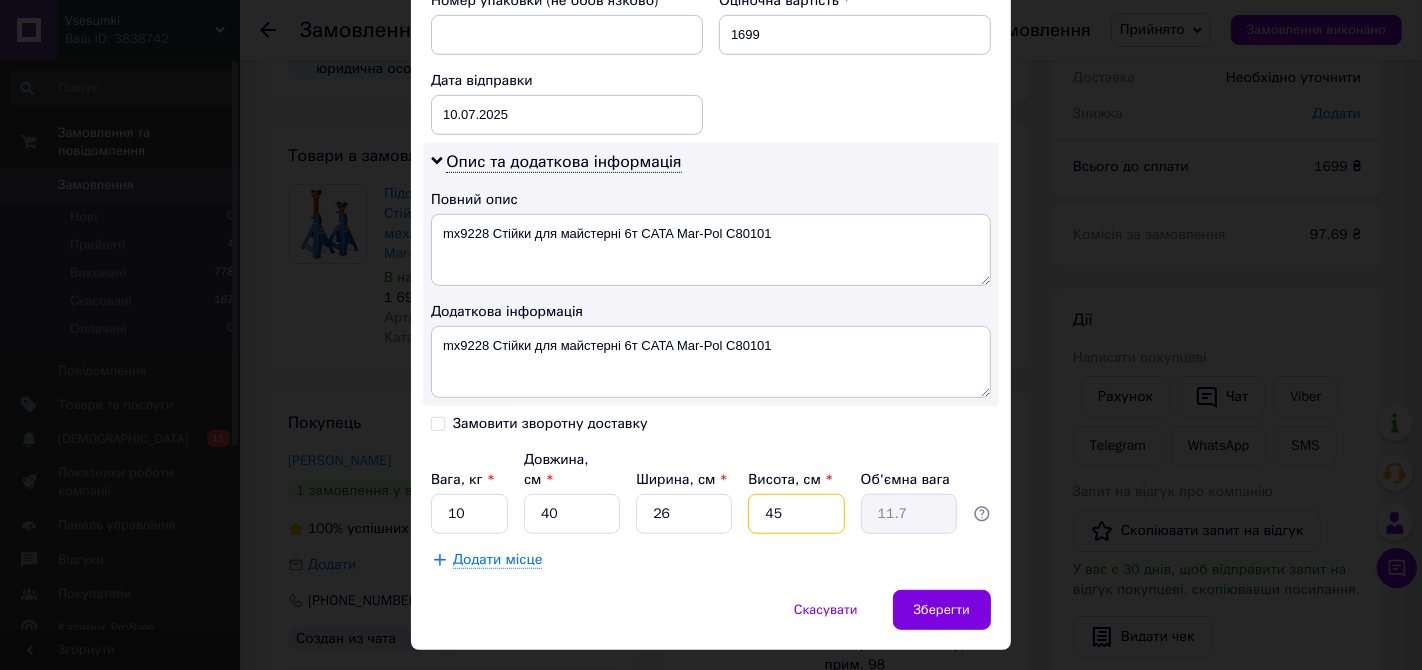 type on "4" 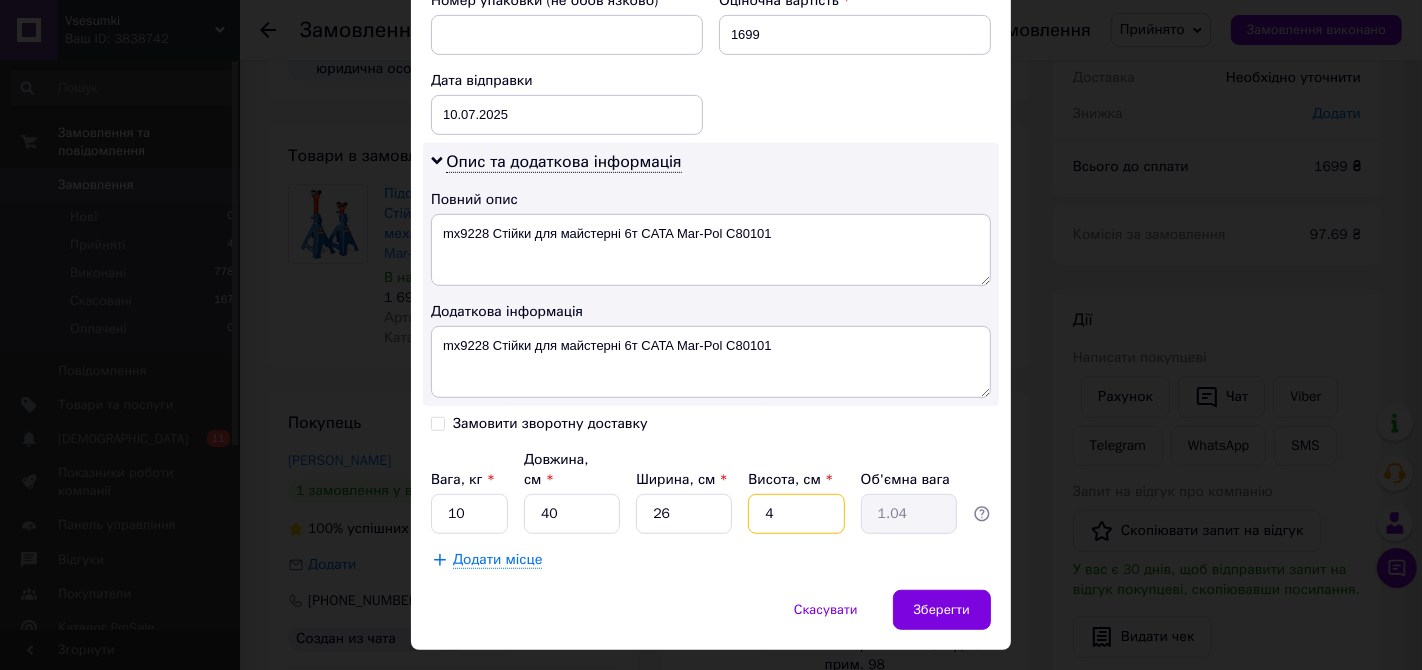 type on "44" 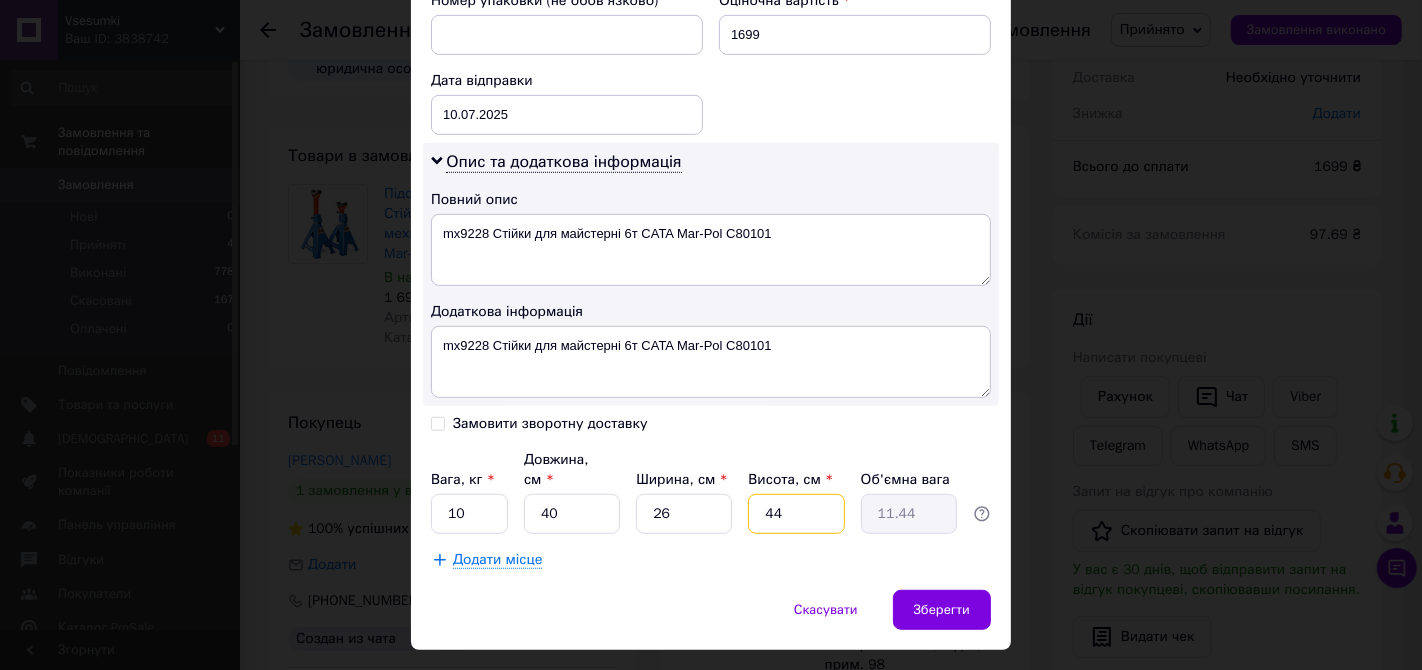 type on "4" 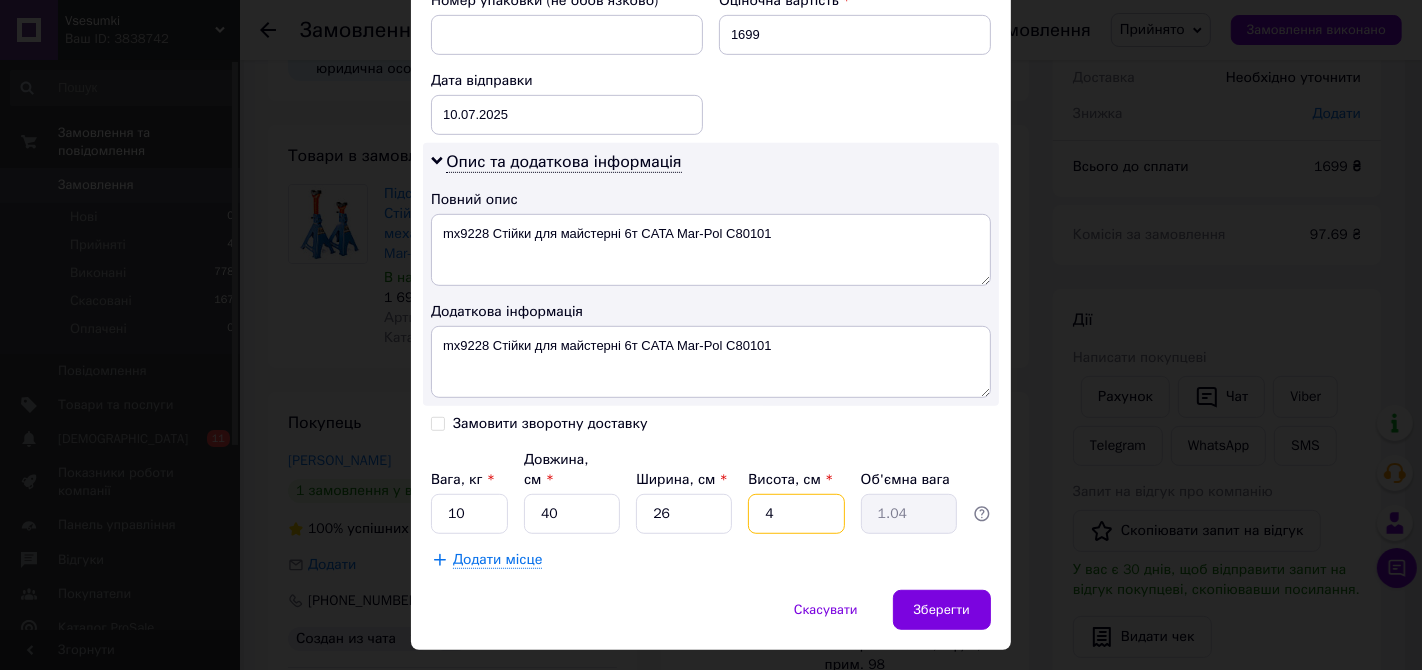 type on "40" 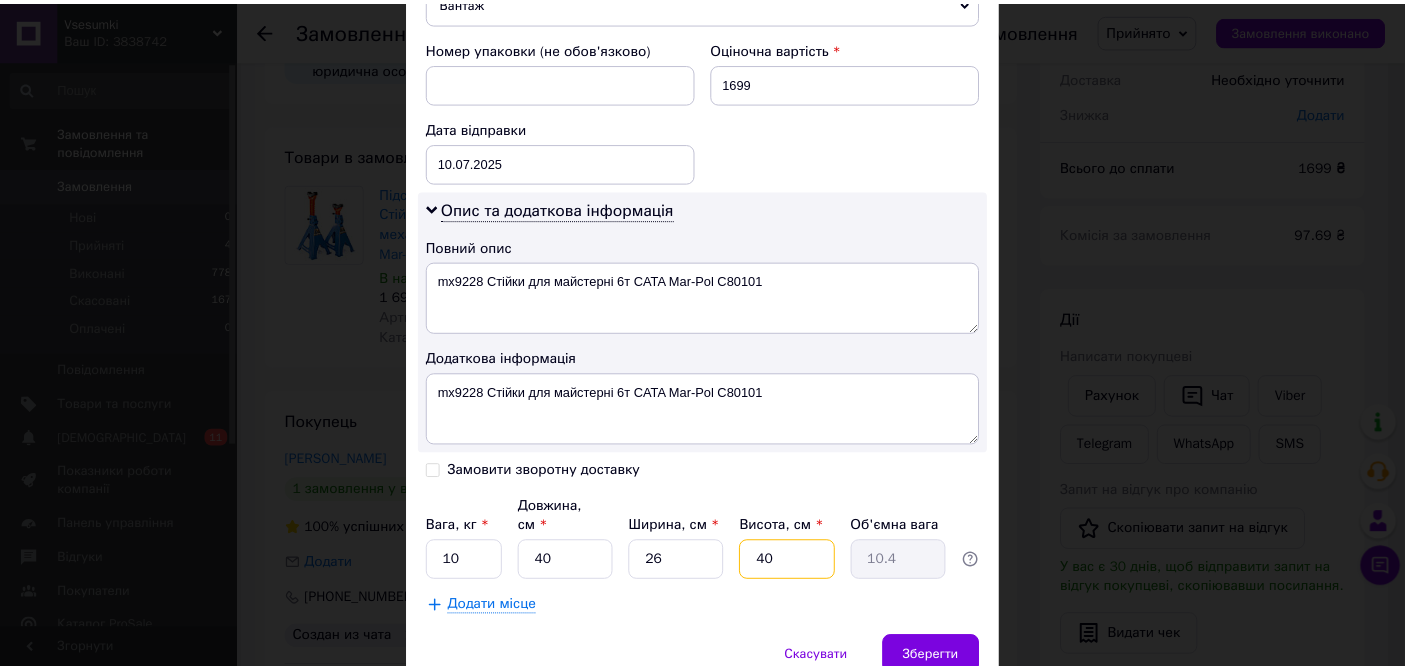 scroll, scrollTop: 888, scrollLeft: 0, axis: vertical 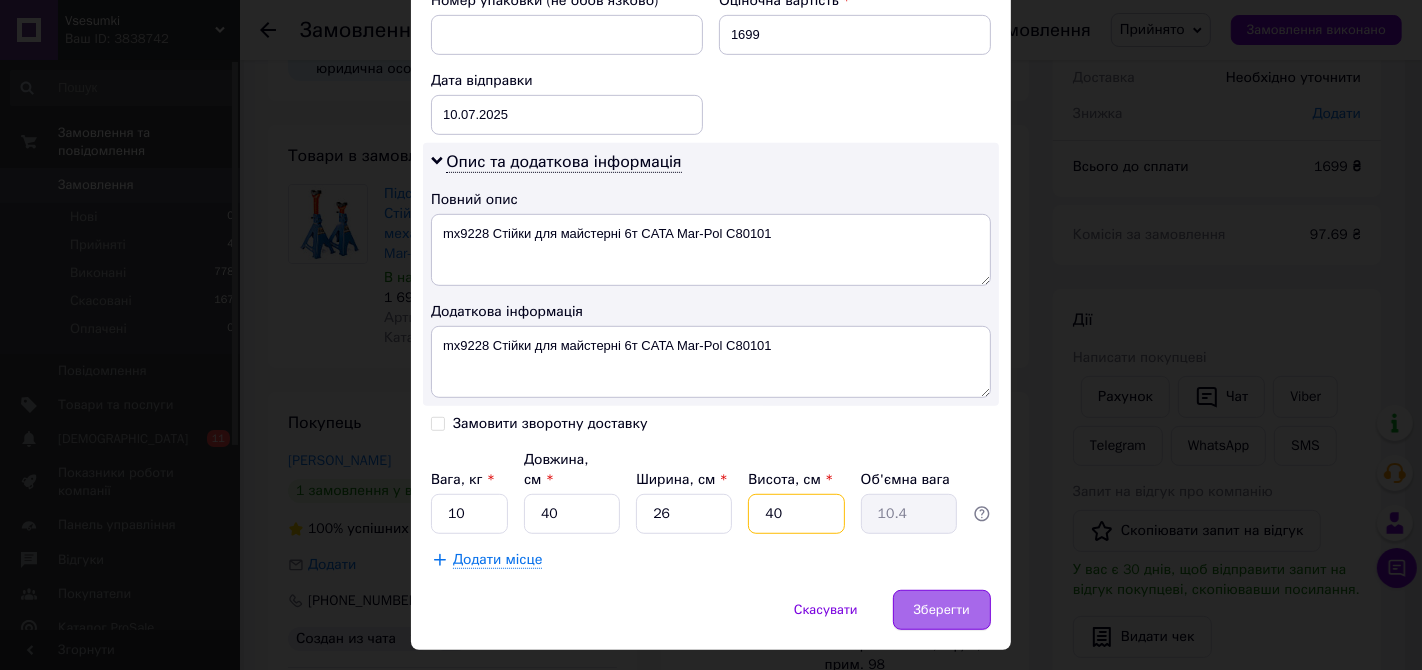 type on "40" 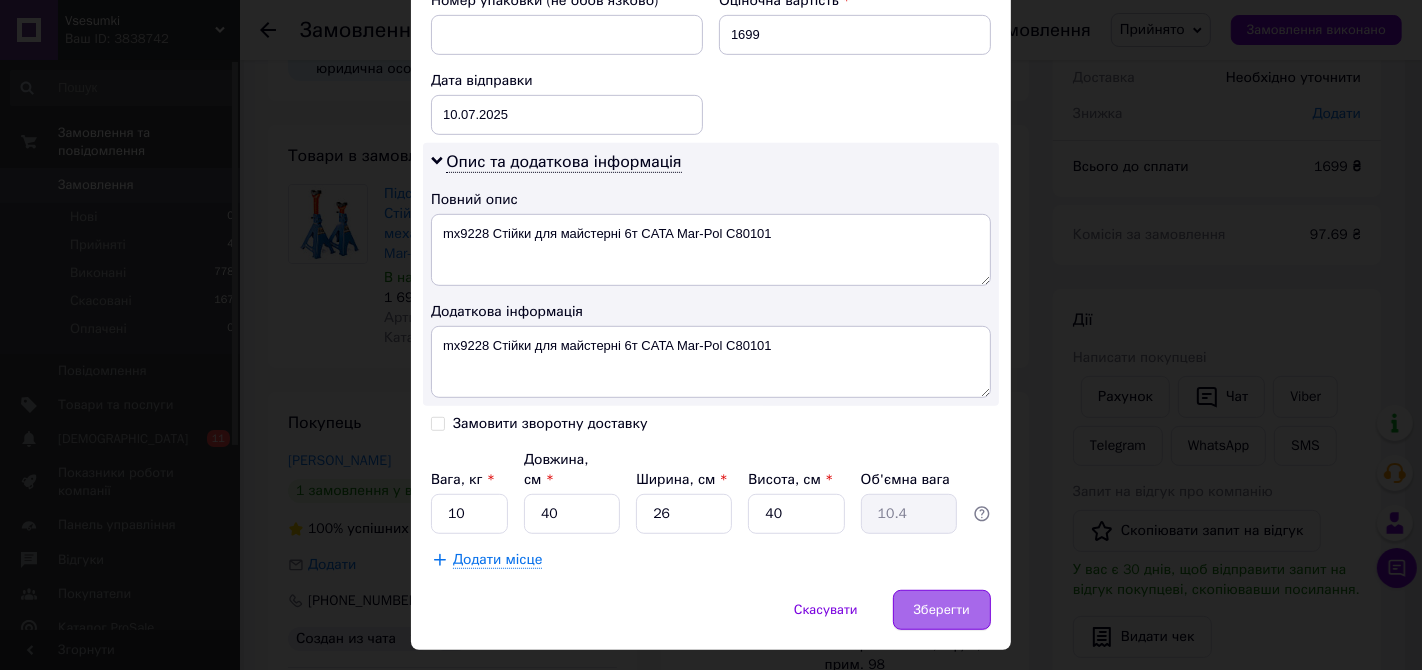 click on "Зберегти" at bounding box center [942, 610] 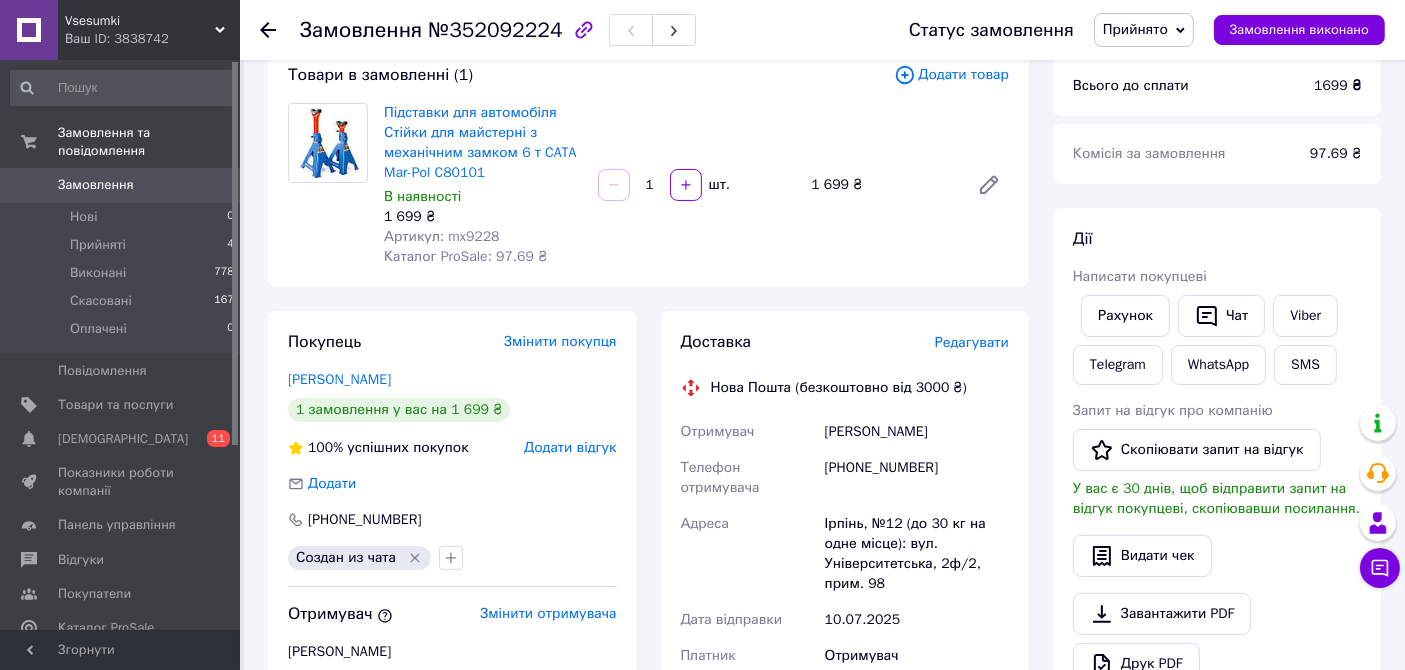 scroll, scrollTop: 222, scrollLeft: 0, axis: vertical 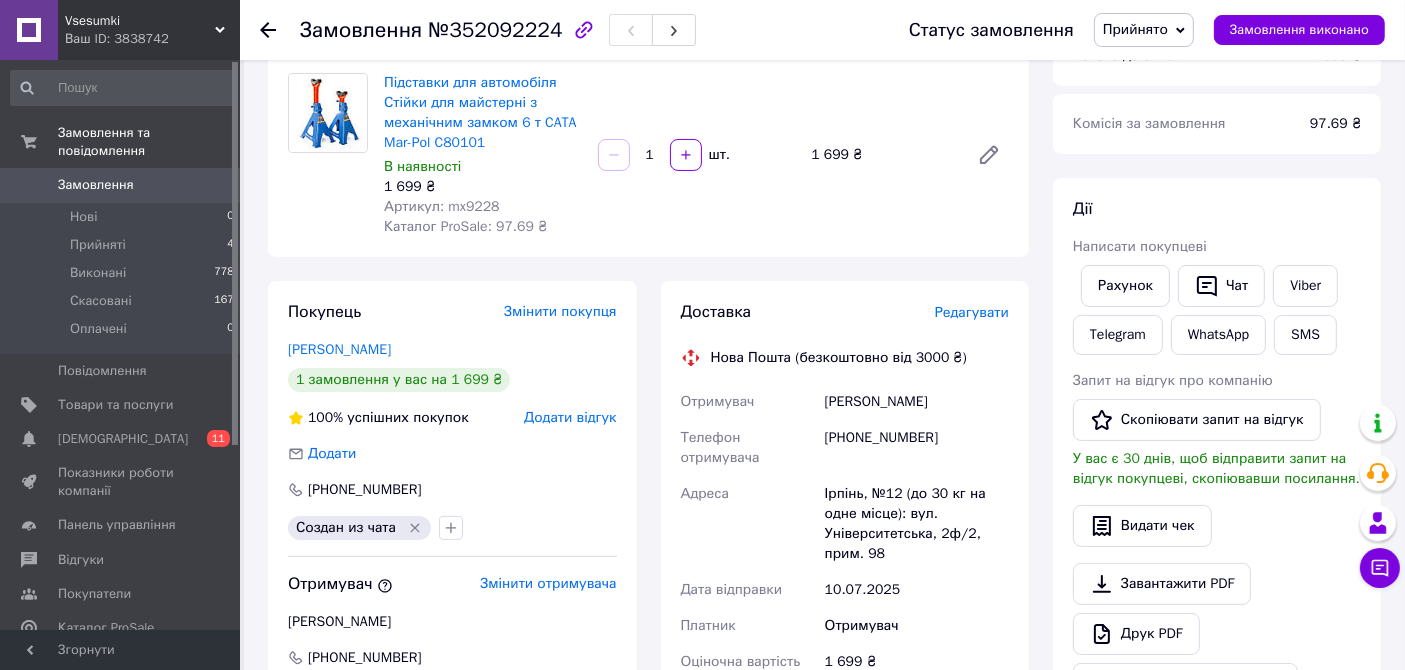 click on "Замовлення" at bounding box center [96, 185] 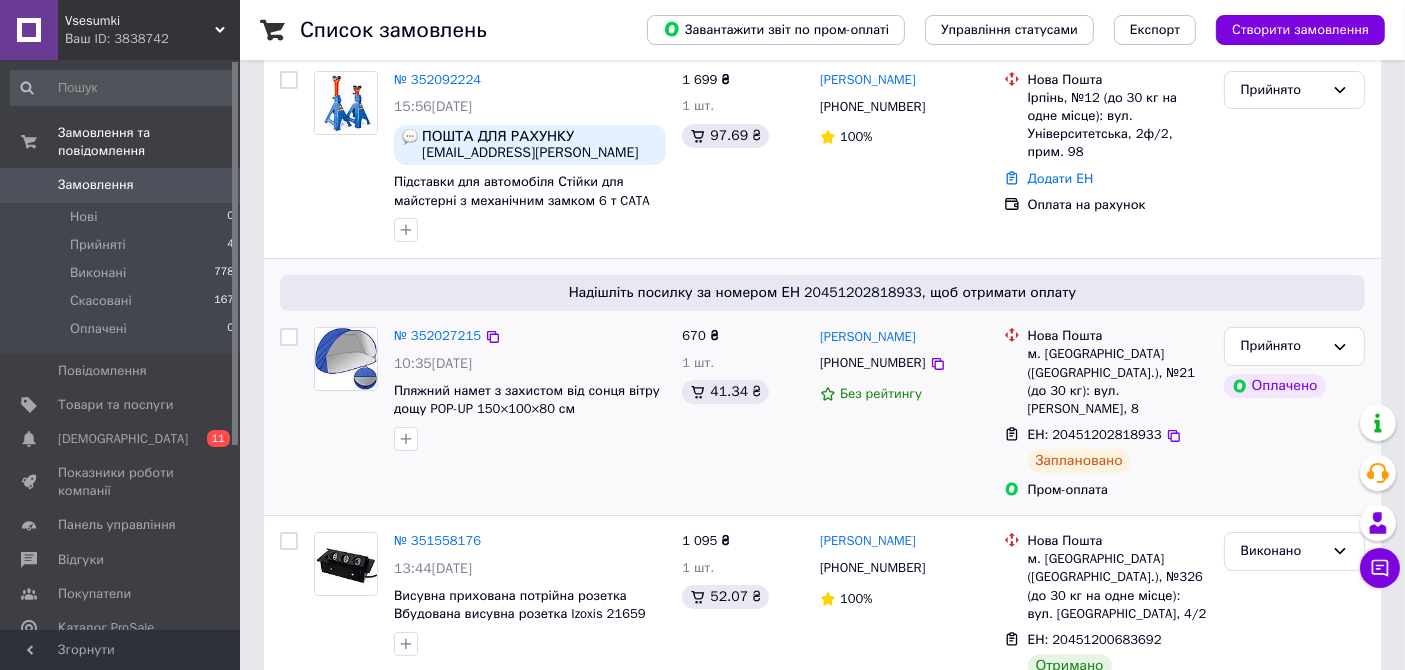 scroll, scrollTop: 222, scrollLeft: 0, axis: vertical 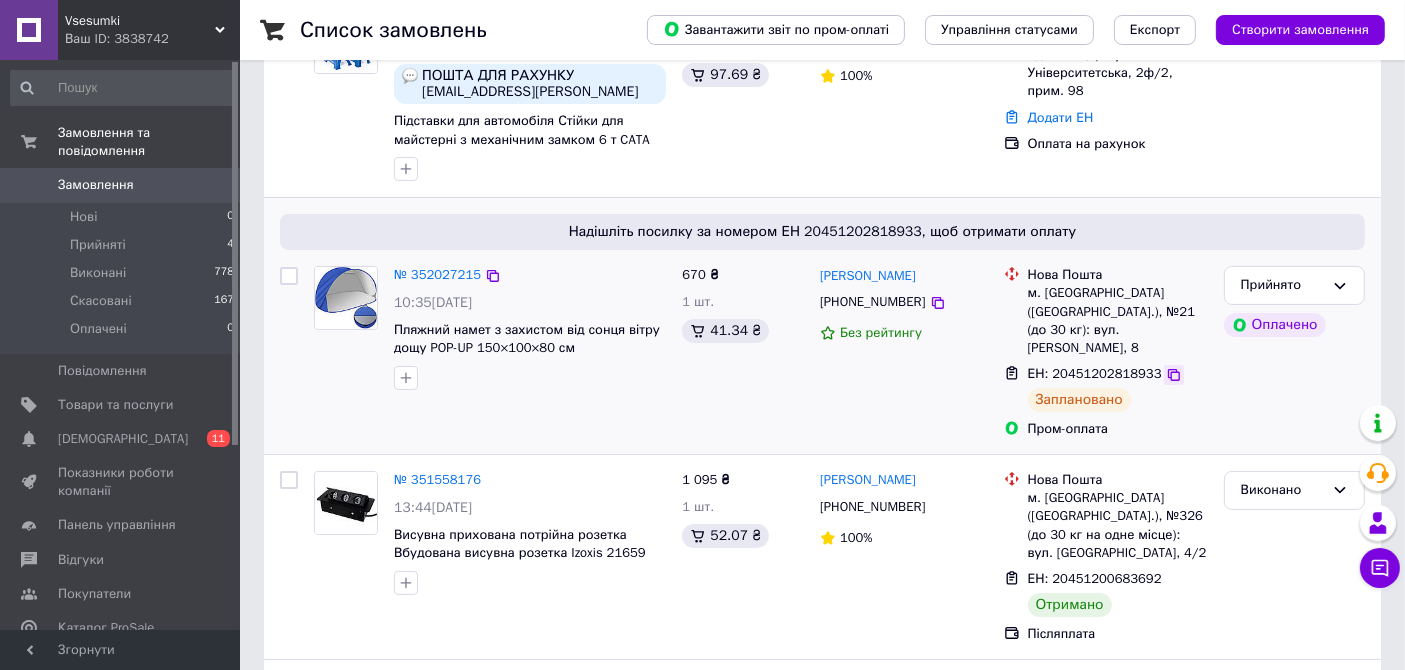 click 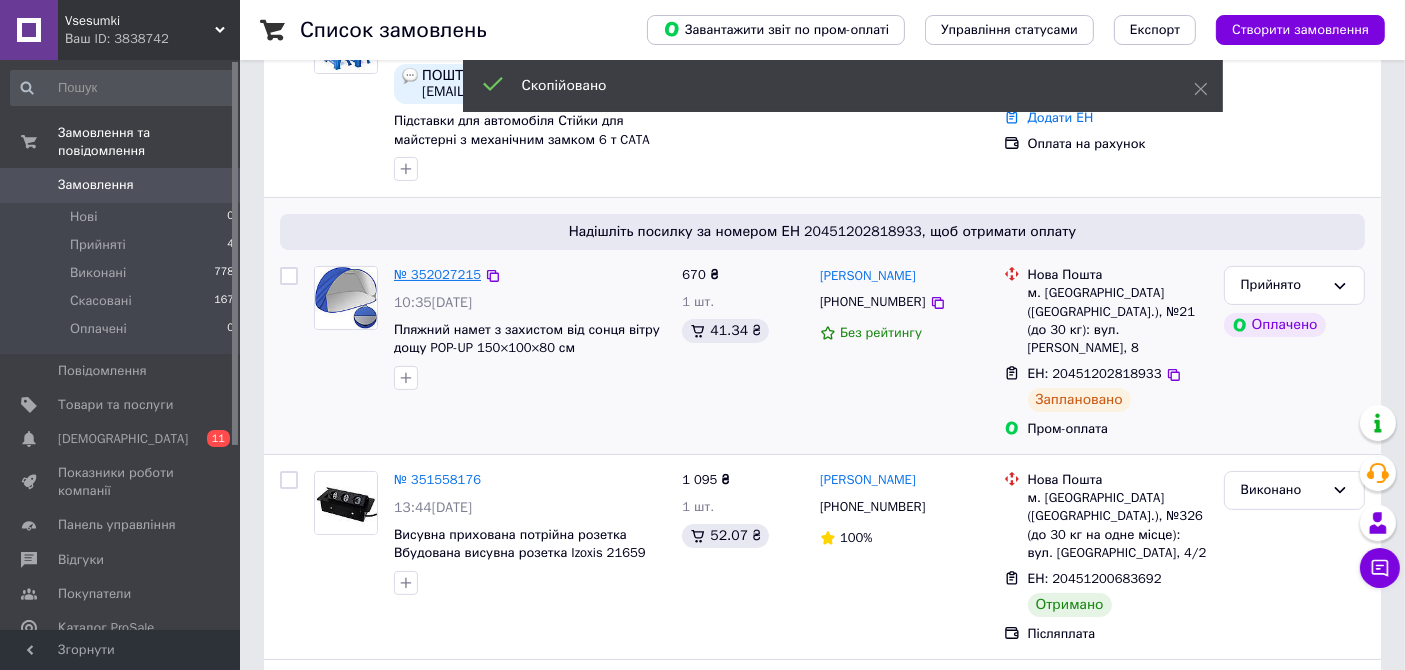 click on "№ 352027215" at bounding box center [437, 274] 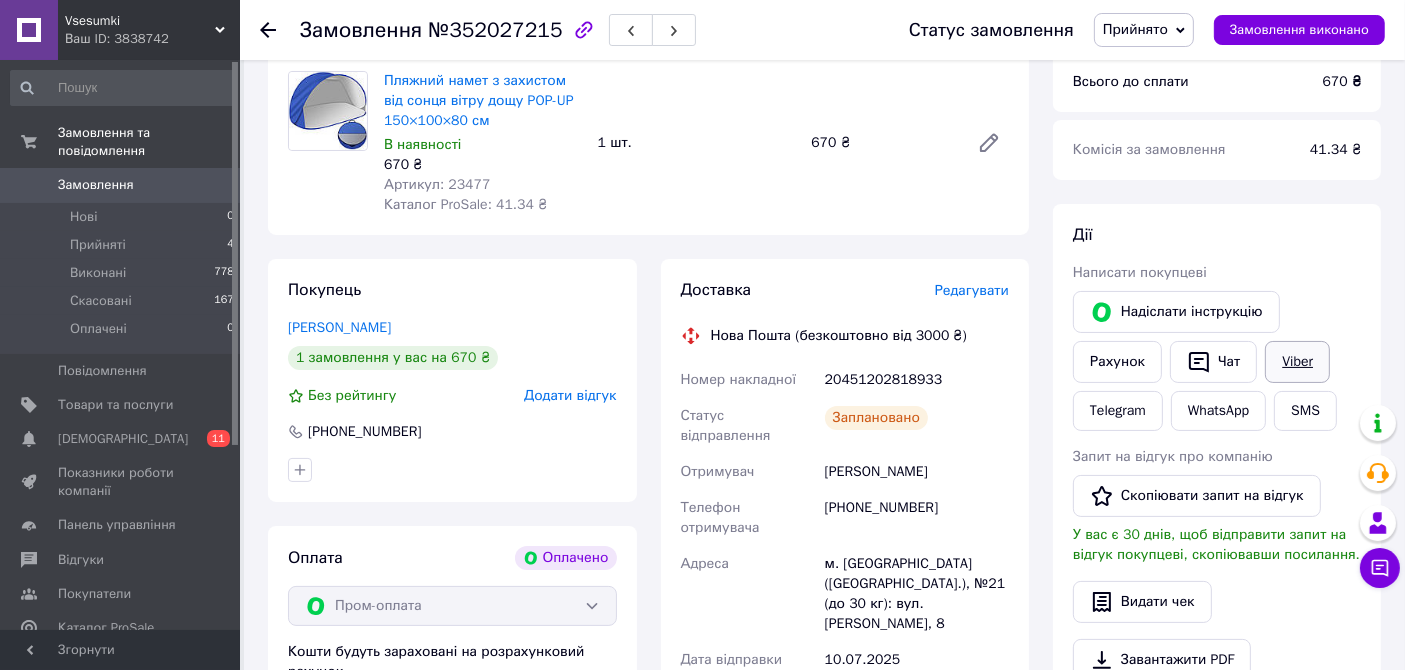 click on "Viber" at bounding box center (1297, 362) 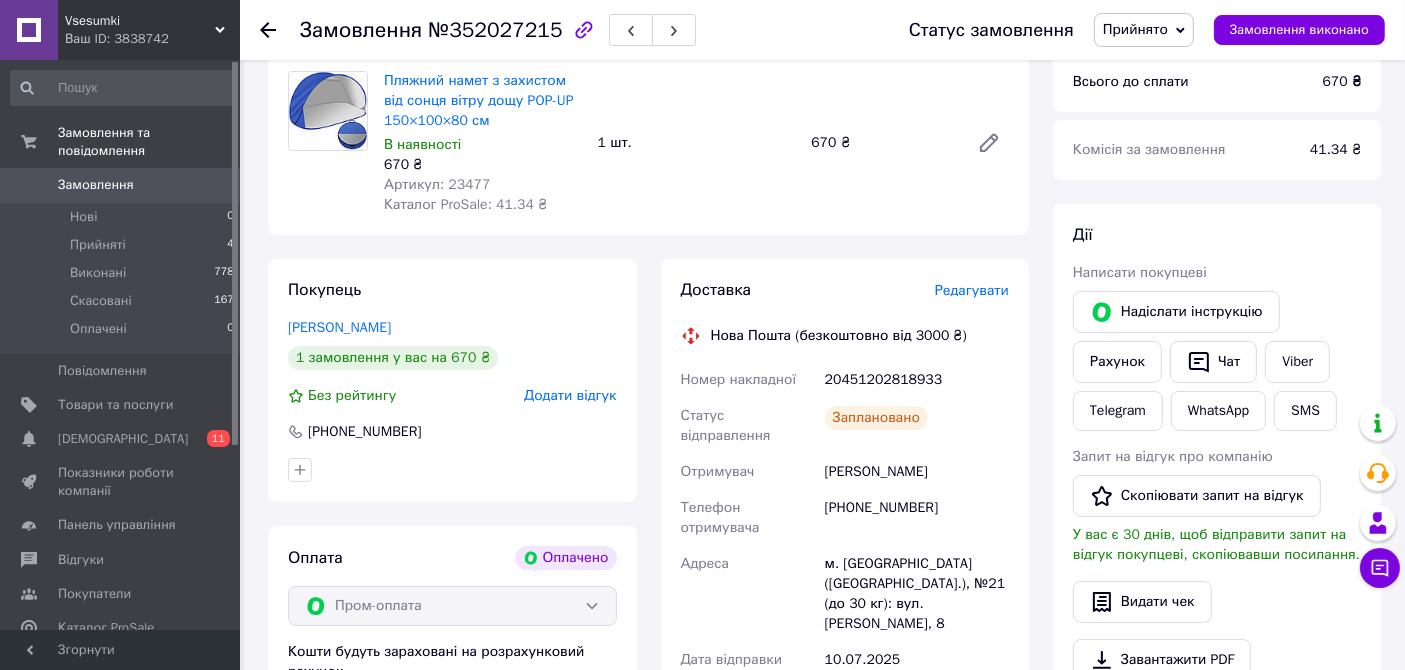 click on "Замовлення" at bounding box center [121, 185] 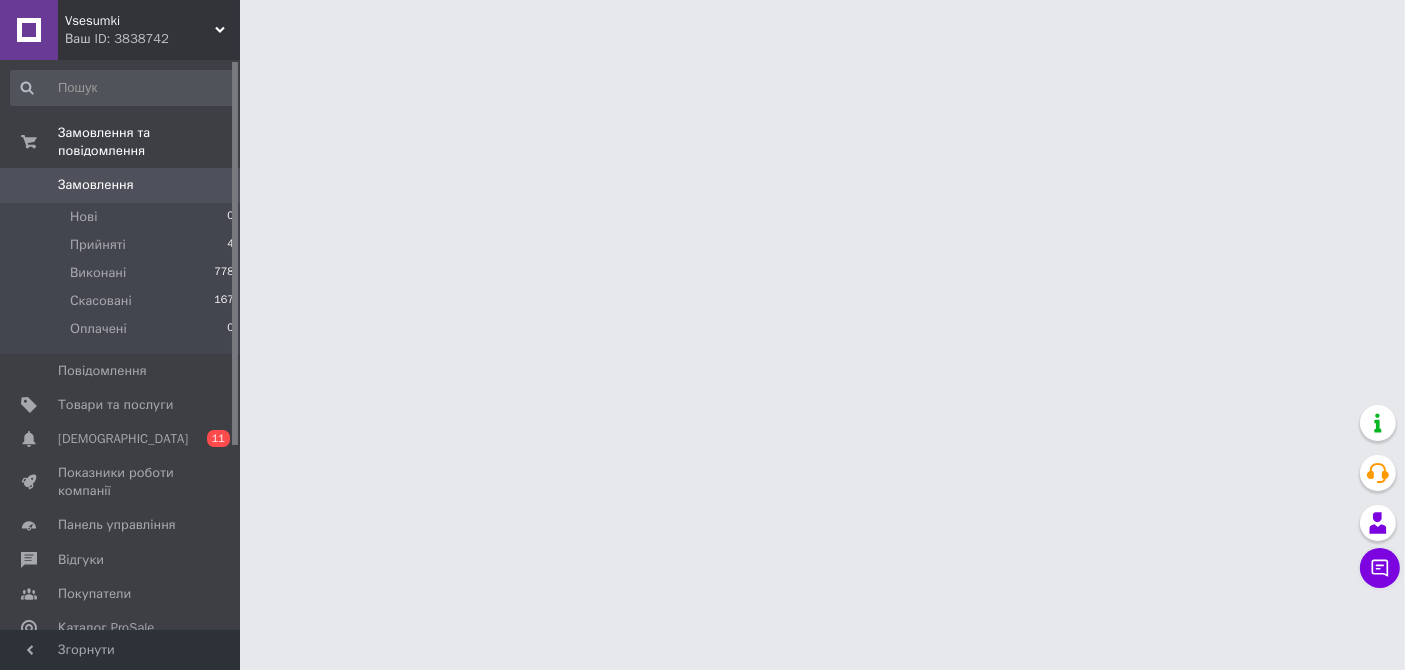 scroll, scrollTop: 0, scrollLeft: 0, axis: both 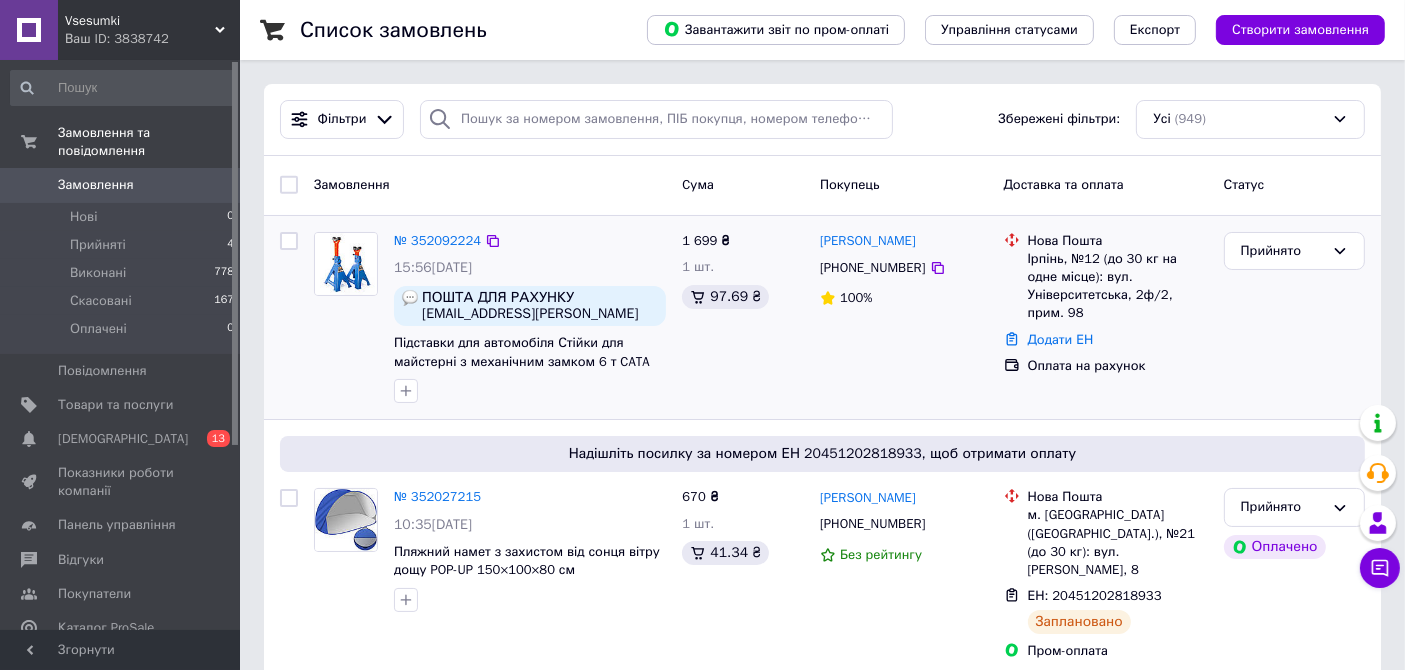 click on "[PERSON_NAME] [PHONE_NUMBER] 100%" at bounding box center (904, 318) 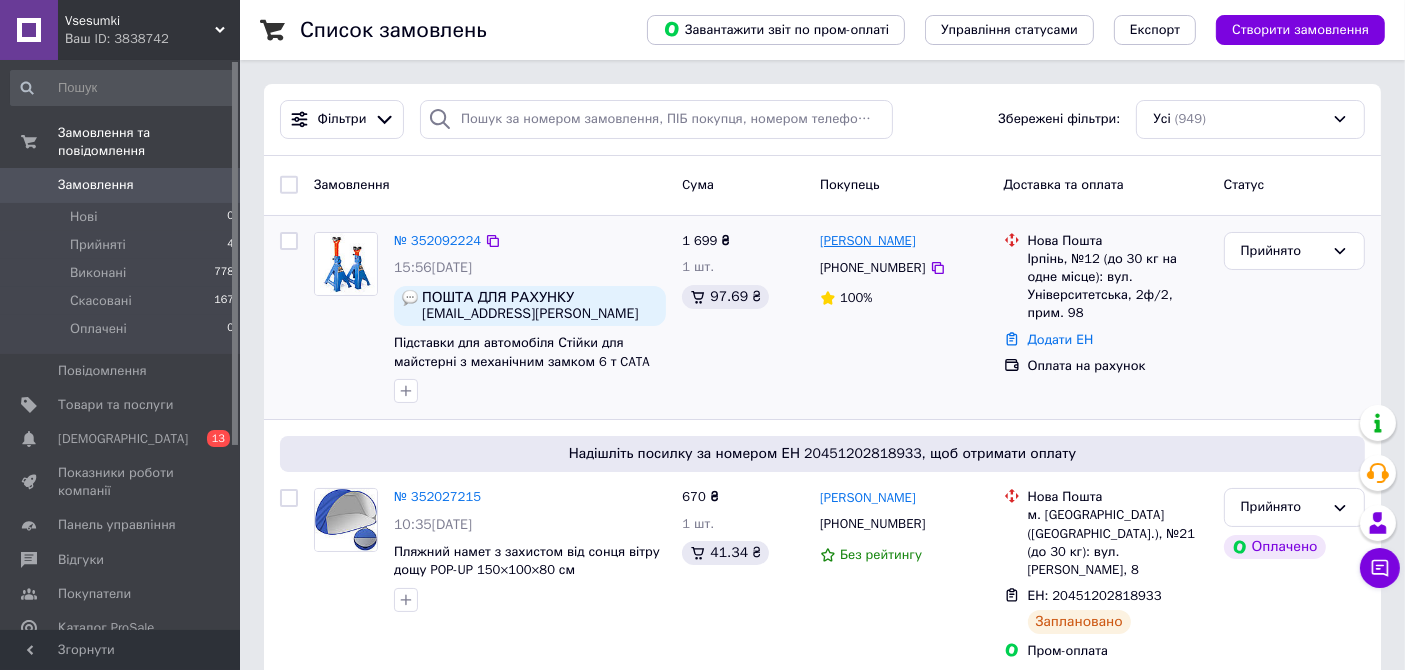 click on "[PERSON_NAME]" at bounding box center (868, 241) 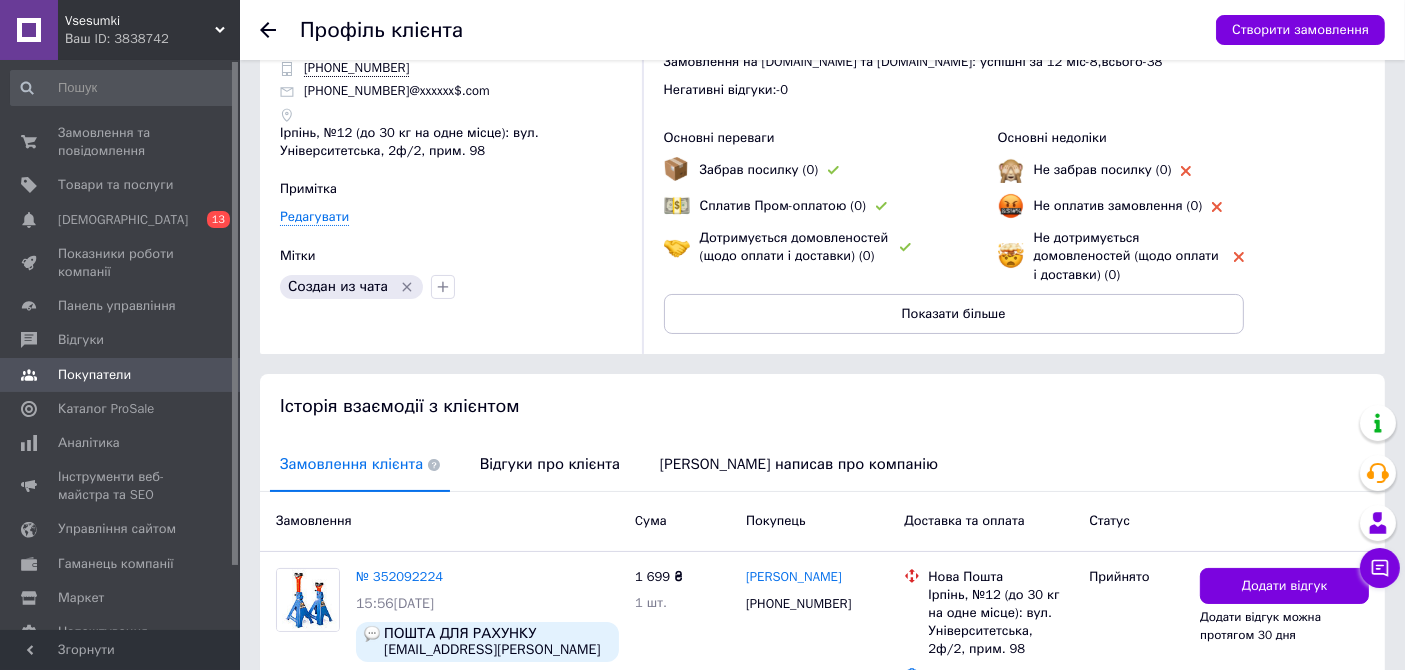 scroll, scrollTop: 222, scrollLeft: 0, axis: vertical 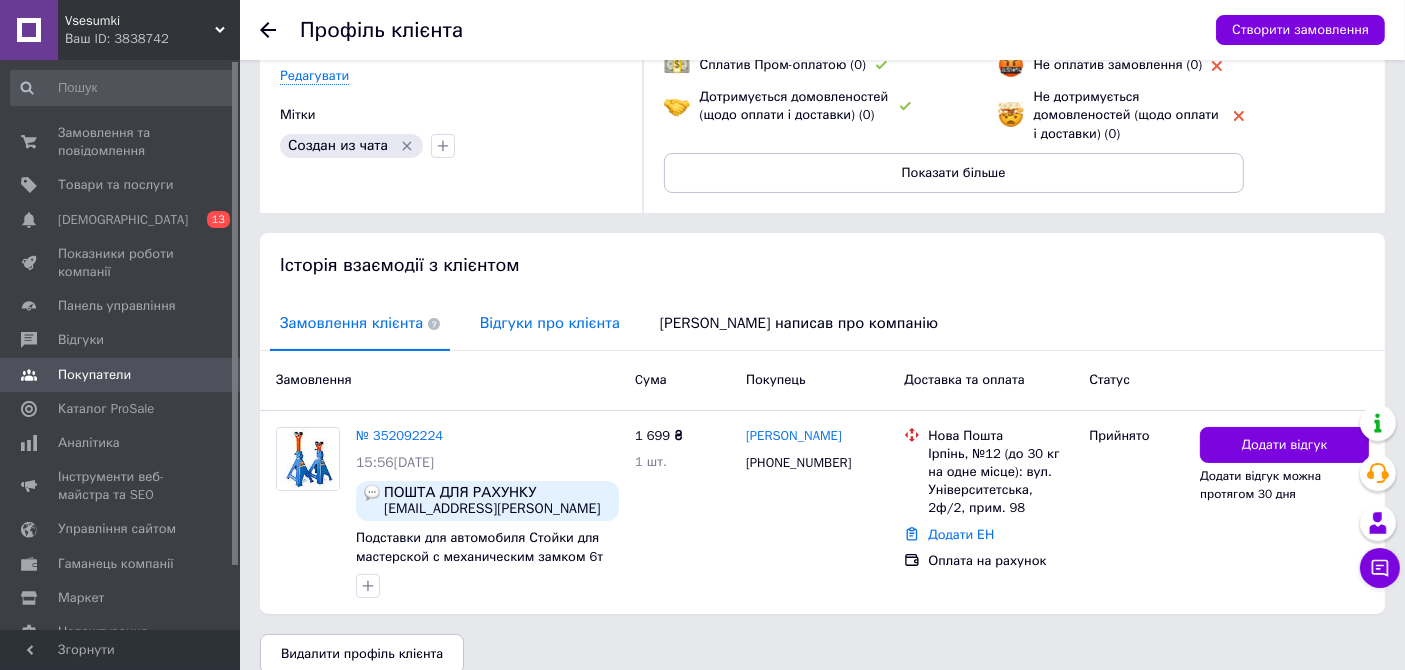 click on "Відгуки про клієнта" at bounding box center [550, 323] 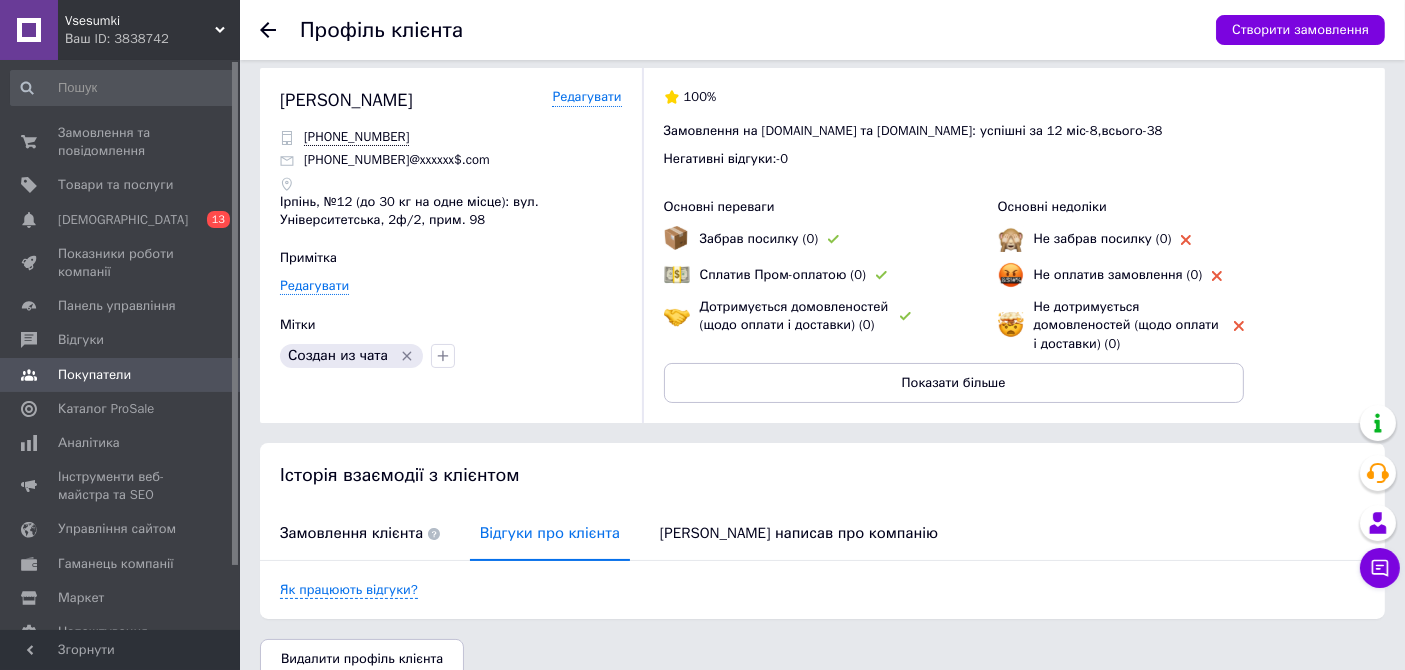 scroll, scrollTop: 0, scrollLeft: 0, axis: both 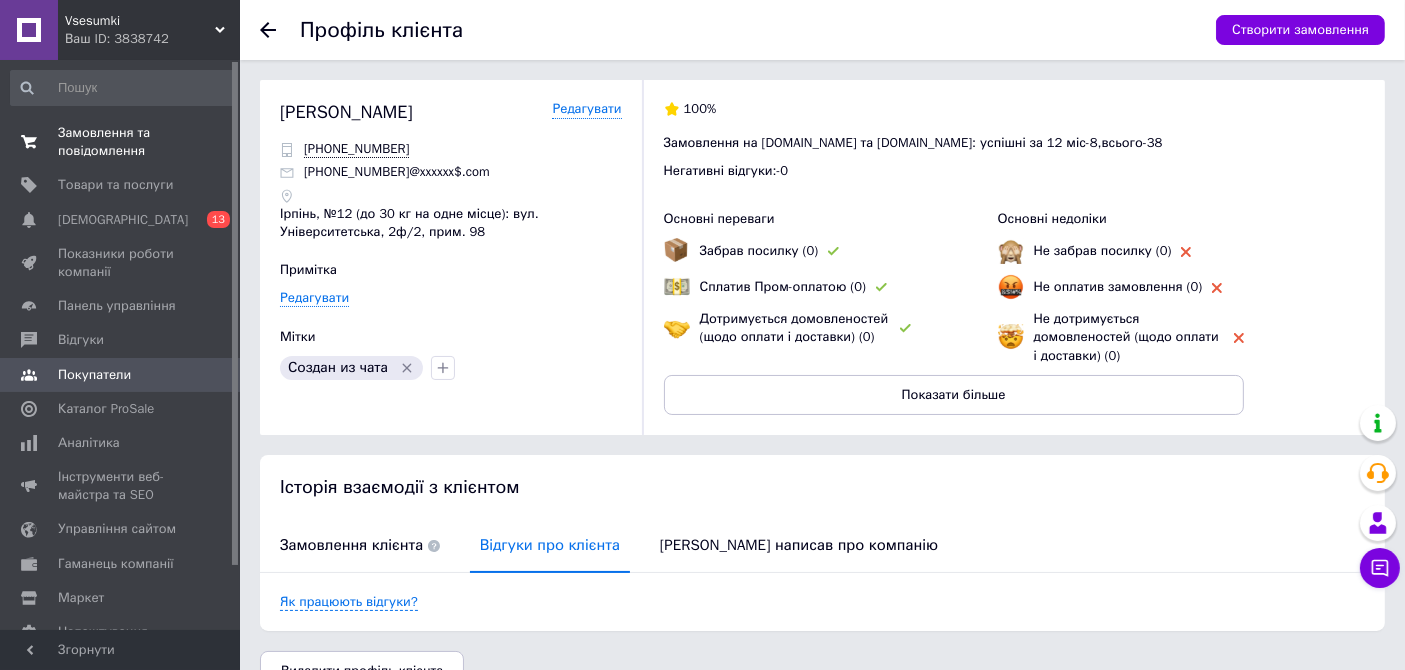 click on "Замовлення та повідомлення" at bounding box center (121, 142) 